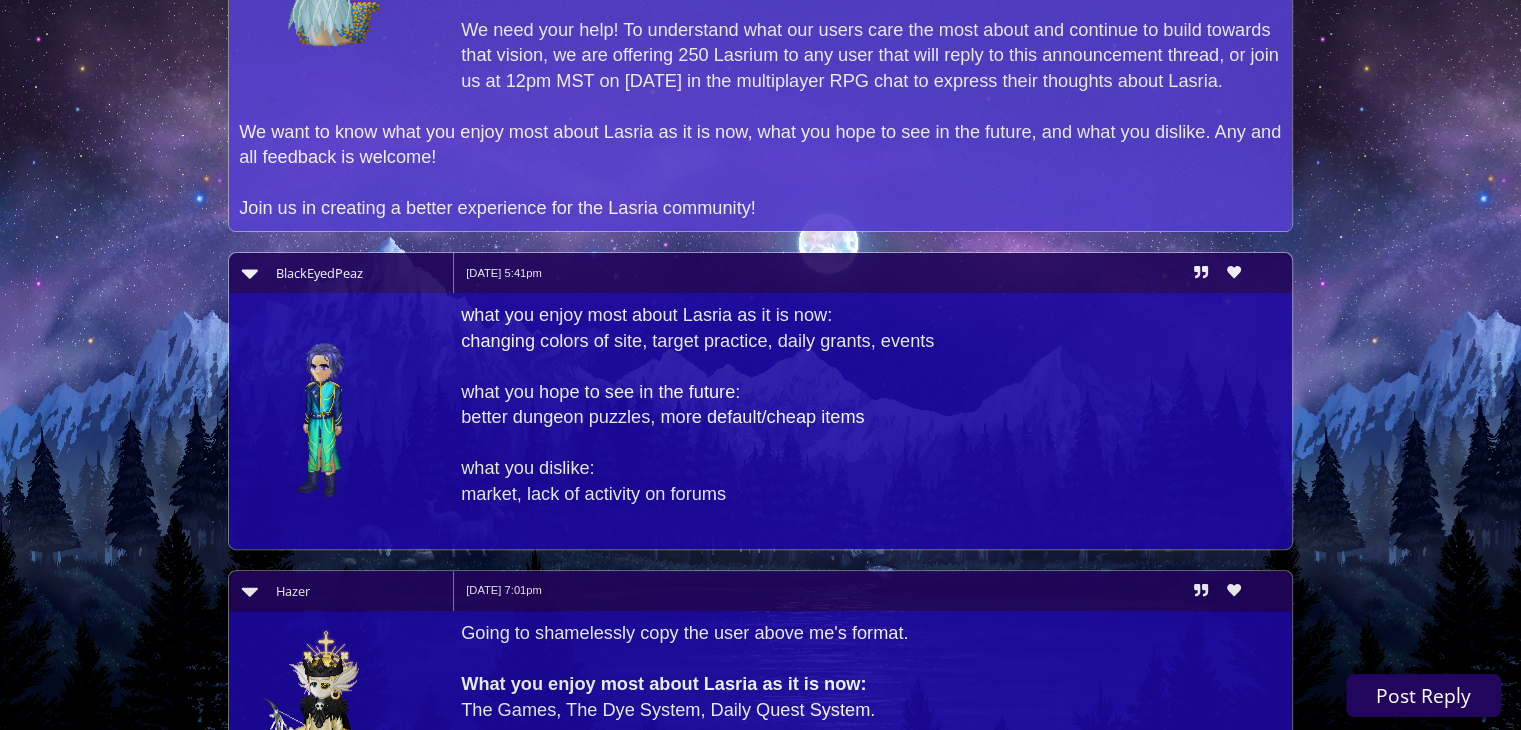scroll, scrollTop: 622, scrollLeft: 0, axis: vertical 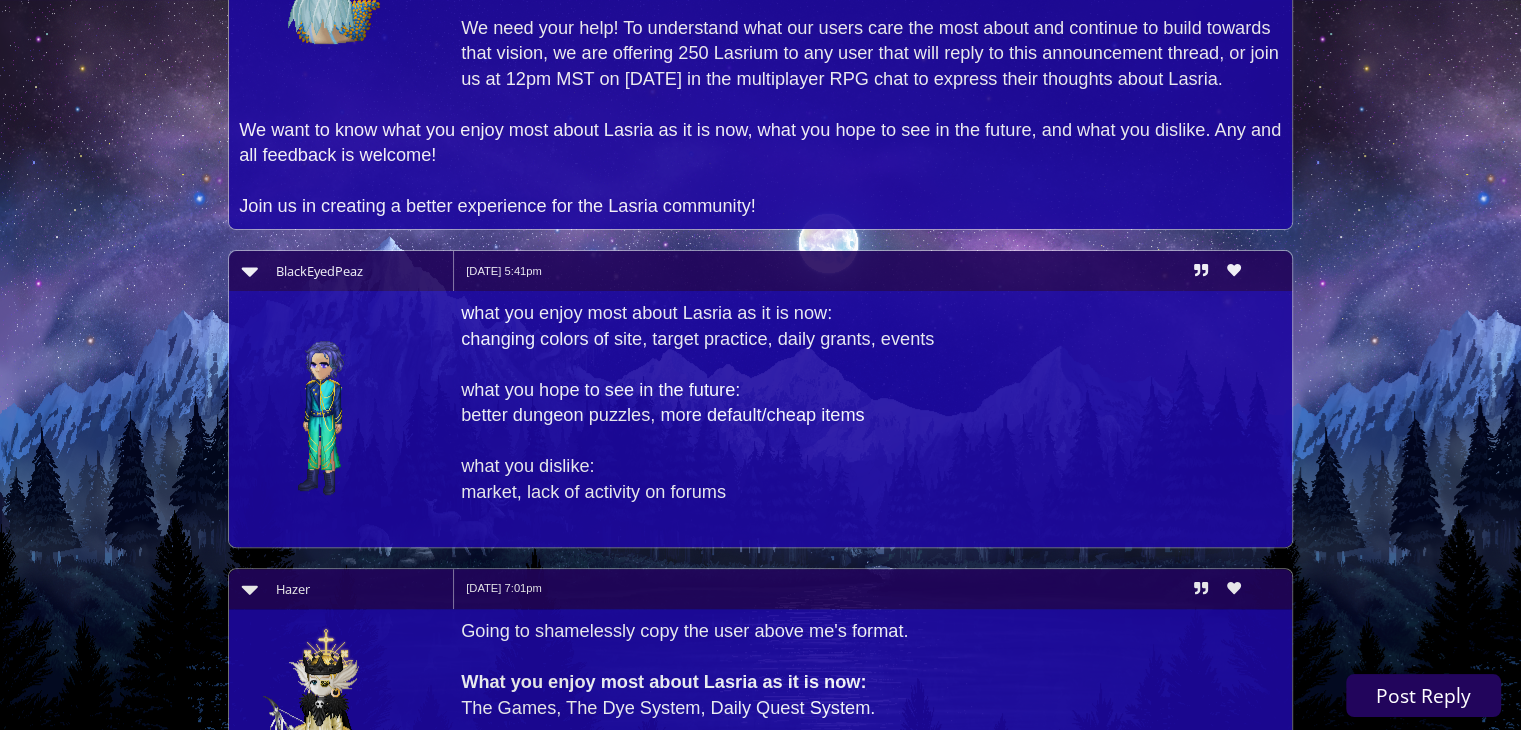 click on "369
Home
Avatar
Abilities
Crafting
Wardrobe
Inventory
Account
Games
RPG
Minigames" at bounding box center [760, 1277] 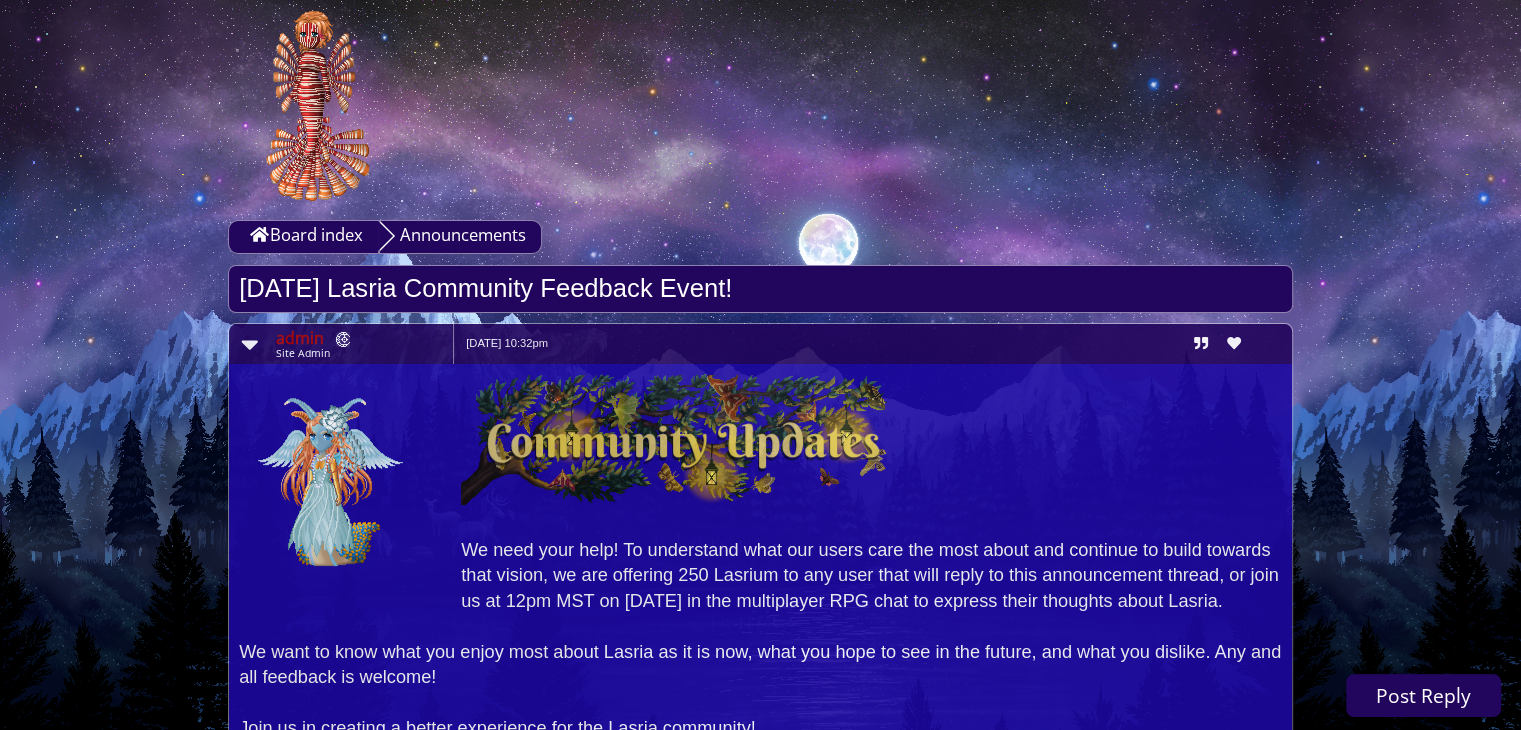 scroll, scrollTop: 0, scrollLeft: 0, axis: both 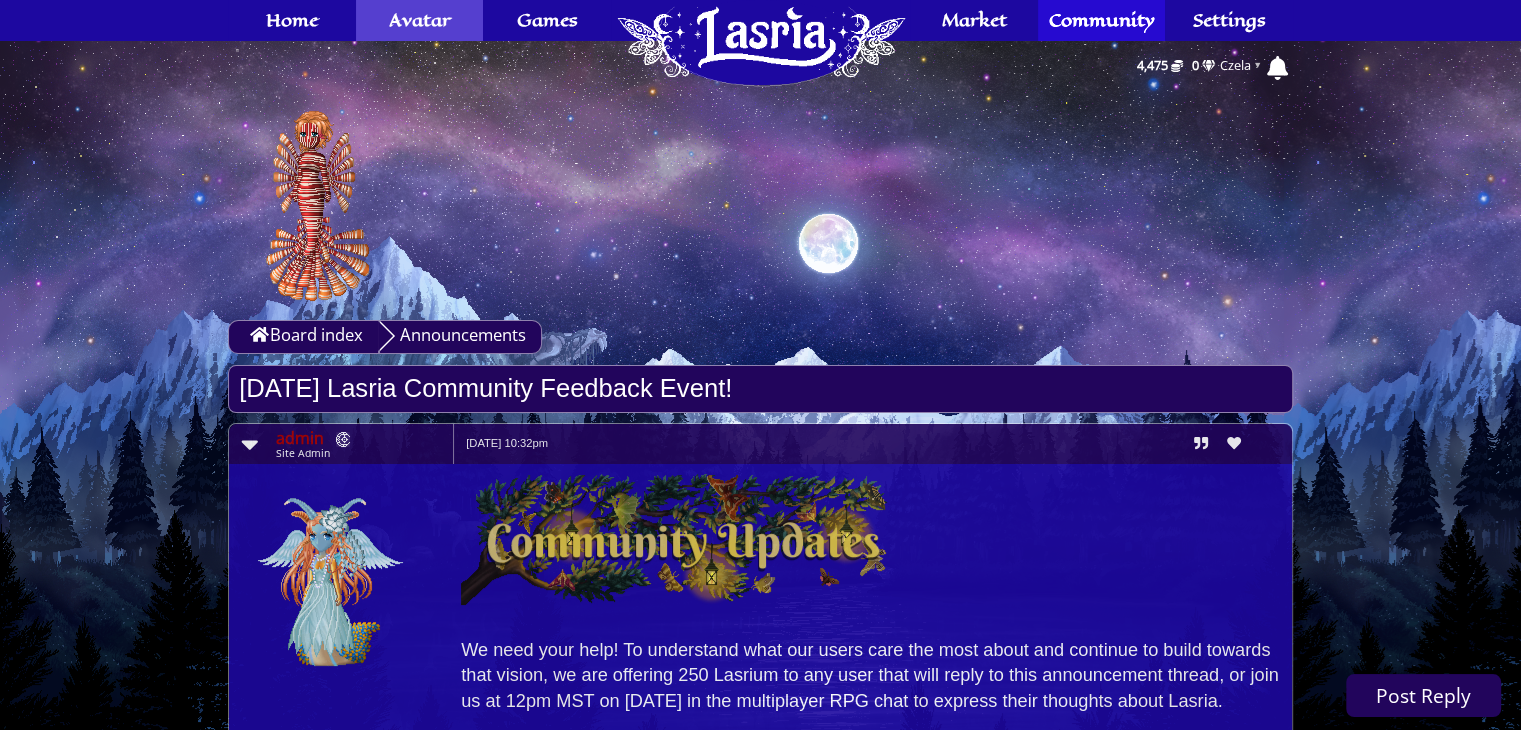 click on "Avatar" at bounding box center (420, 20) 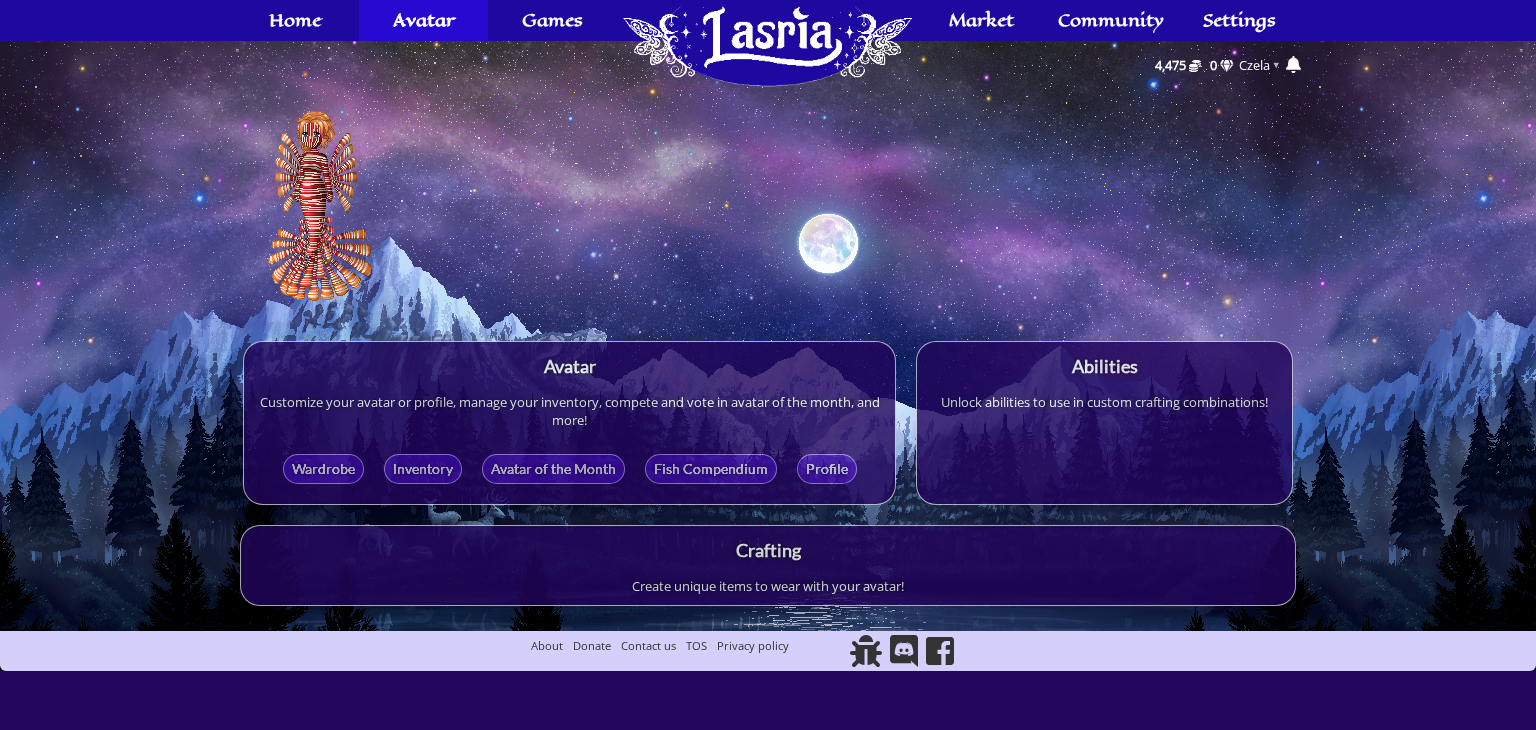 scroll, scrollTop: 0, scrollLeft: 0, axis: both 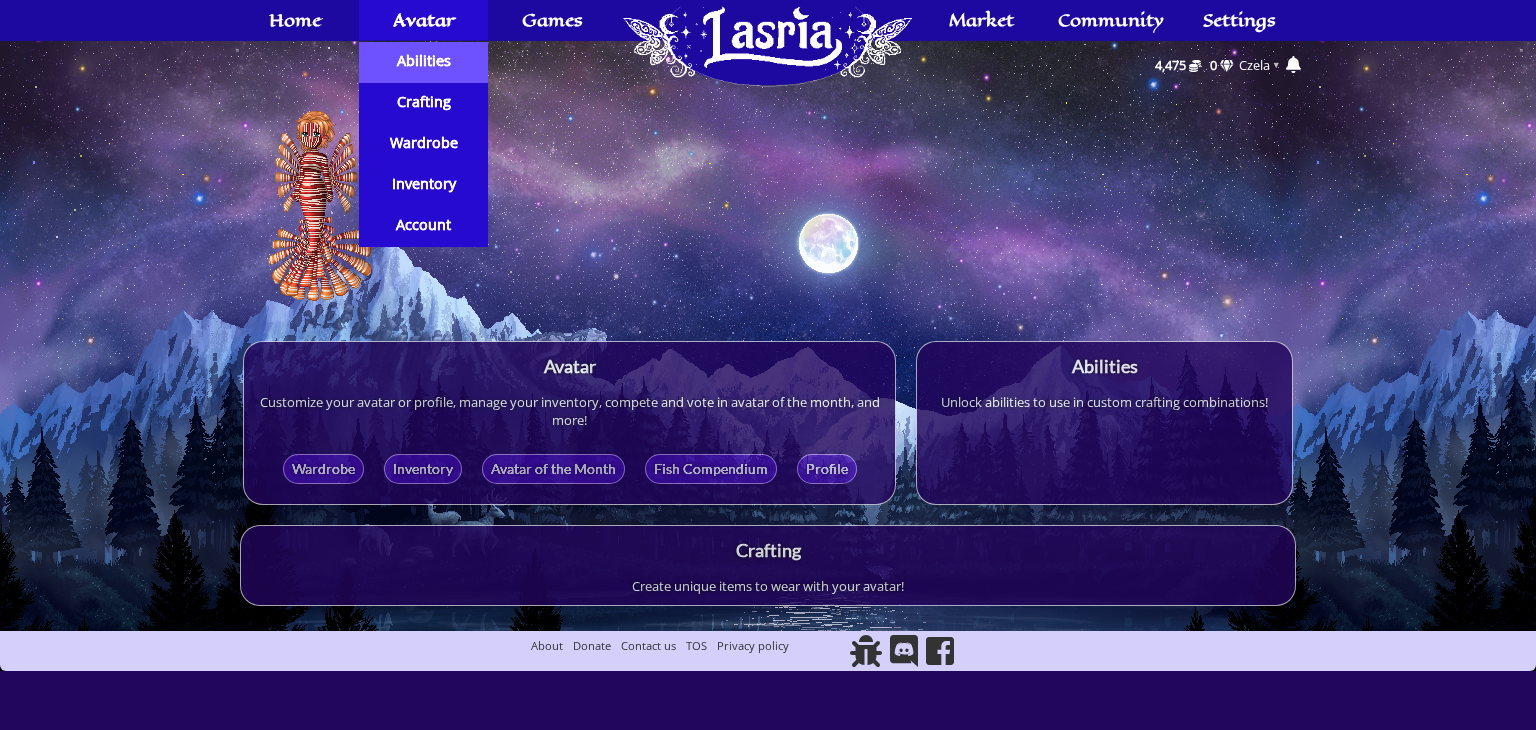 click on "Abilities" at bounding box center [424, 61] 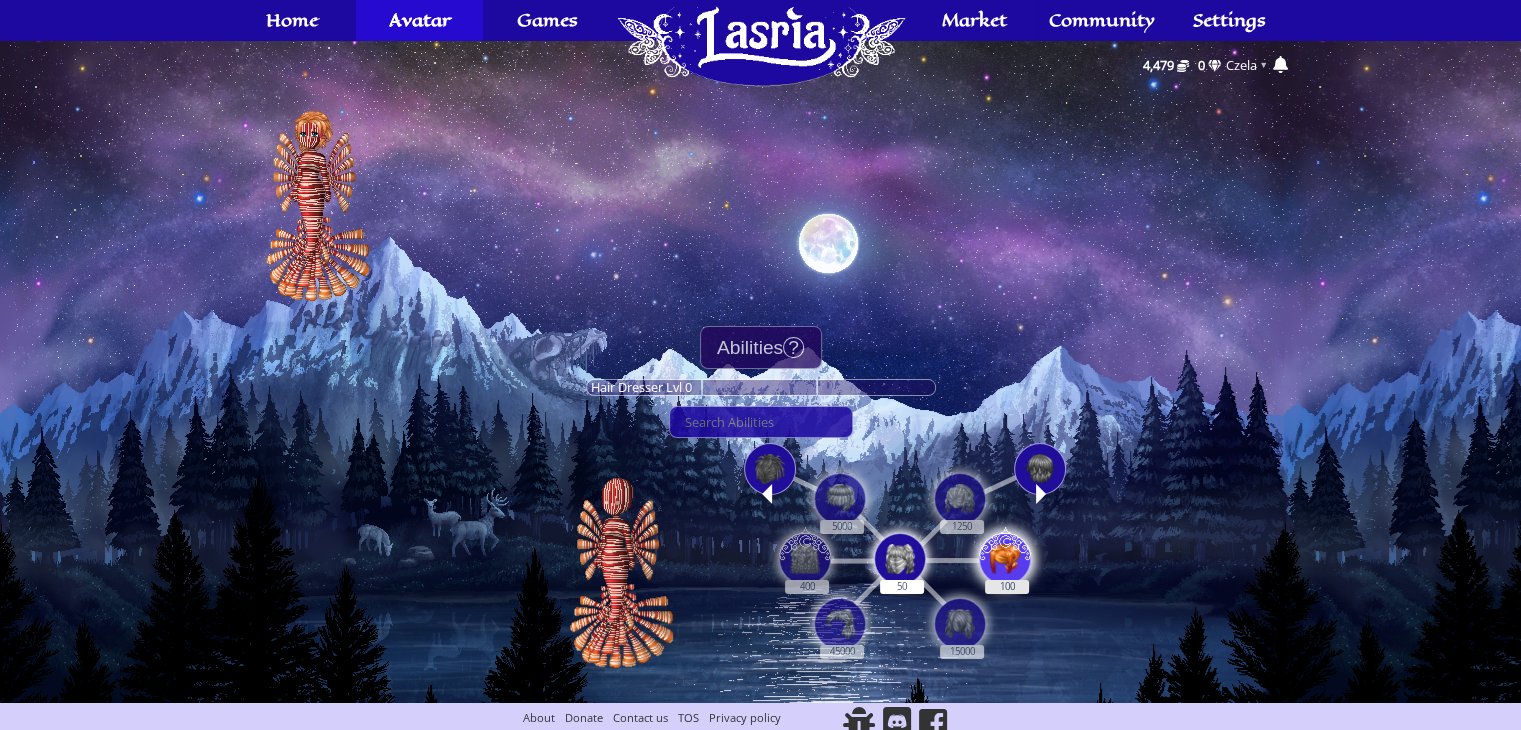 scroll, scrollTop: 12, scrollLeft: 0, axis: vertical 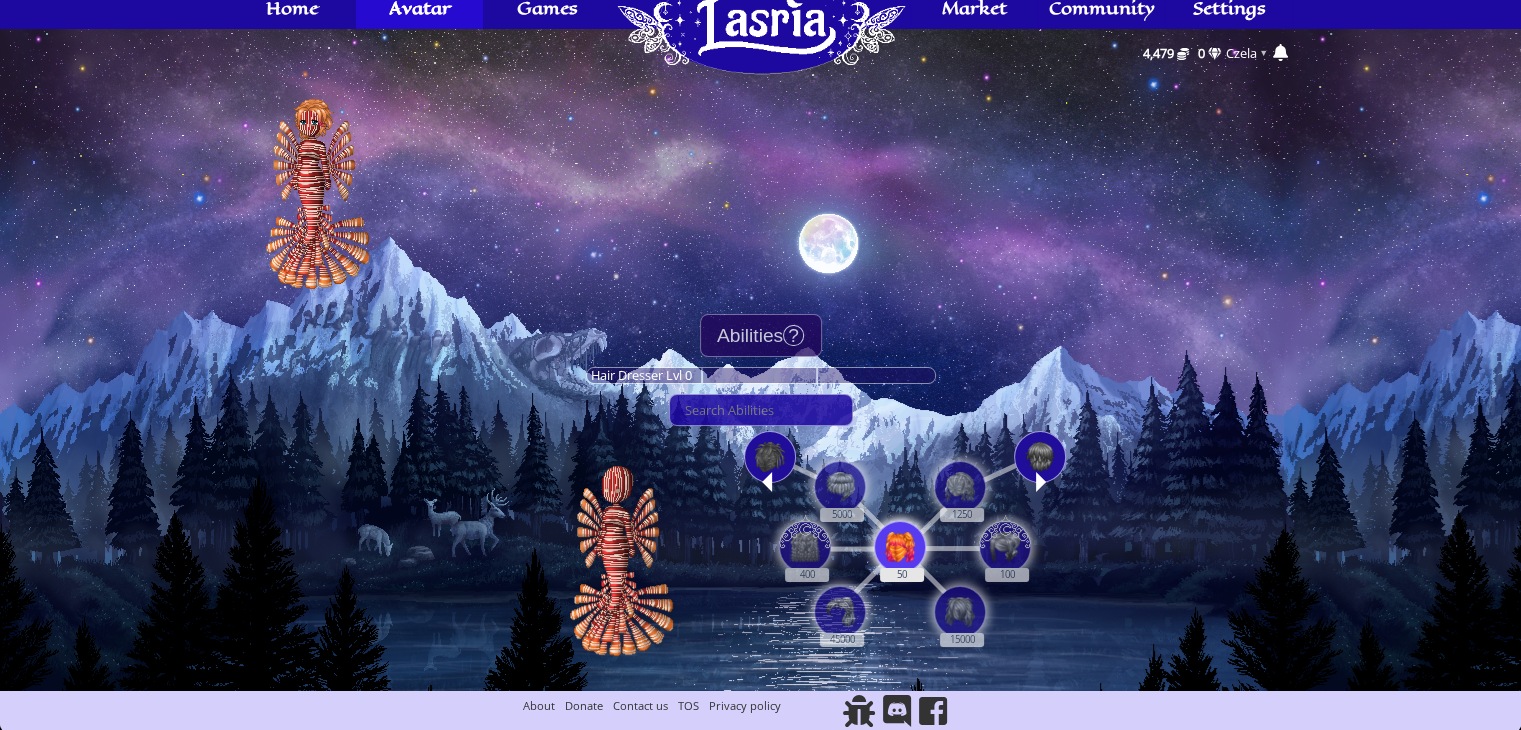 click at bounding box center (900, 547) 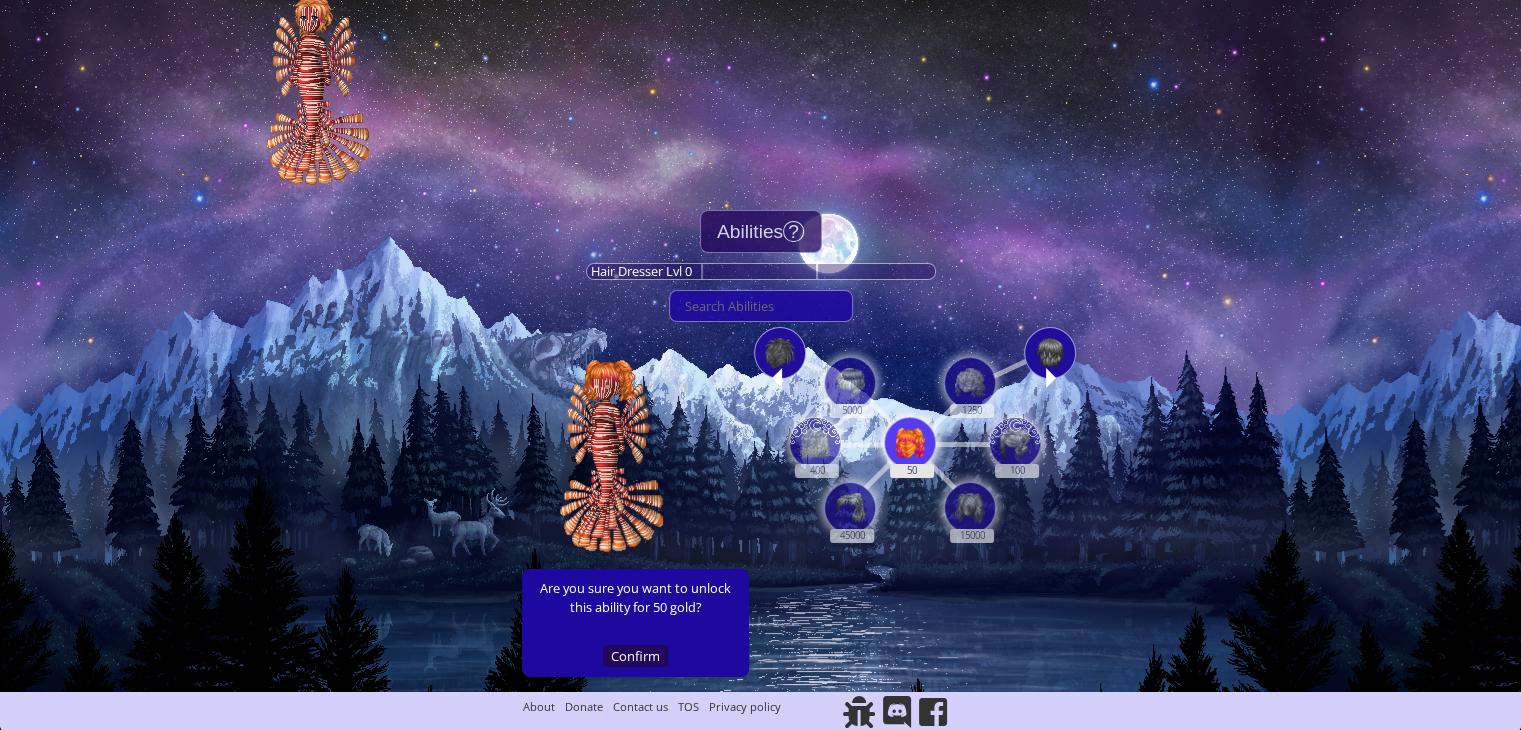 scroll, scrollTop: 112, scrollLeft: 0, axis: vertical 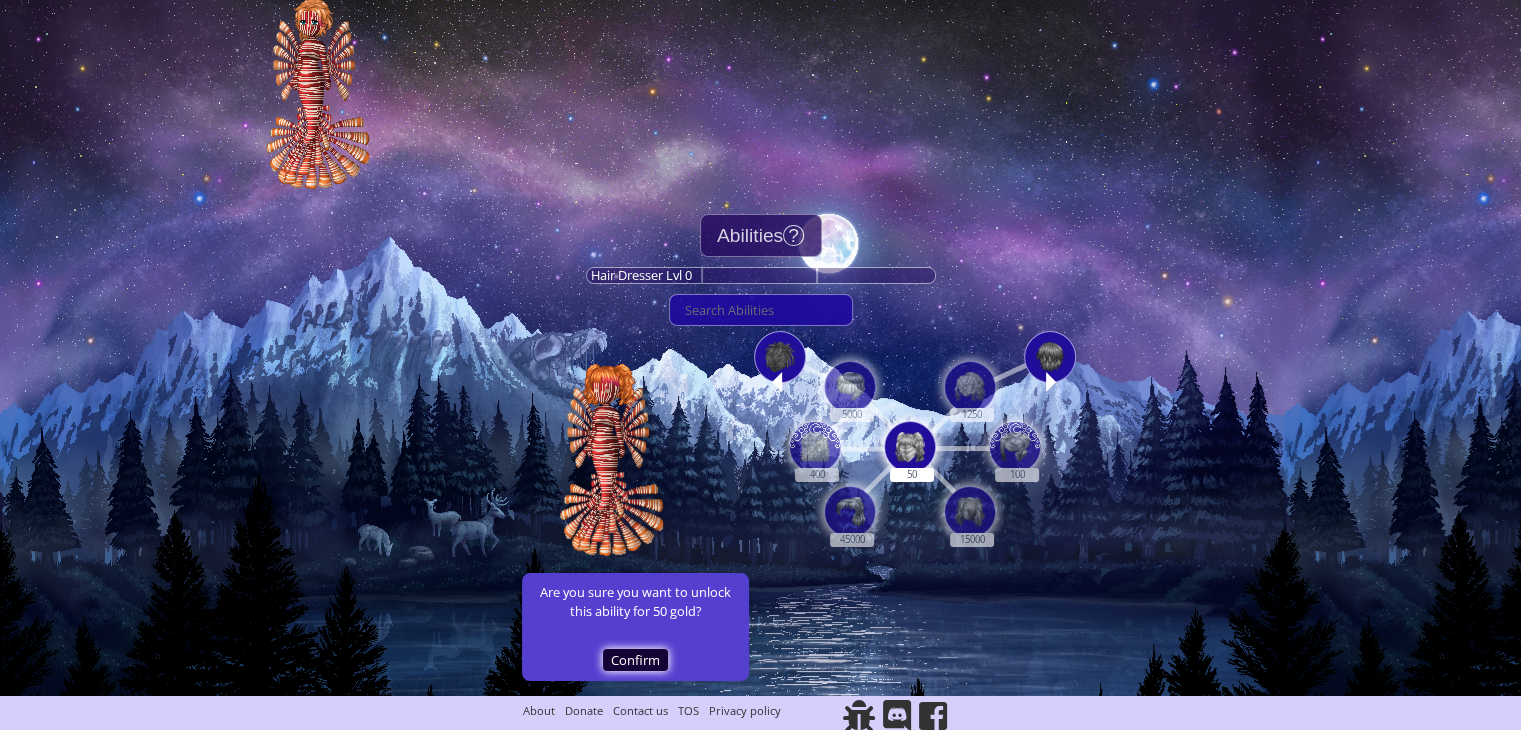 click on "Confirm" at bounding box center (635, 660) 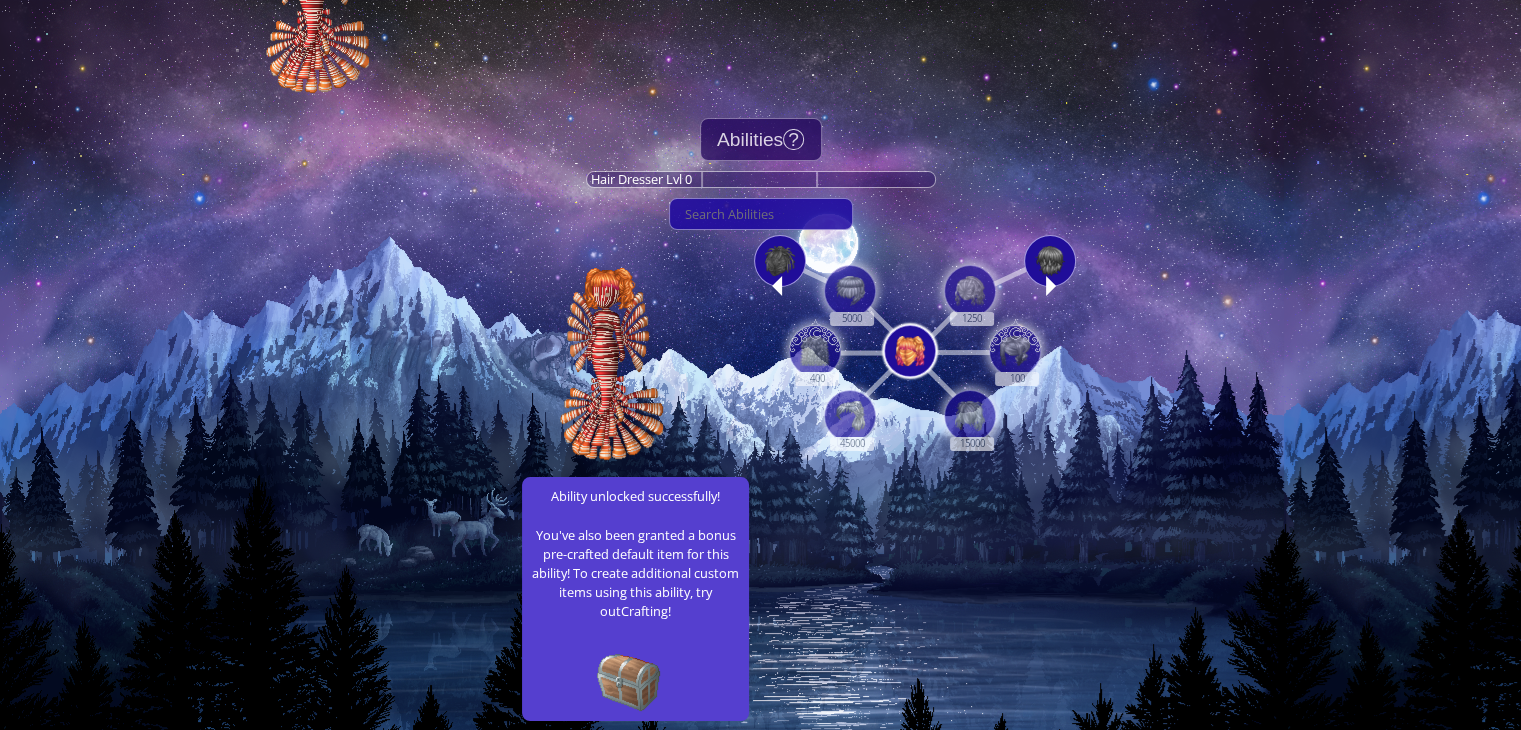 scroll, scrollTop: 208, scrollLeft: 0, axis: vertical 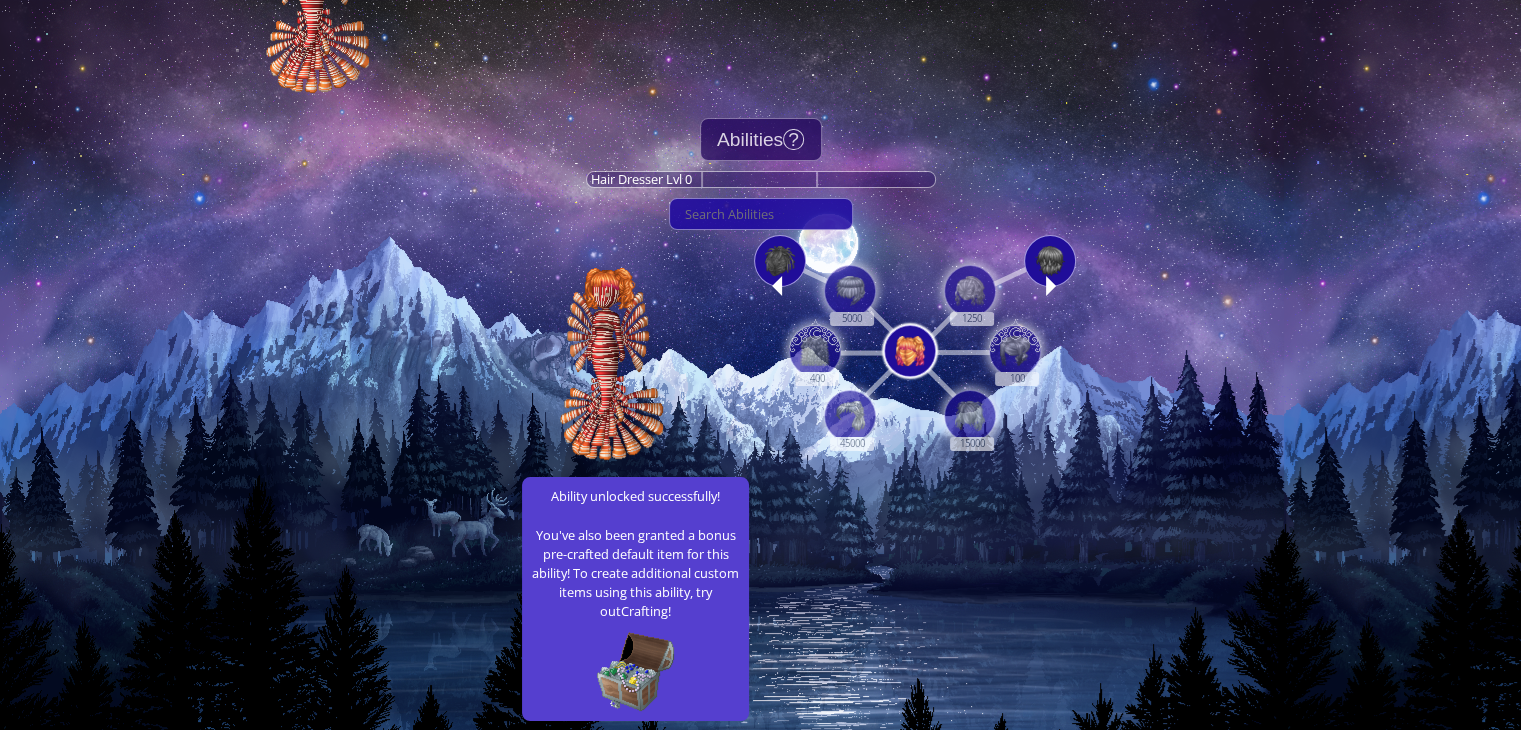 click at bounding box center (635, 671) 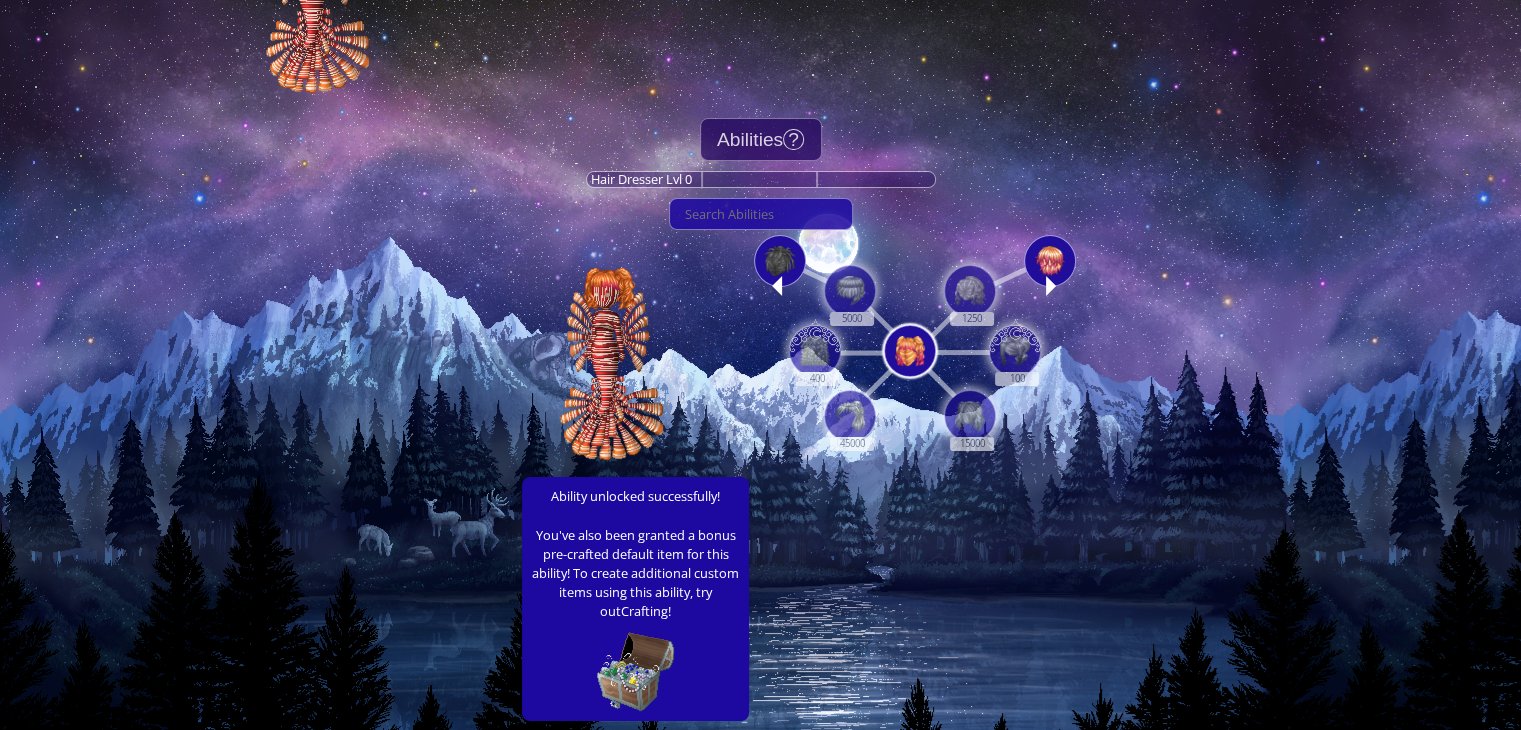 click at bounding box center [1051, 286] 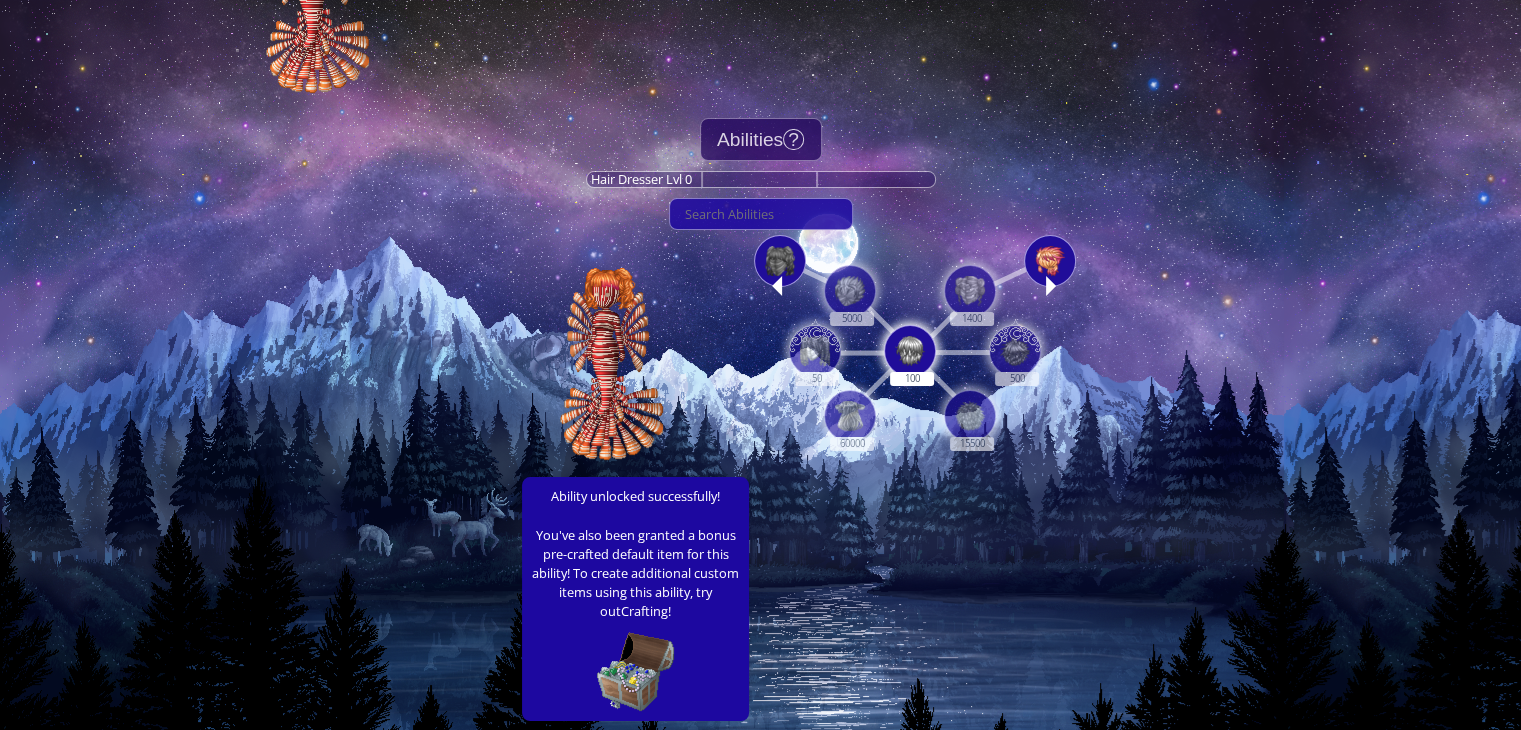 click at bounding box center (1051, 286) 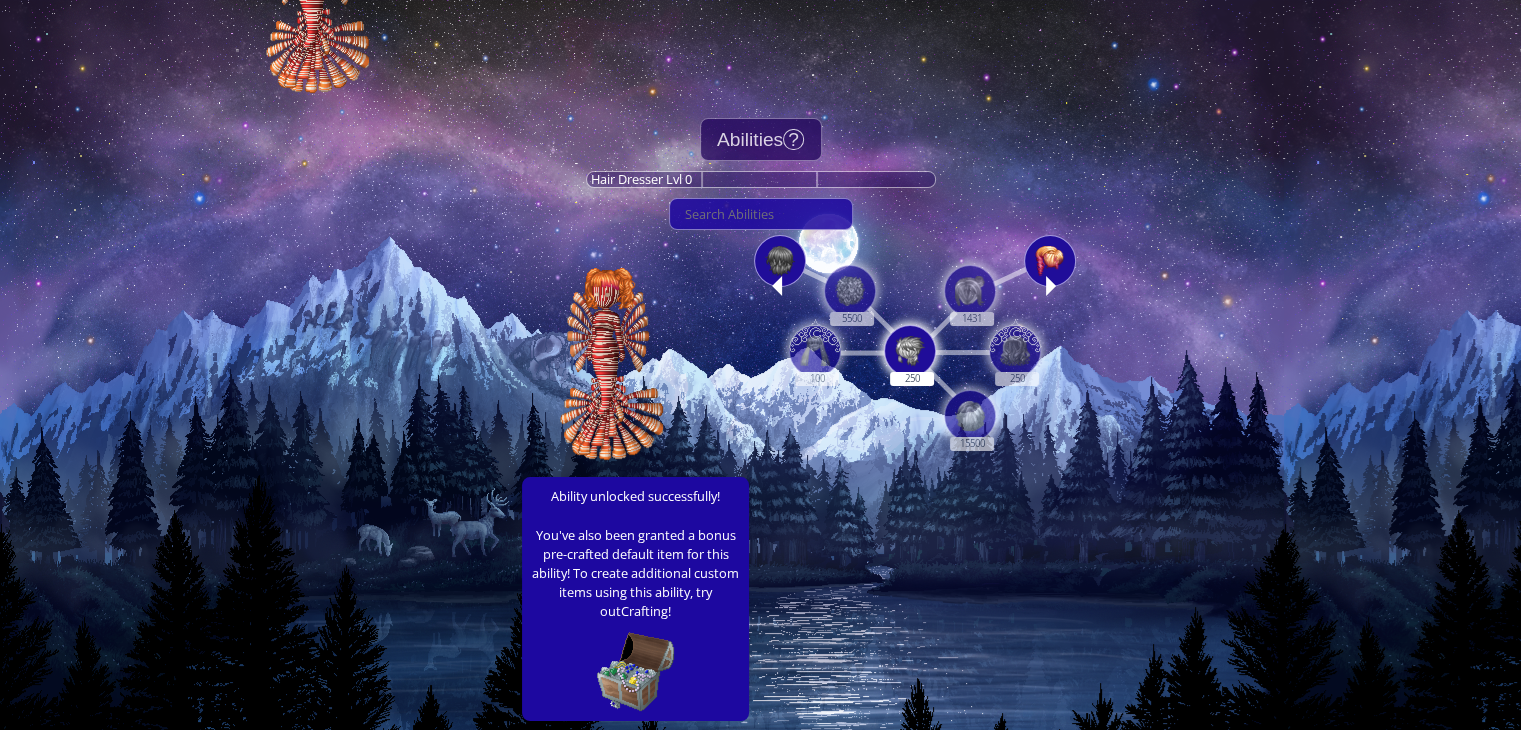 click at bounding box center [1051, 286] 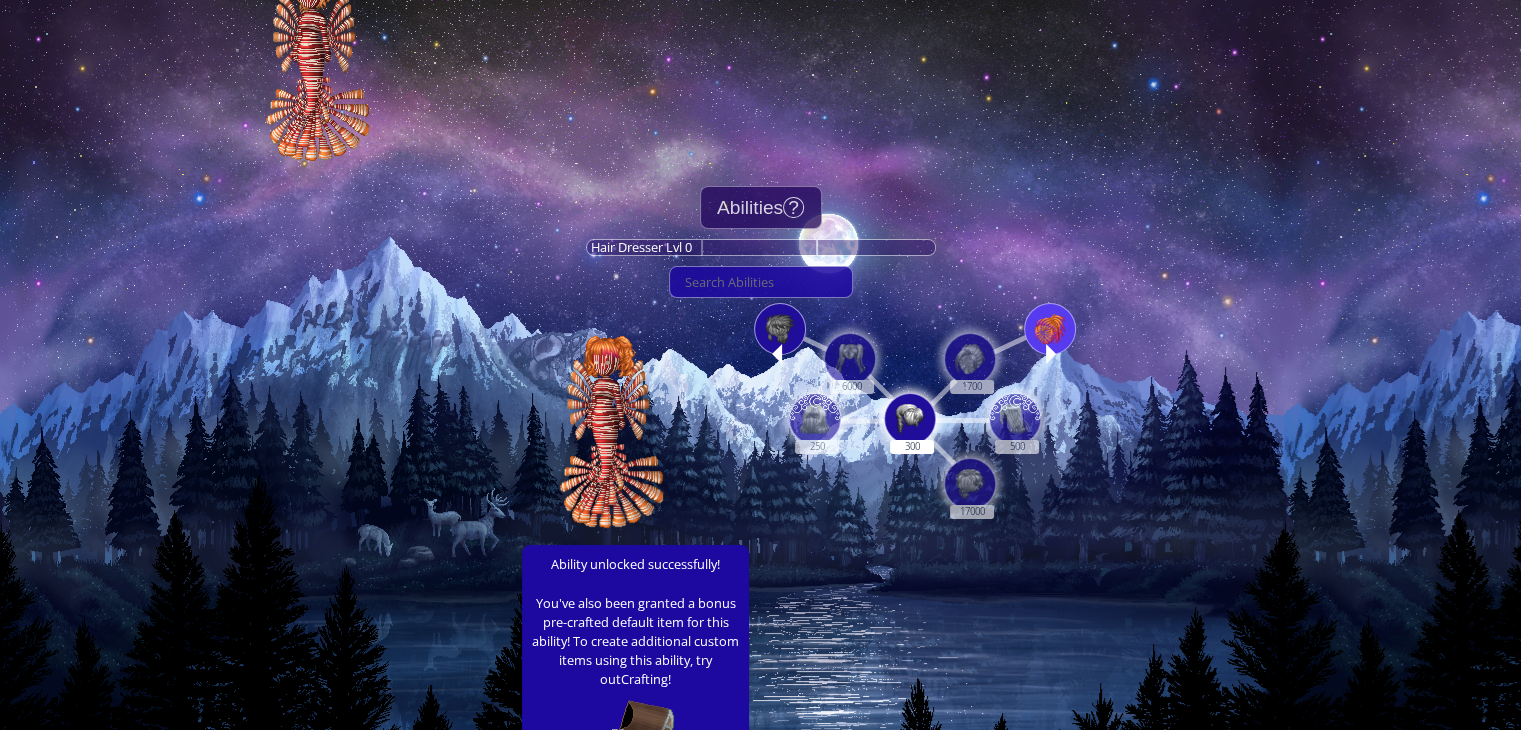 scroll, scrollTop: 150, scrollLeft: 0, axis: vertical 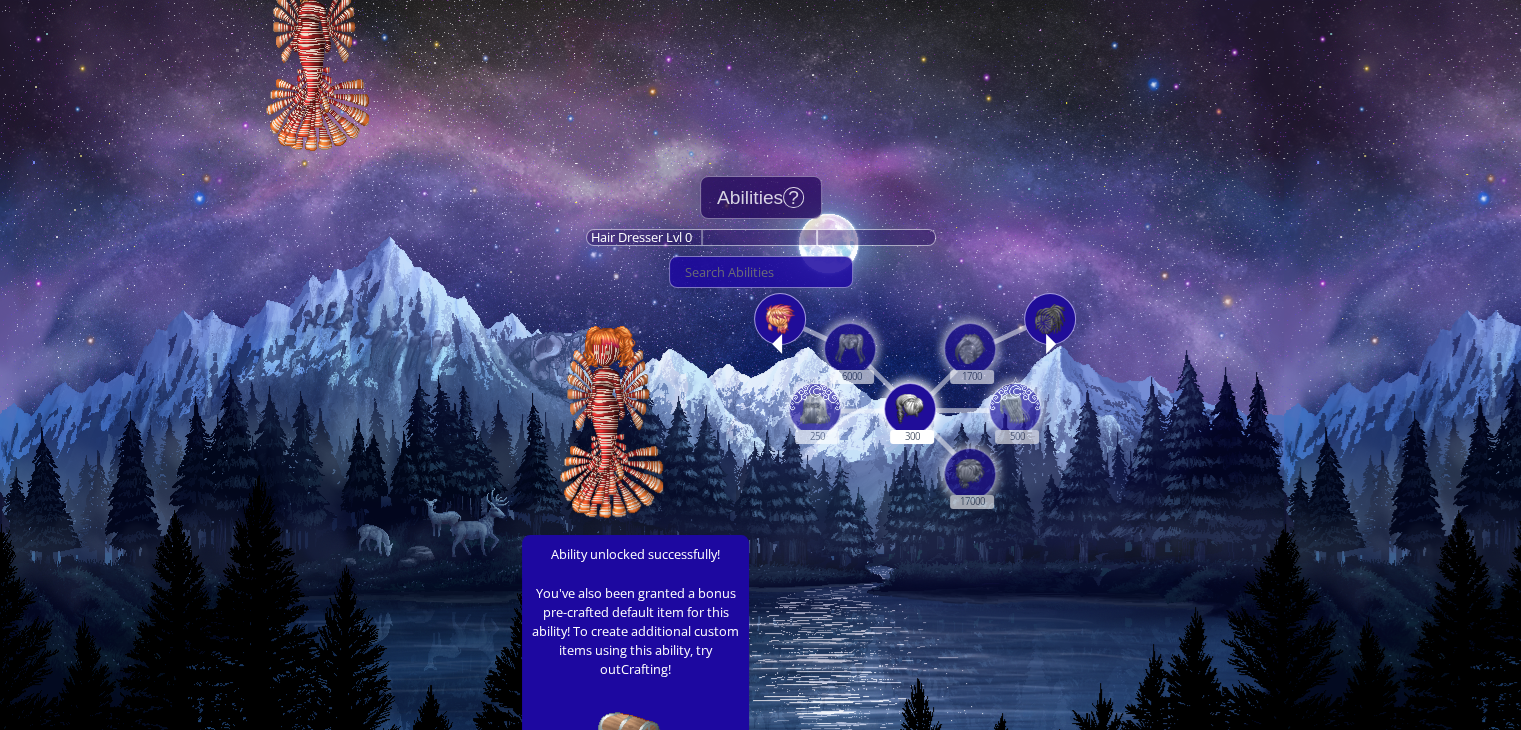 click at bounding box center [777, 344] 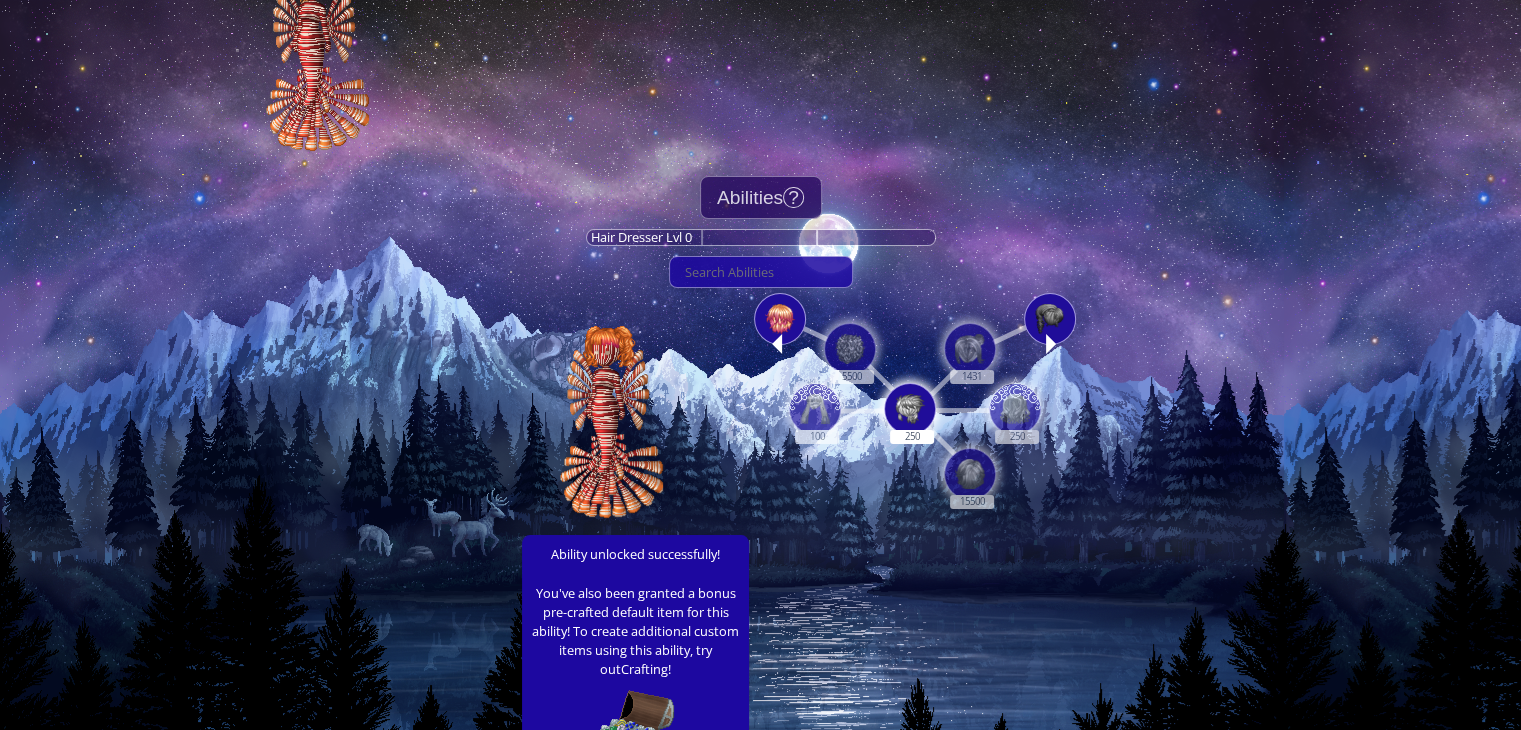 click at bounding box center [777, 344] 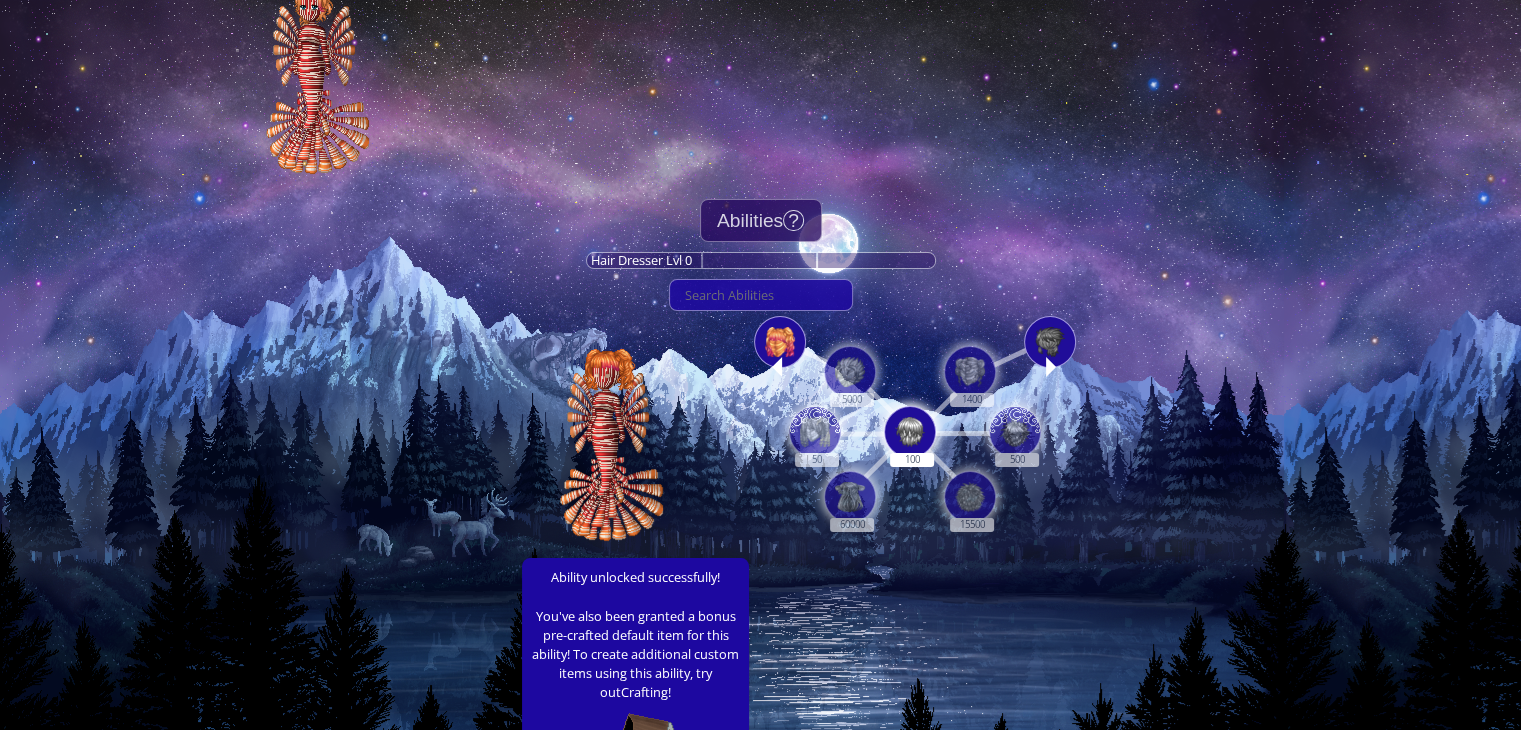 scroll, scrollTop: 122, scrollLeft: 0, axis: vertical 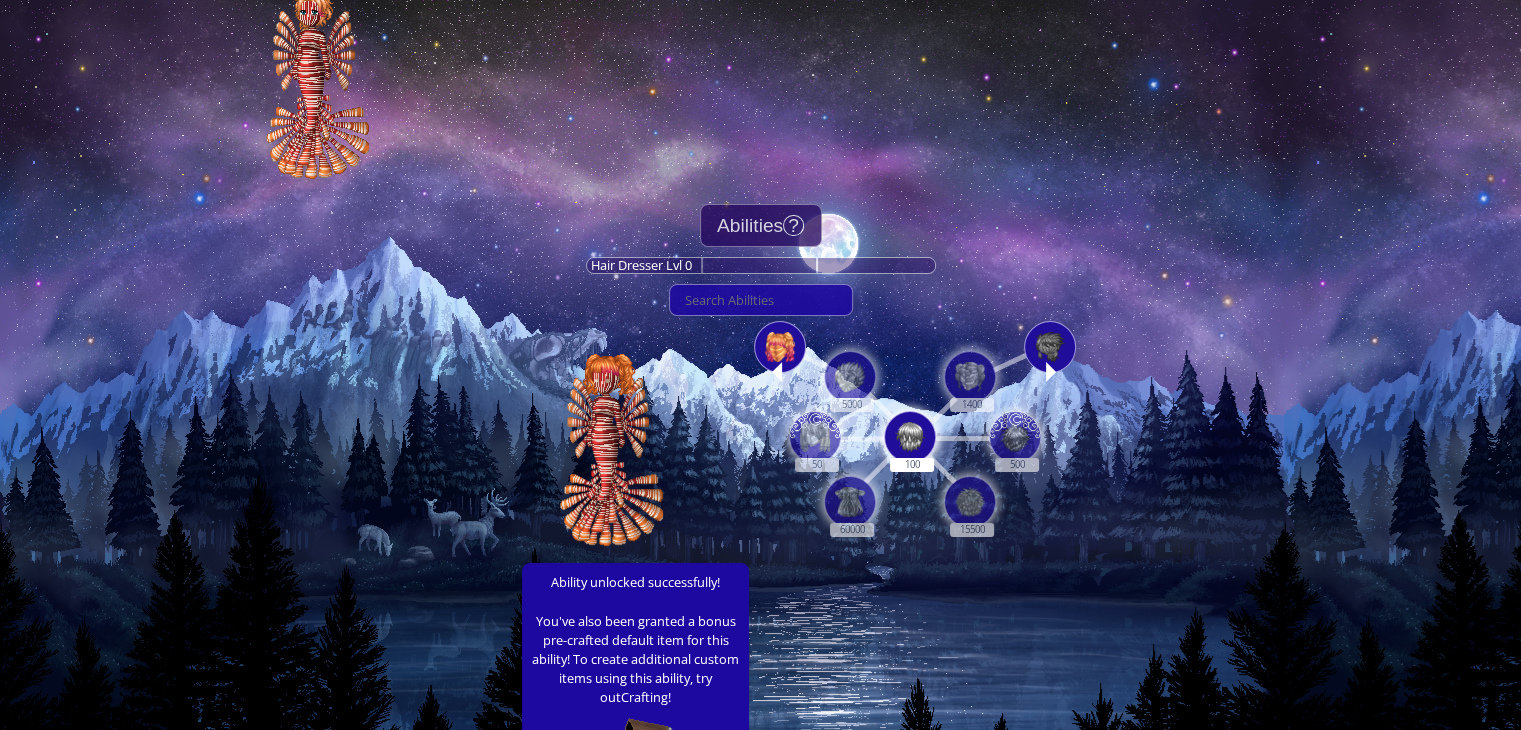 click at bounding box center (777, 372) 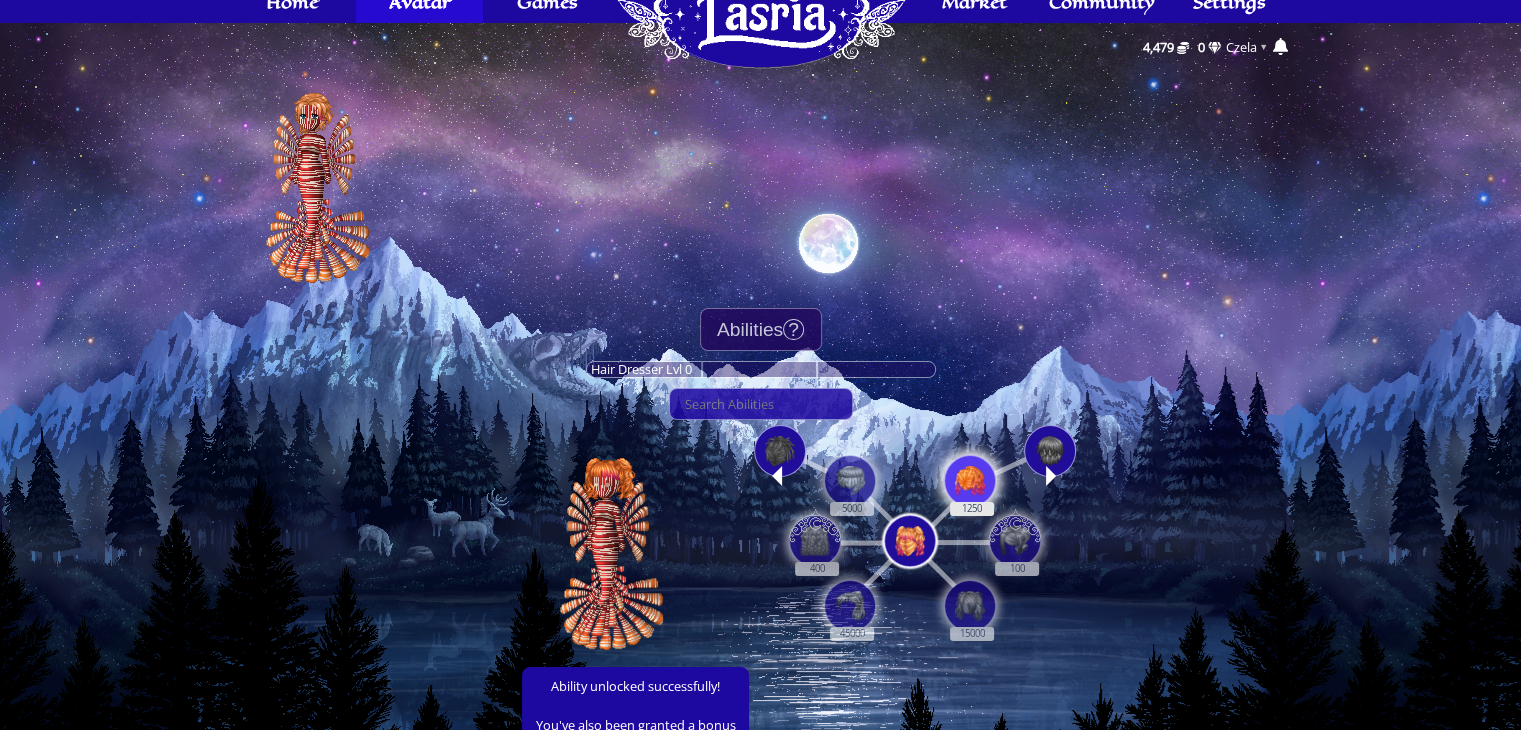 scroll, scrollTop: 8, scrollLeft: 0, axis: vertical 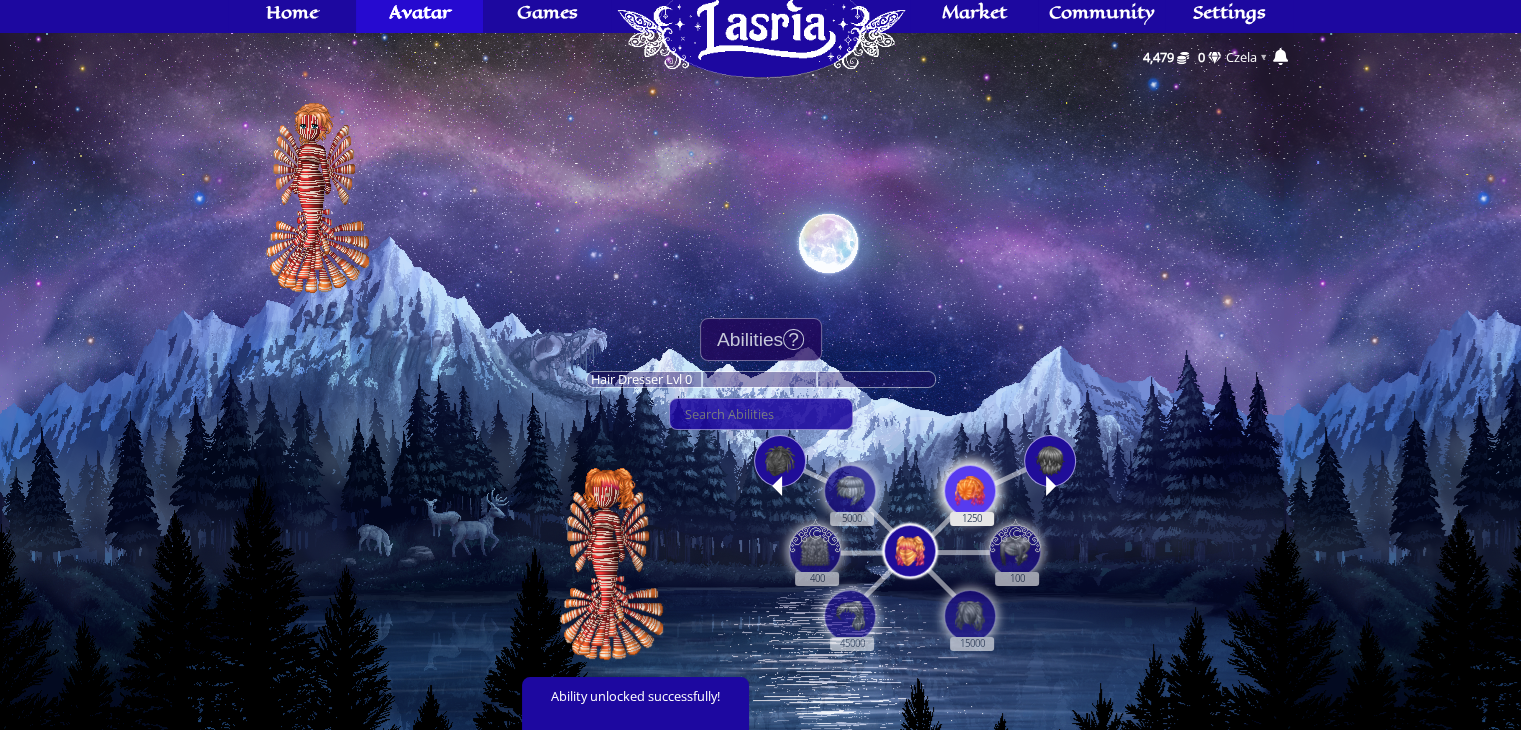 click at bounding box center (970, 491) 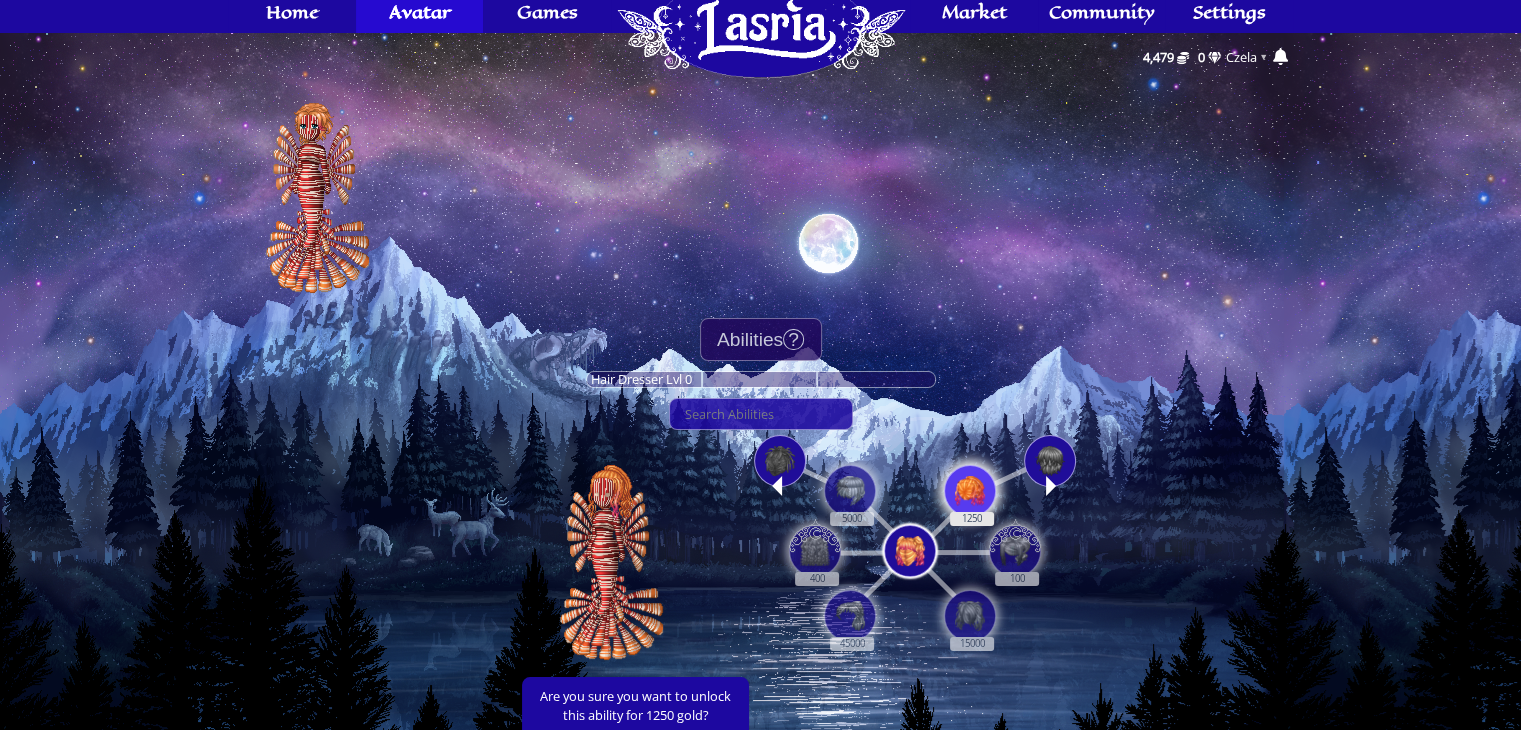scroll, scrollTop: 116, scrollLeft: 0, axis: vertical 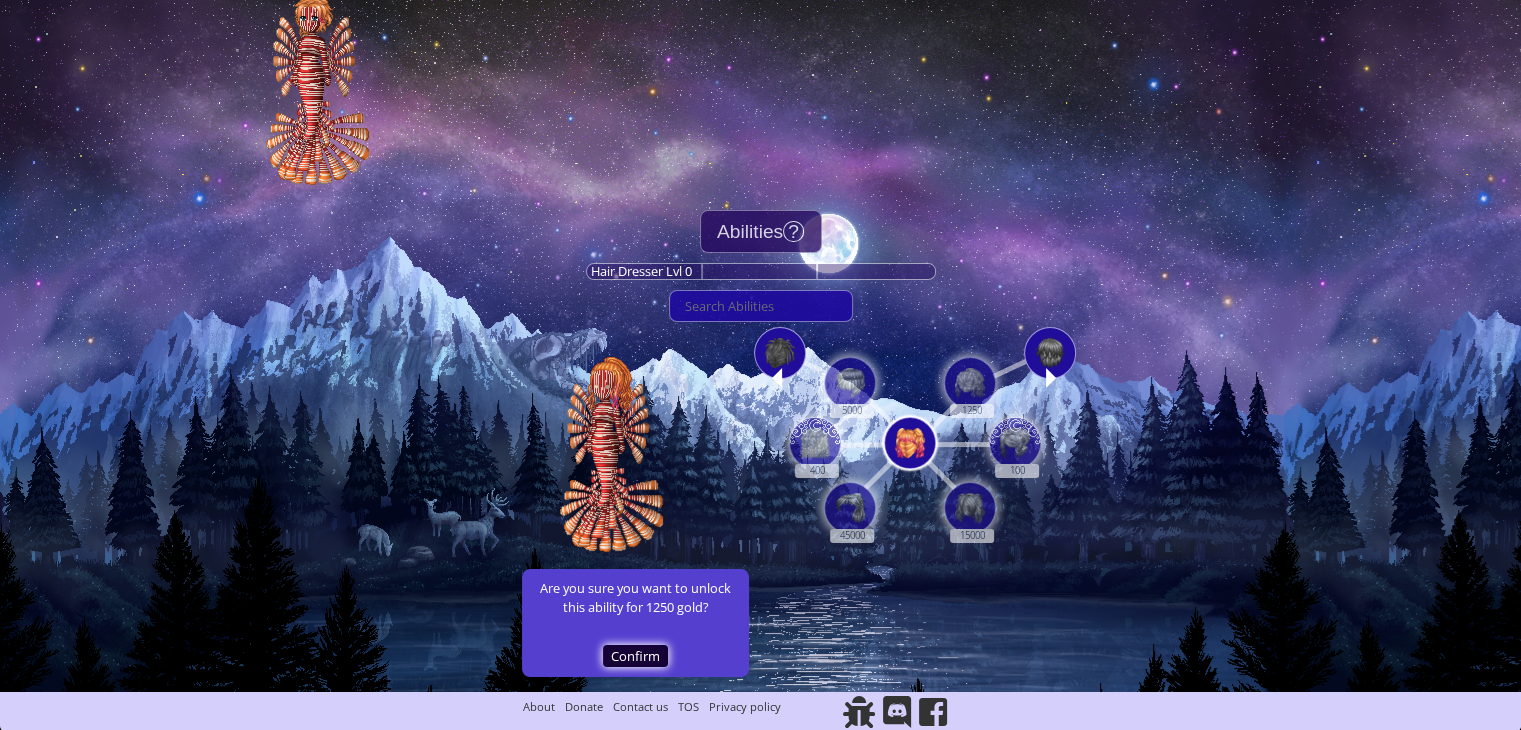 click on "Confirm" at bounding box center (635, 656) 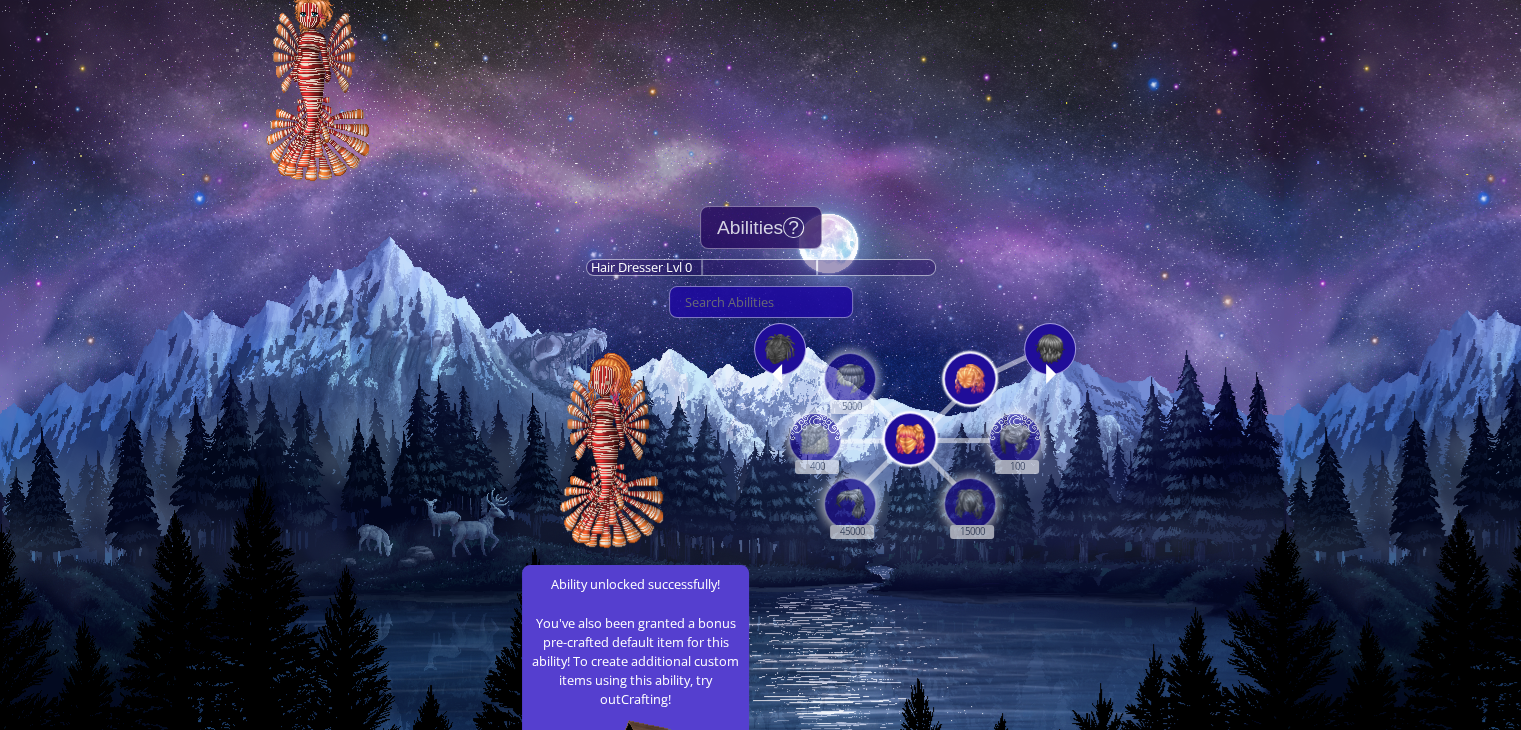scroll, scrollTop: 119, scrollLeft: 0, axis: vertical 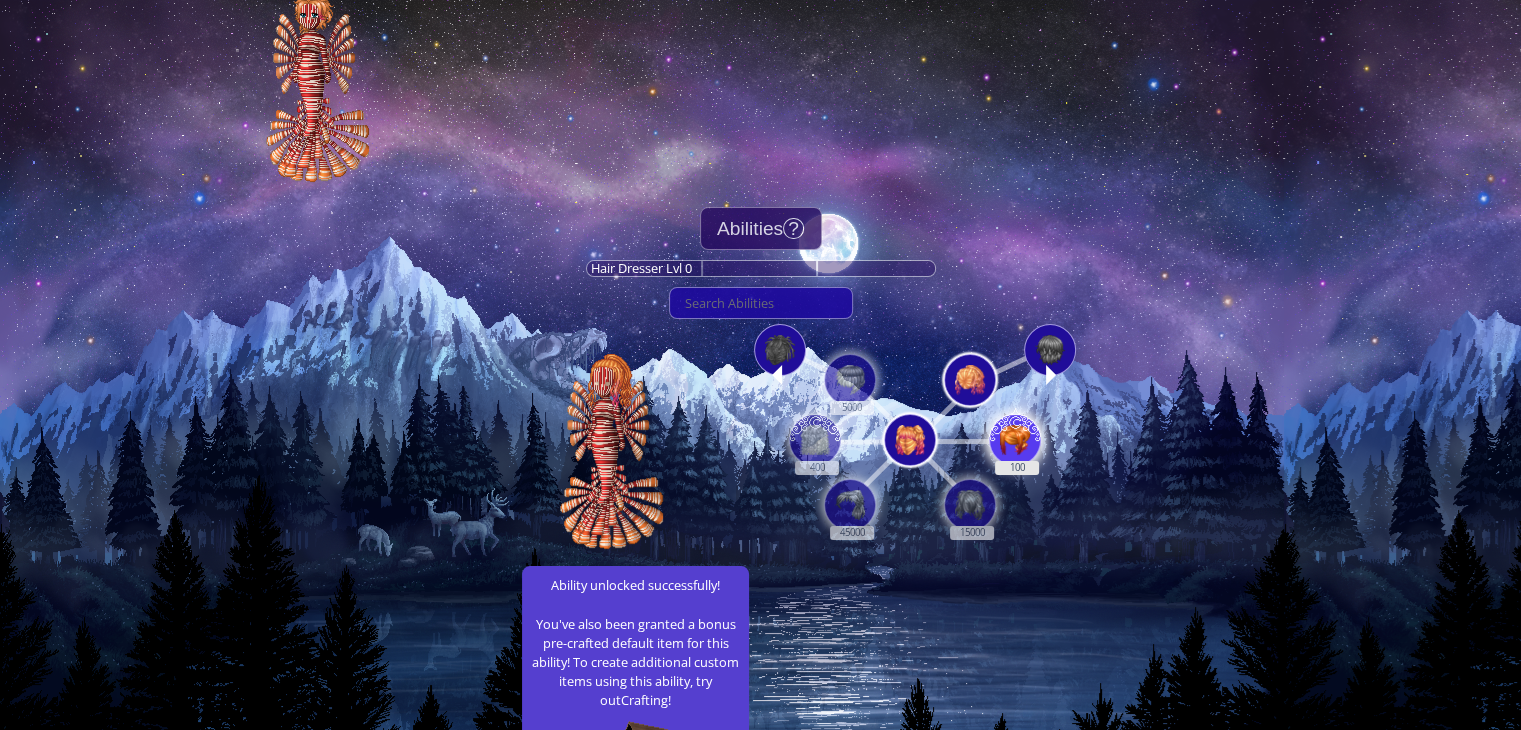 click at bounding box center [1015, 437] 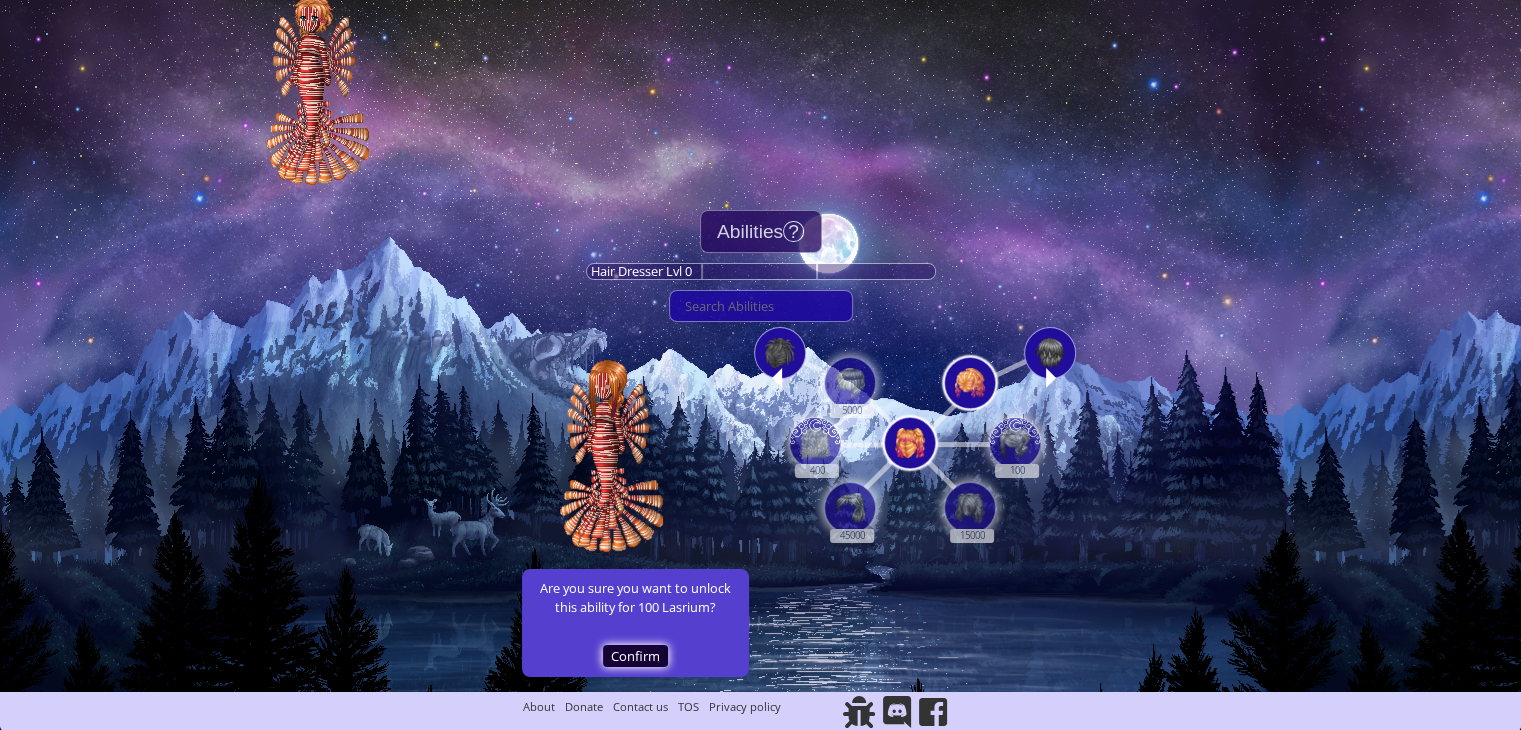 scroll, scrollTop: 115, scrollLeft: 0, axis: vertical 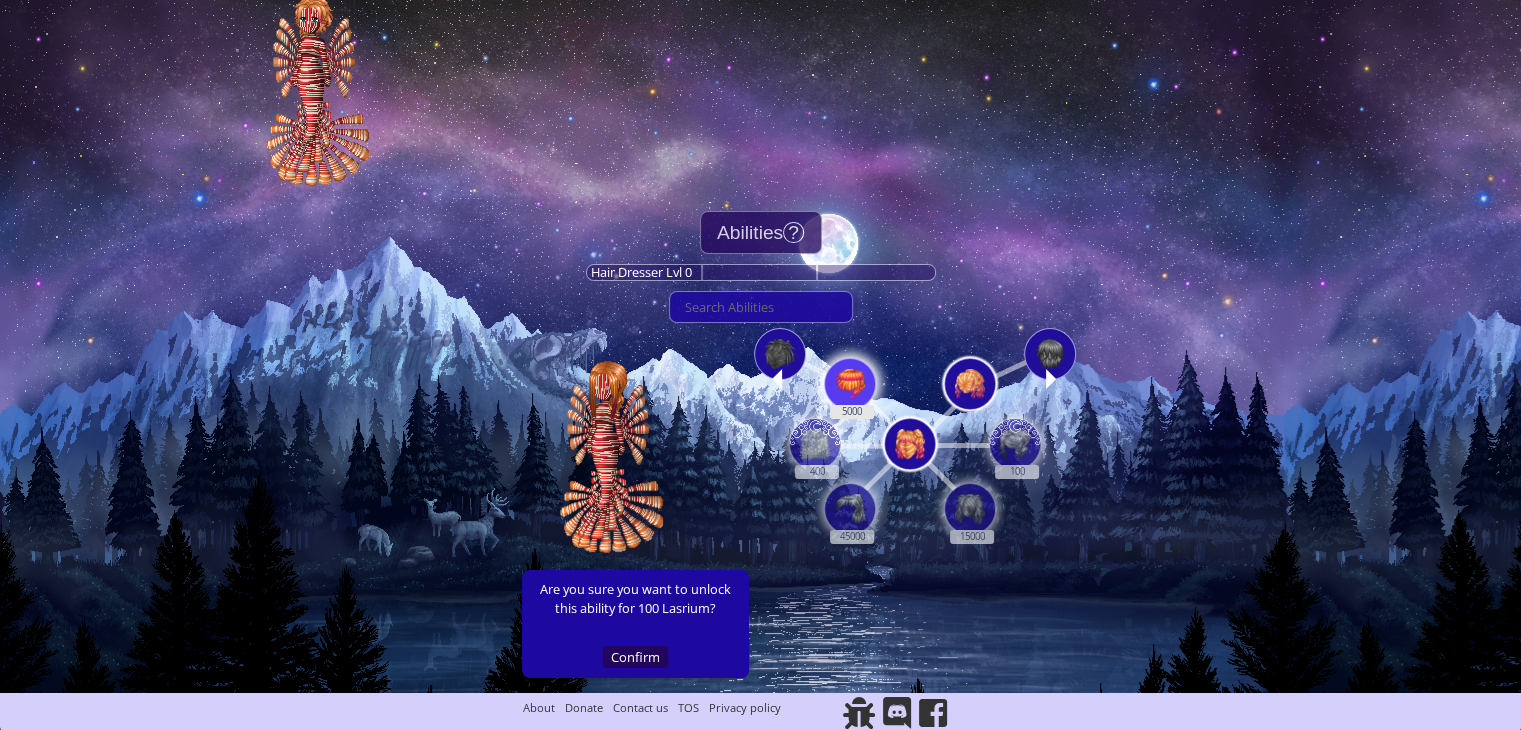 click at bounding box center (850, 384) 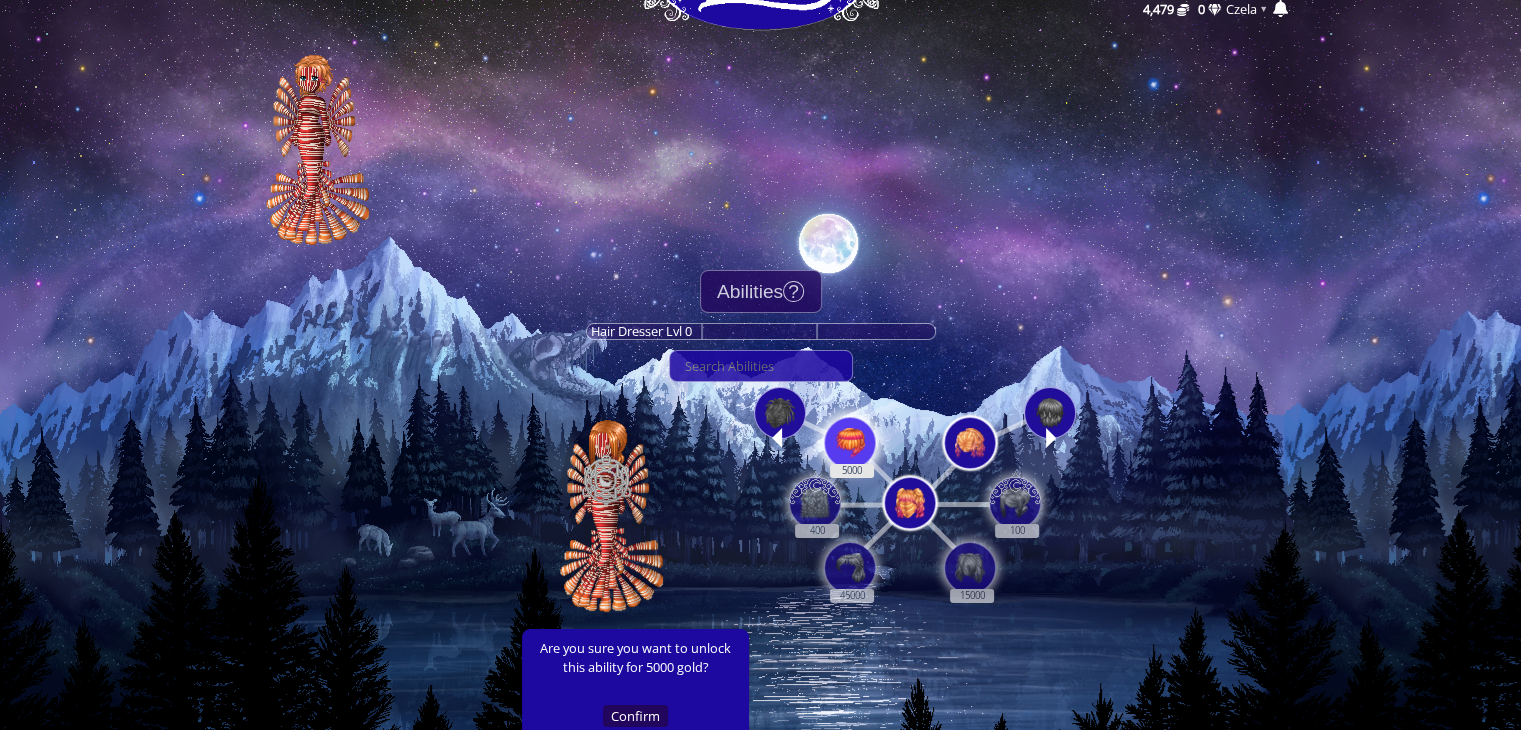 scroll, scrollTop: 116, scrollLeft: 0, axis: vertical 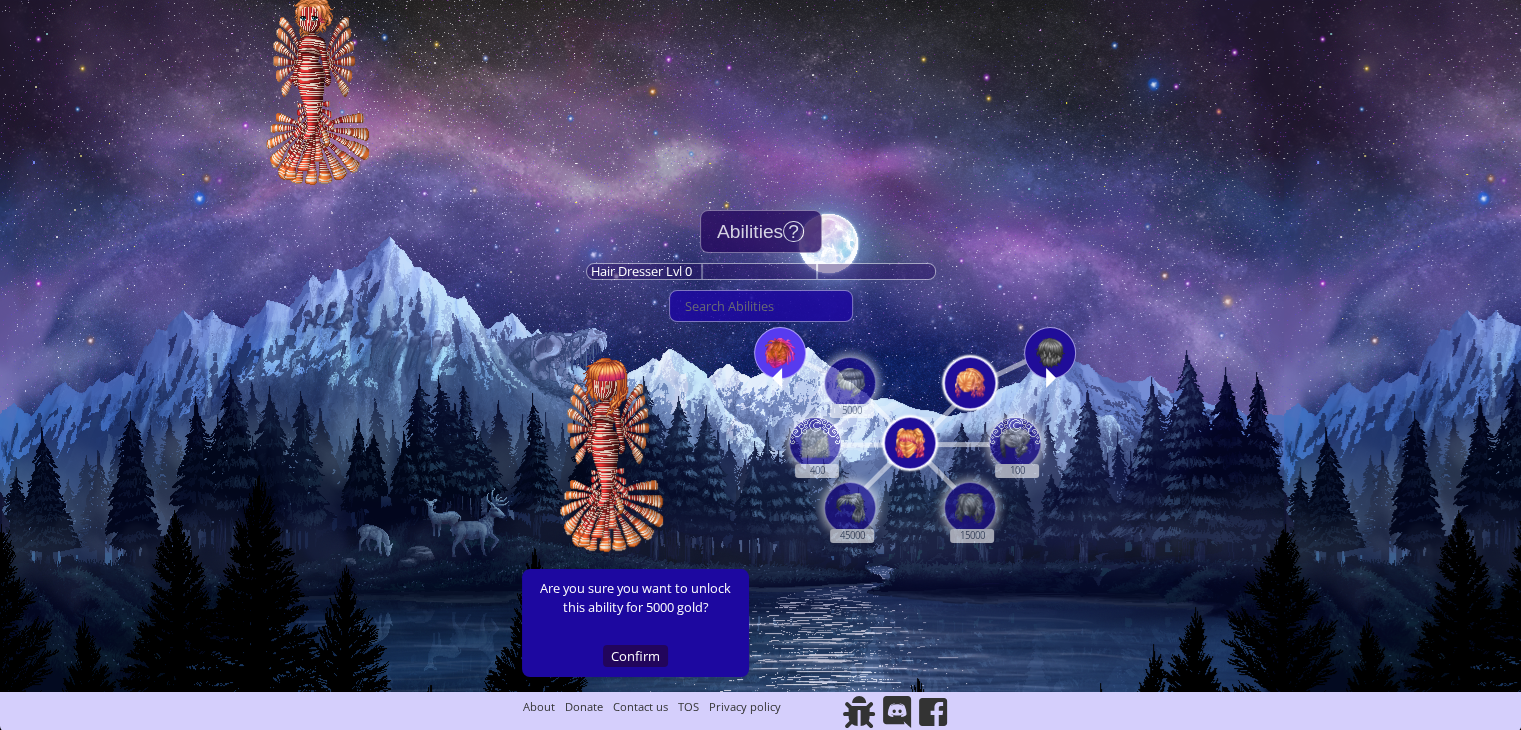 click at bounding box center [780, 353] 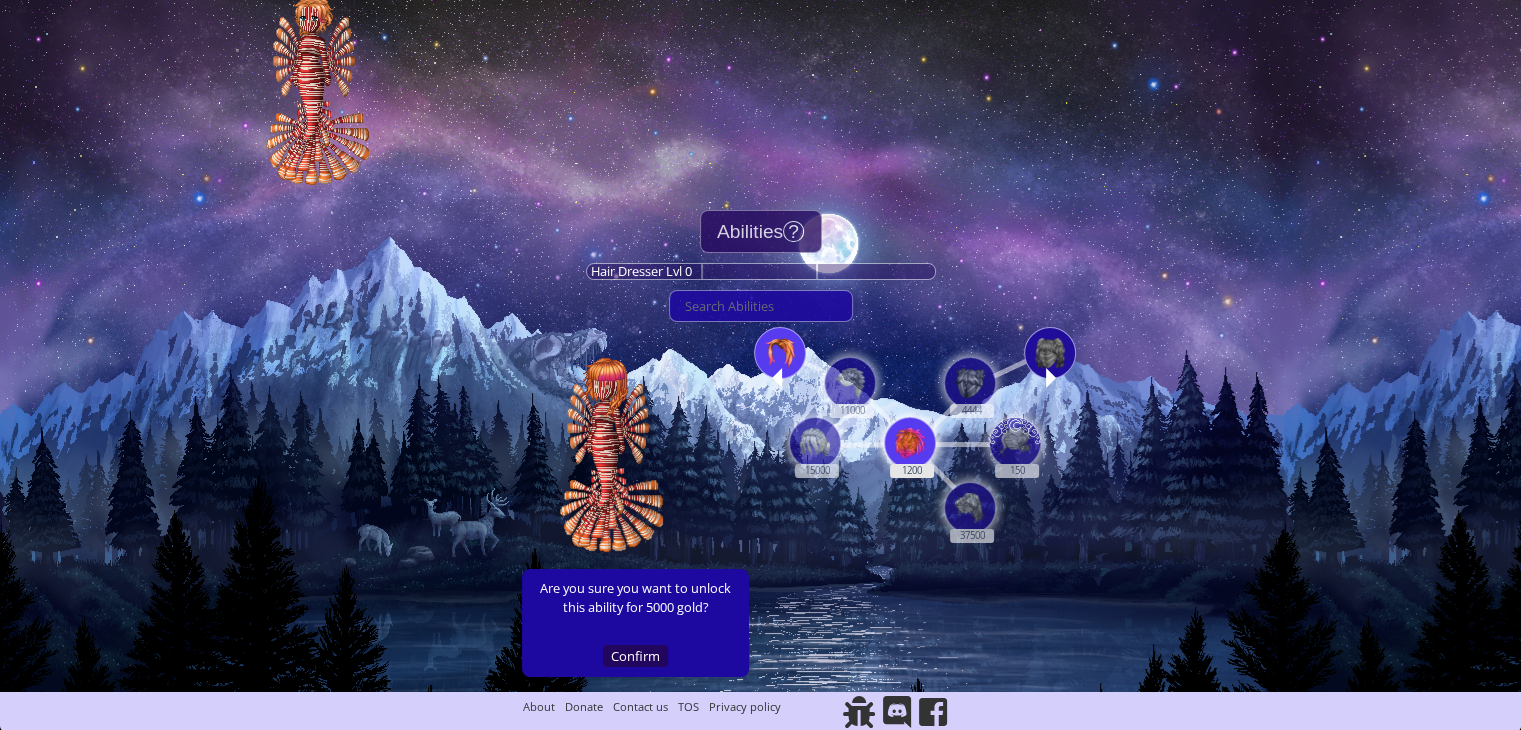 click at bounding box center [910, 443] 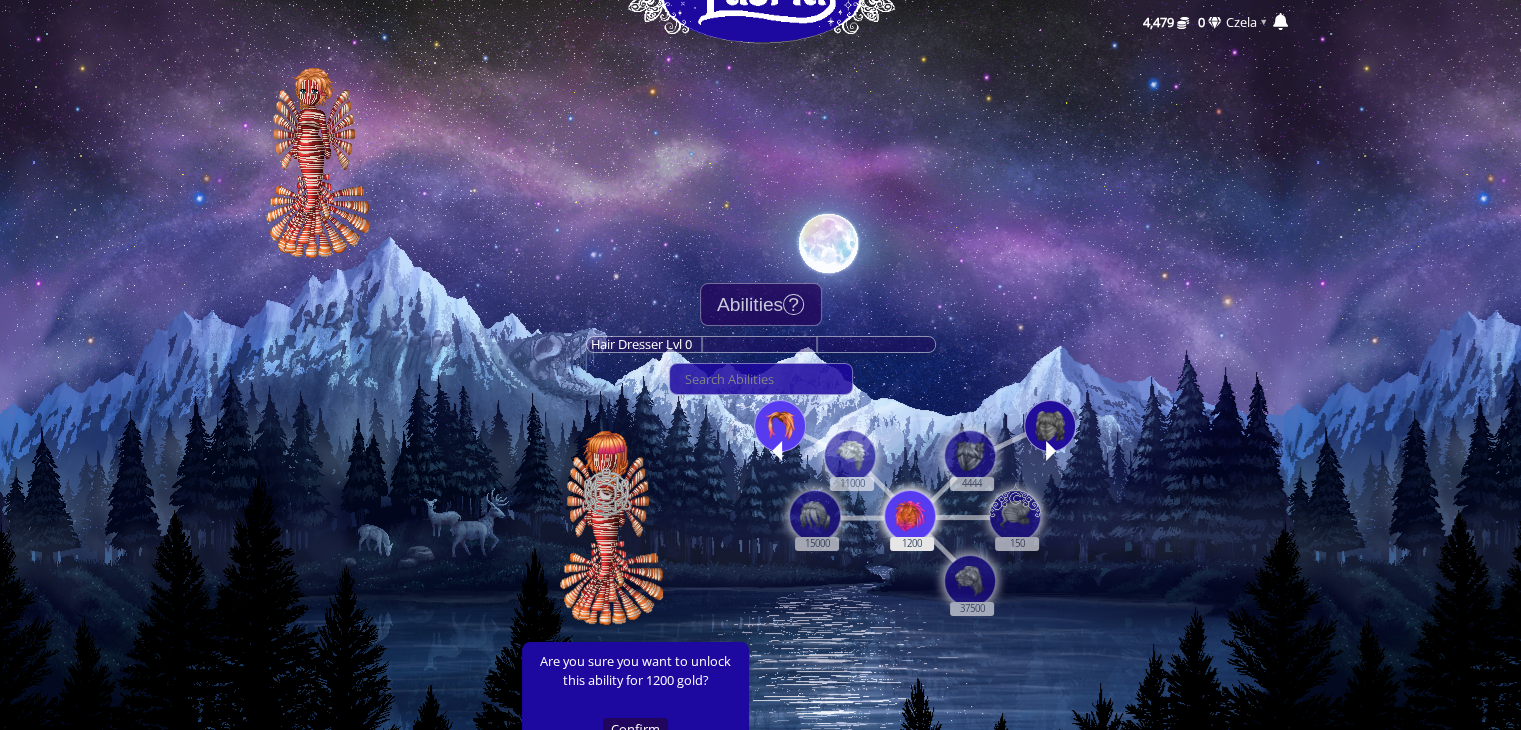 scroll, scrollTop: 116, scrollLeft: 0, axis: vertical 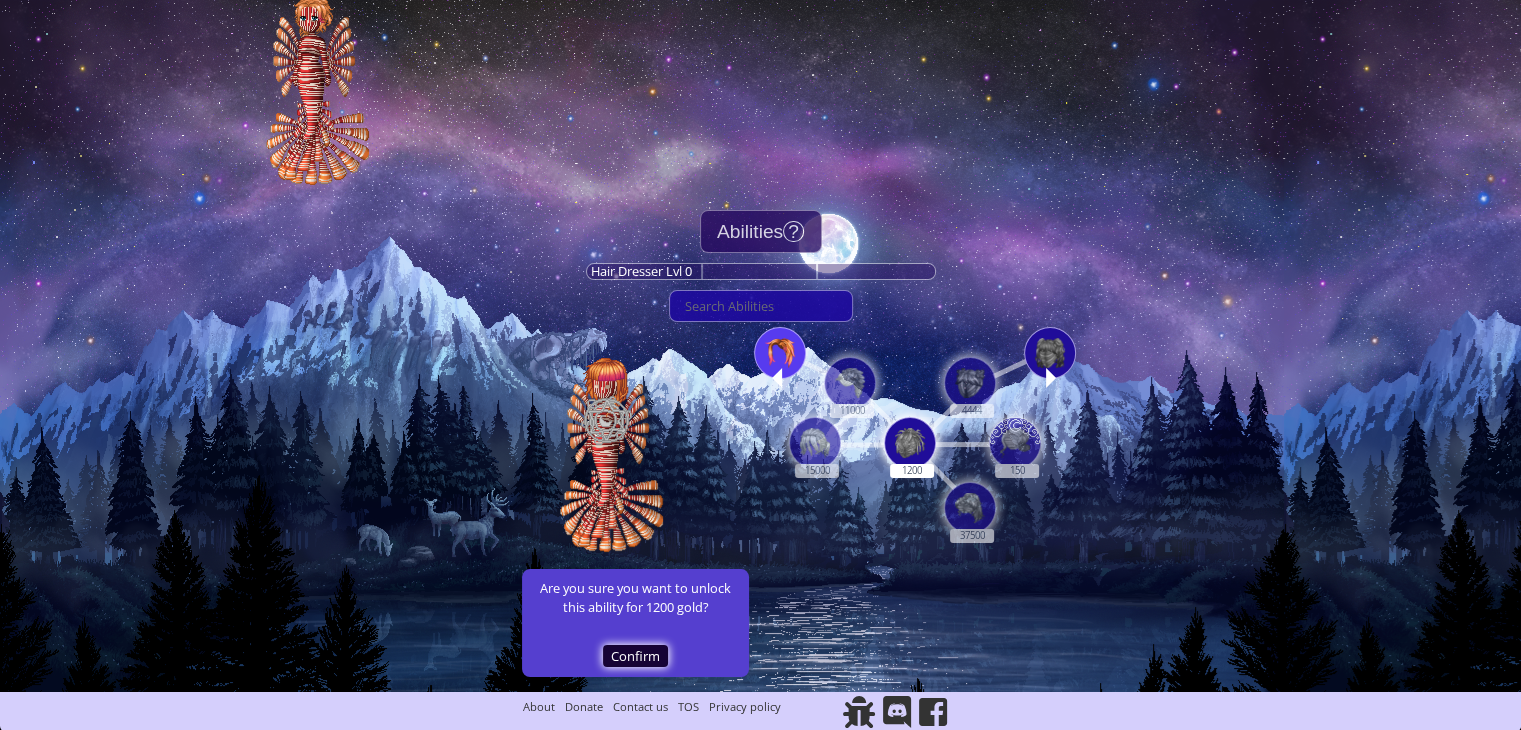 click on "Confirm" at bounding box center (635, 656) 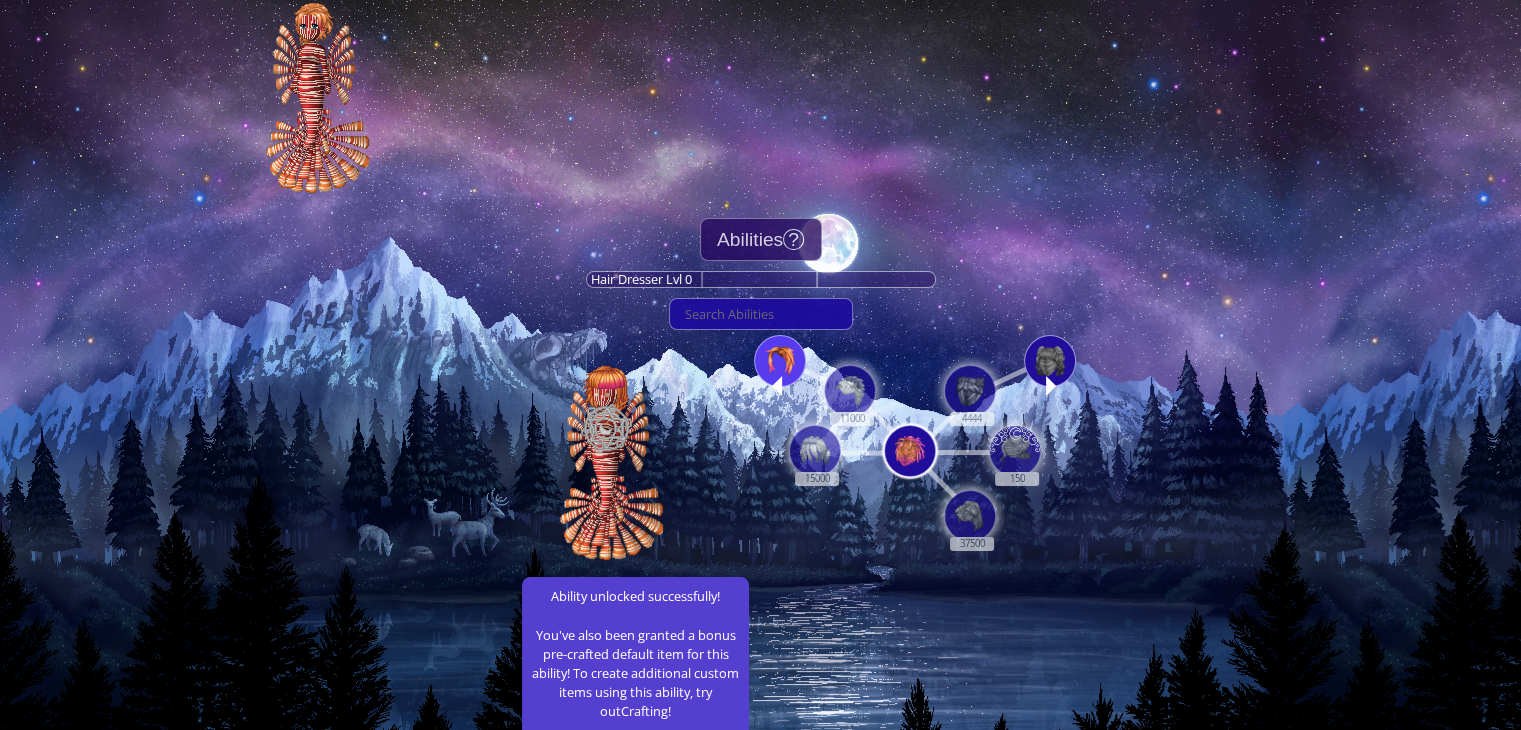 scroll, scrollTop: 108, scrollLeft: 0, axis: vertical 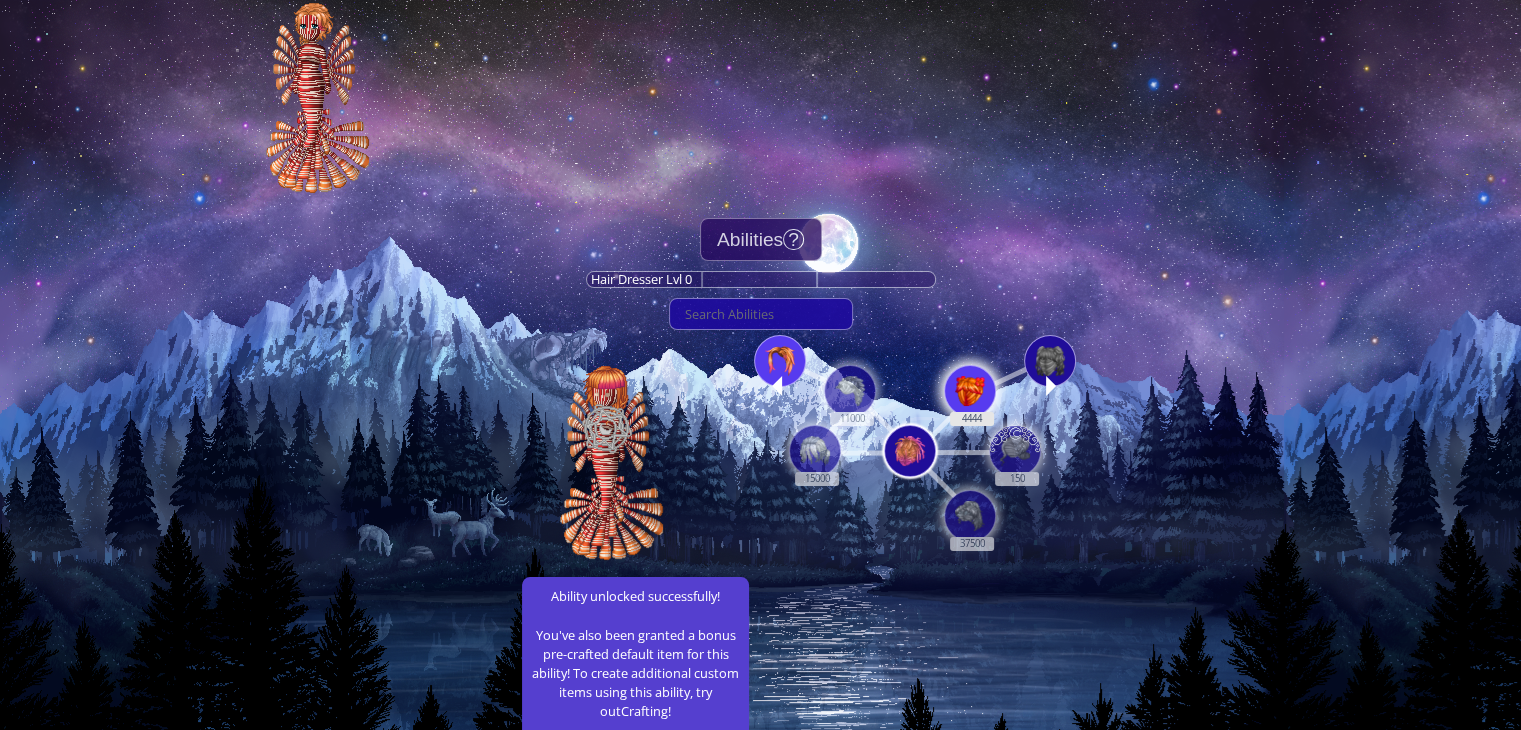 click at bounding box center [970, 391] 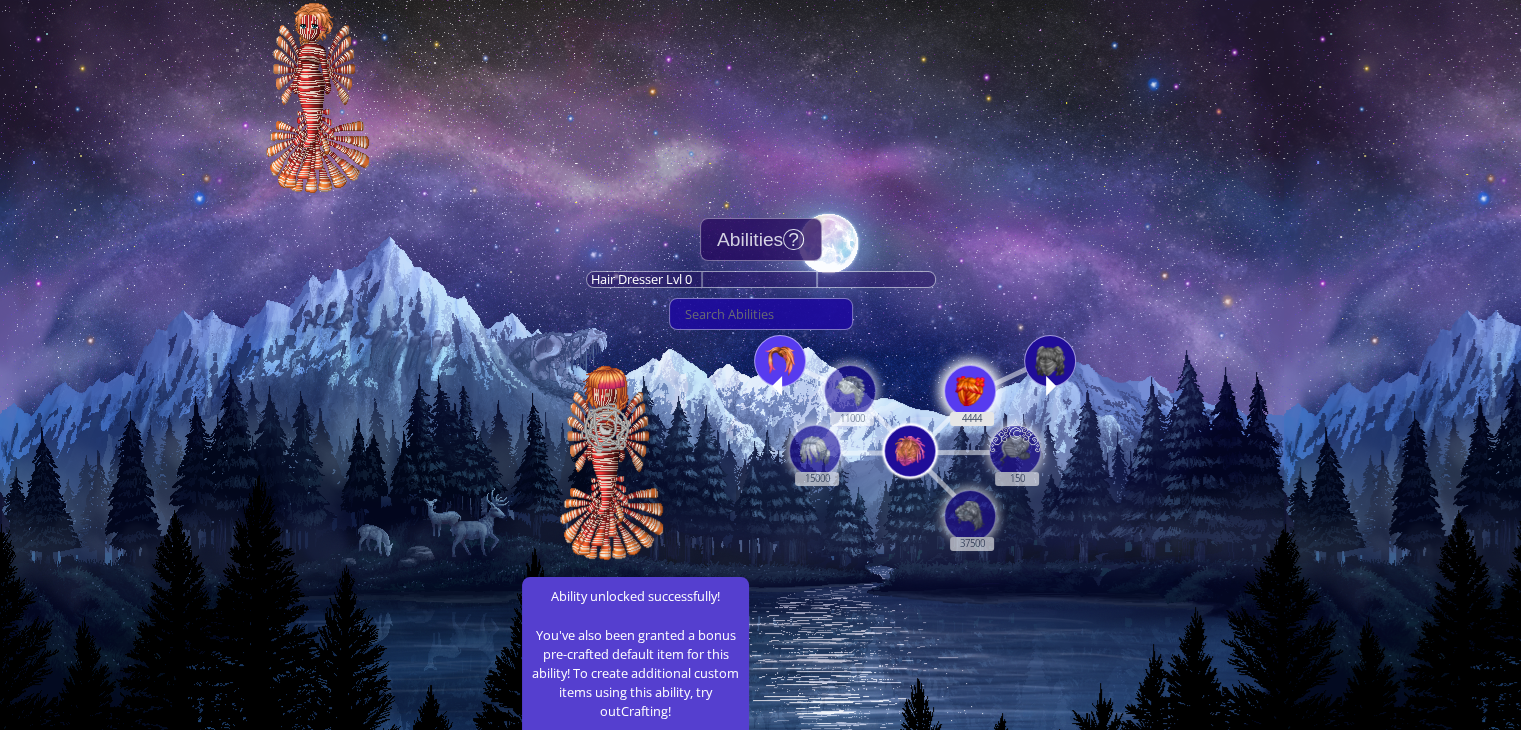 click on "4444" at bounding box center [971, 380] 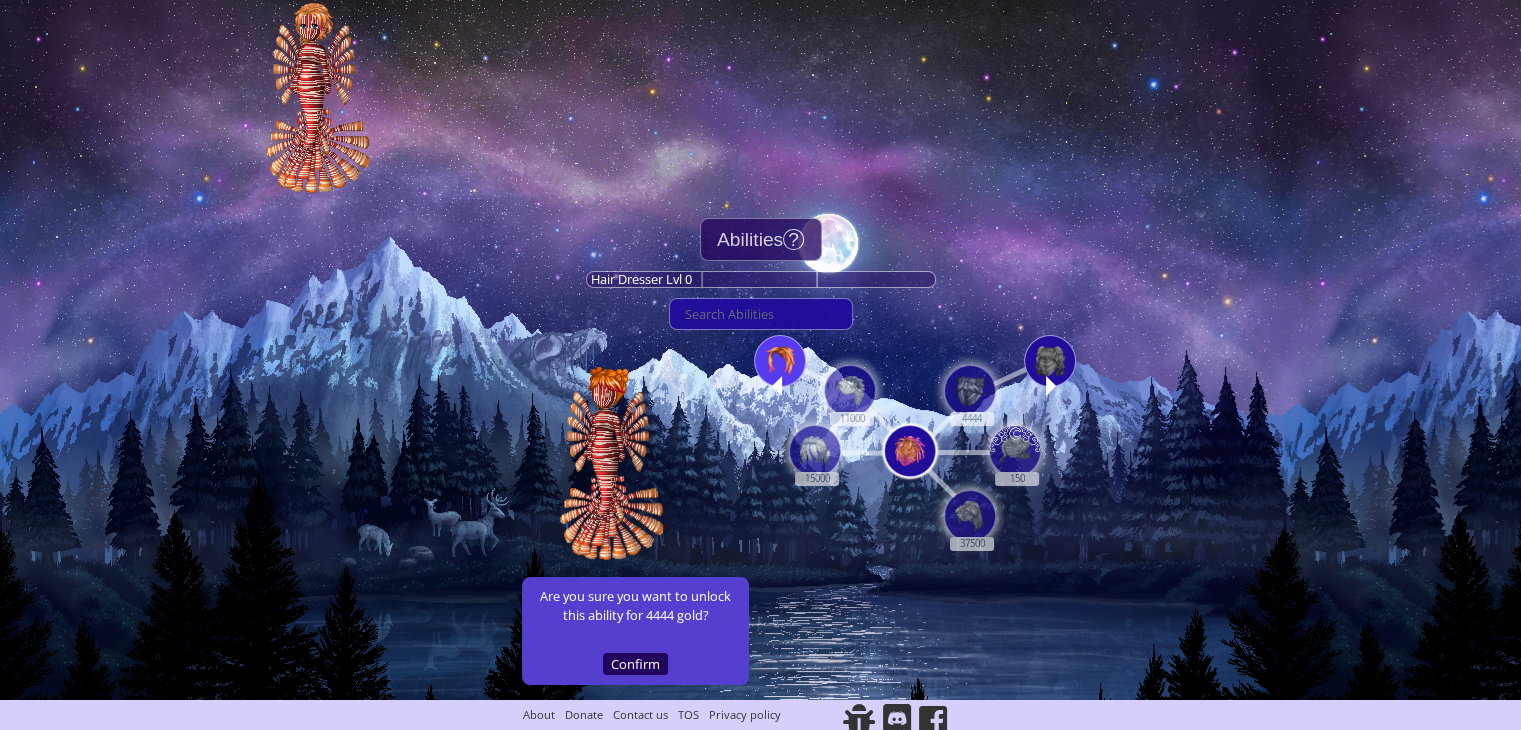 click at bounding box center [780, 361] 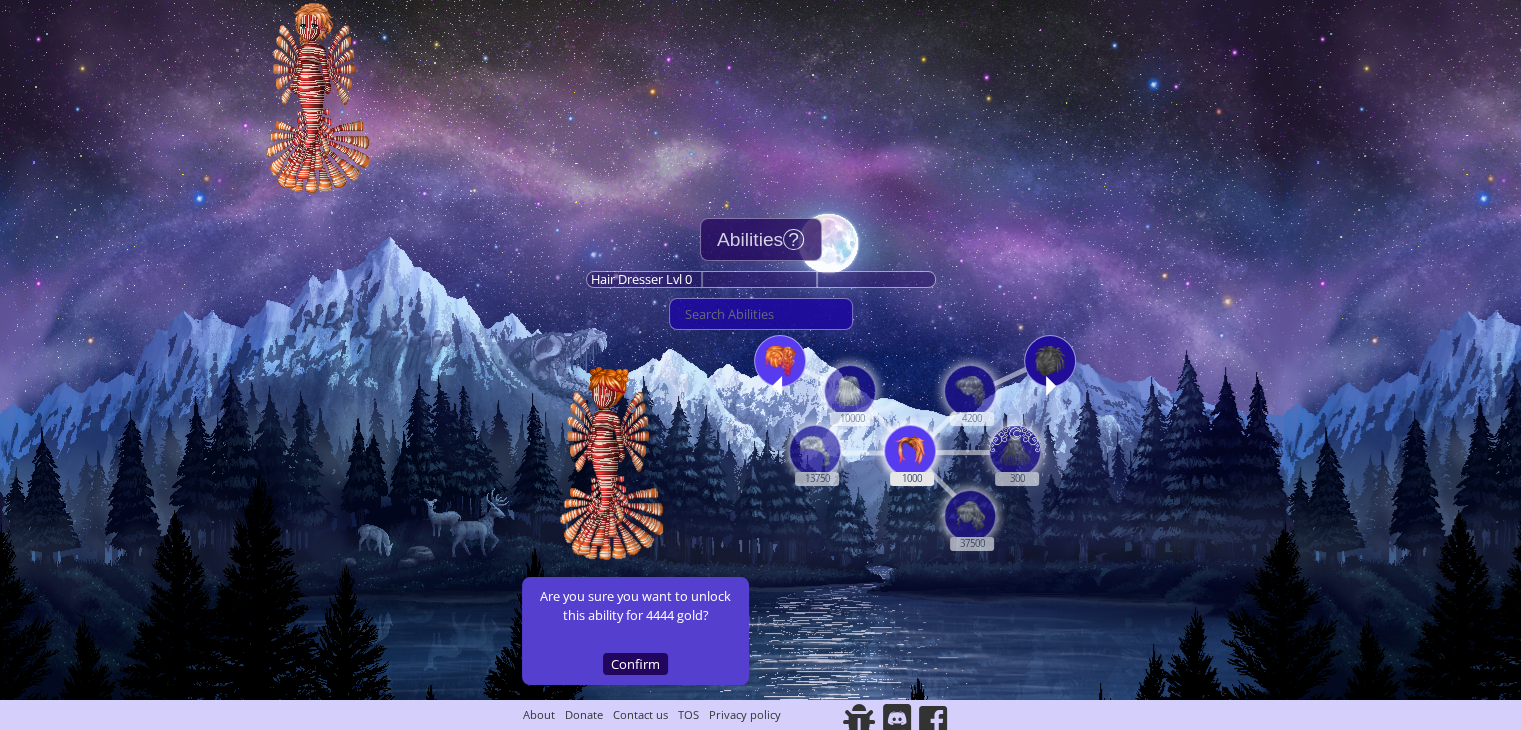 click at bounding box center (910, 451) 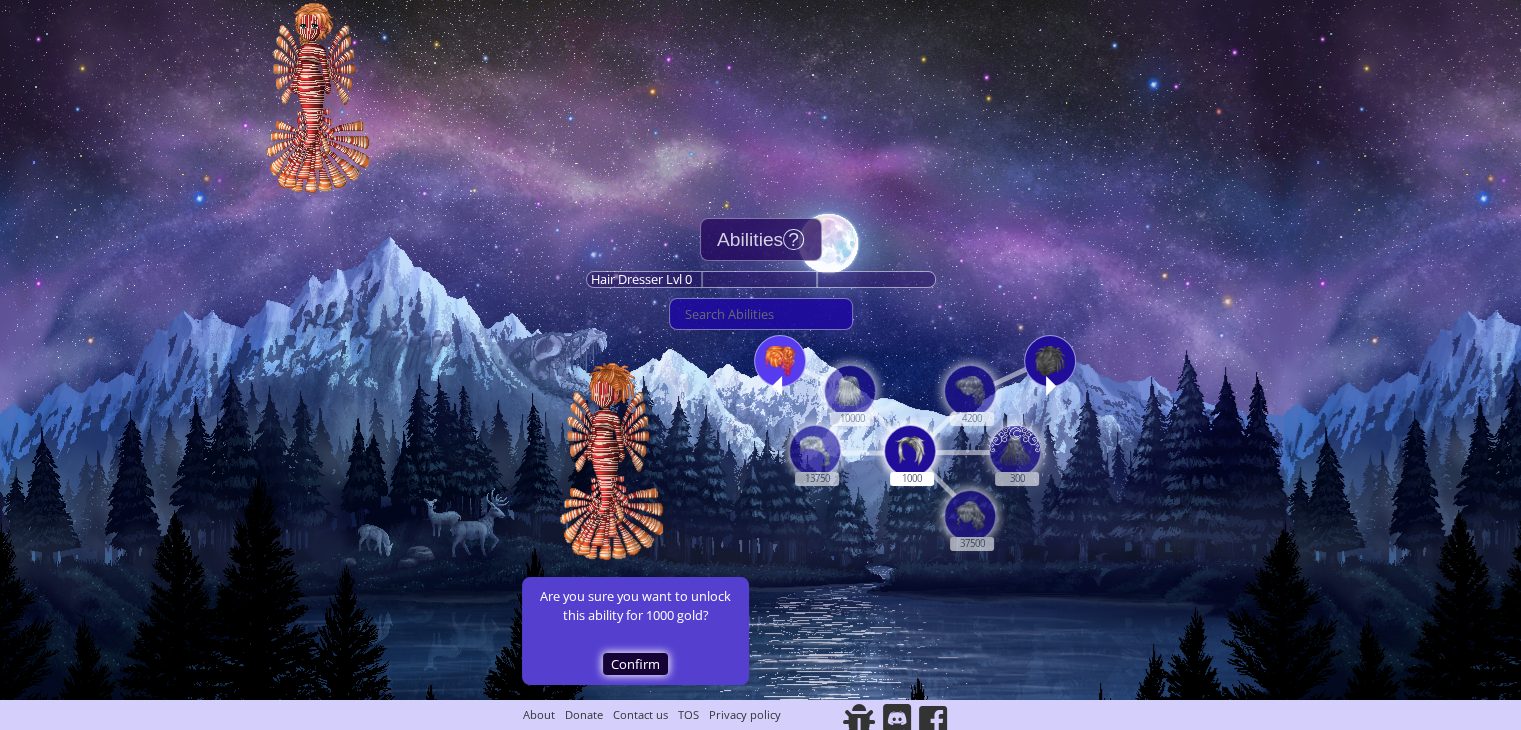 click on "Confirm" at bounding box center [635, 664] 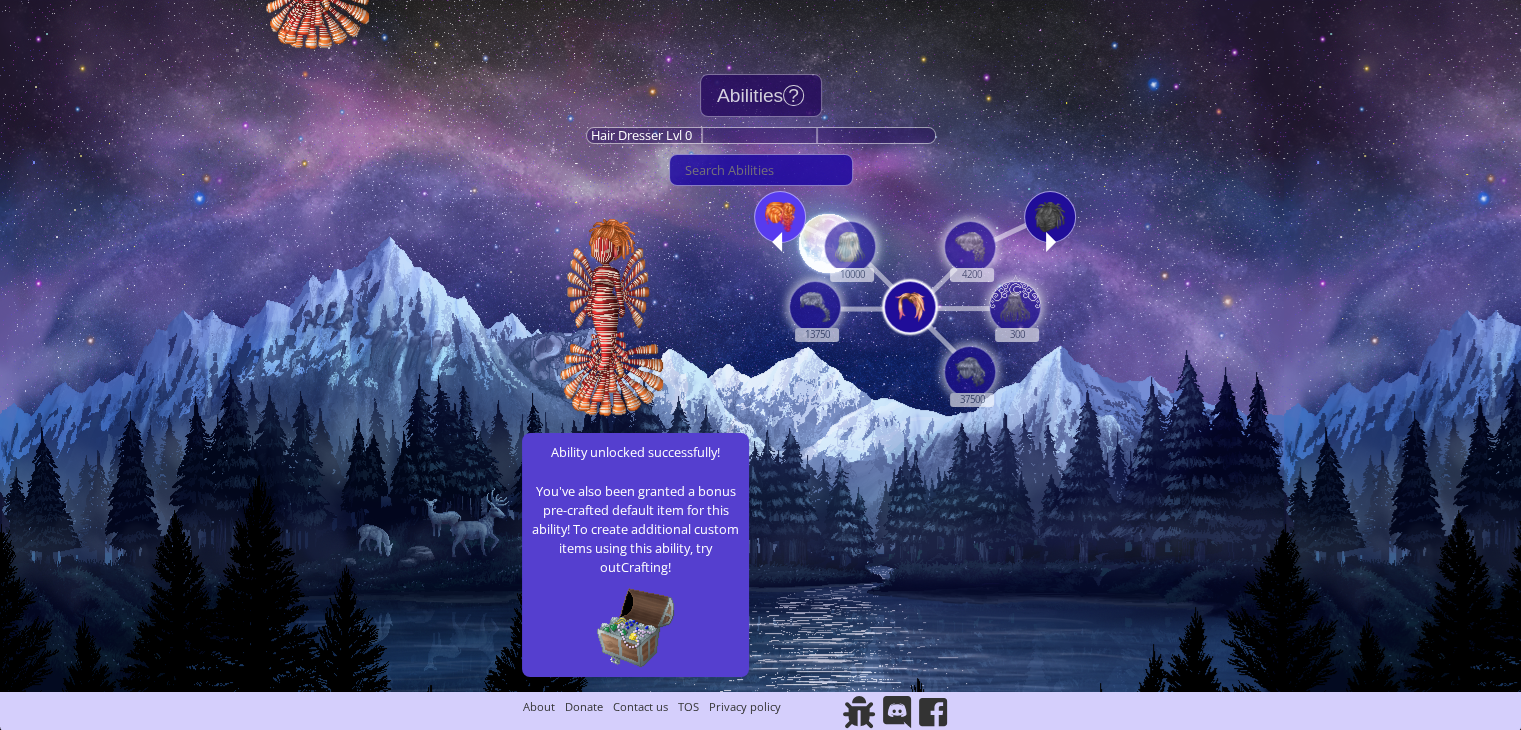 scroll, scrollTop: 0, scrollLeft: 0, axis: both 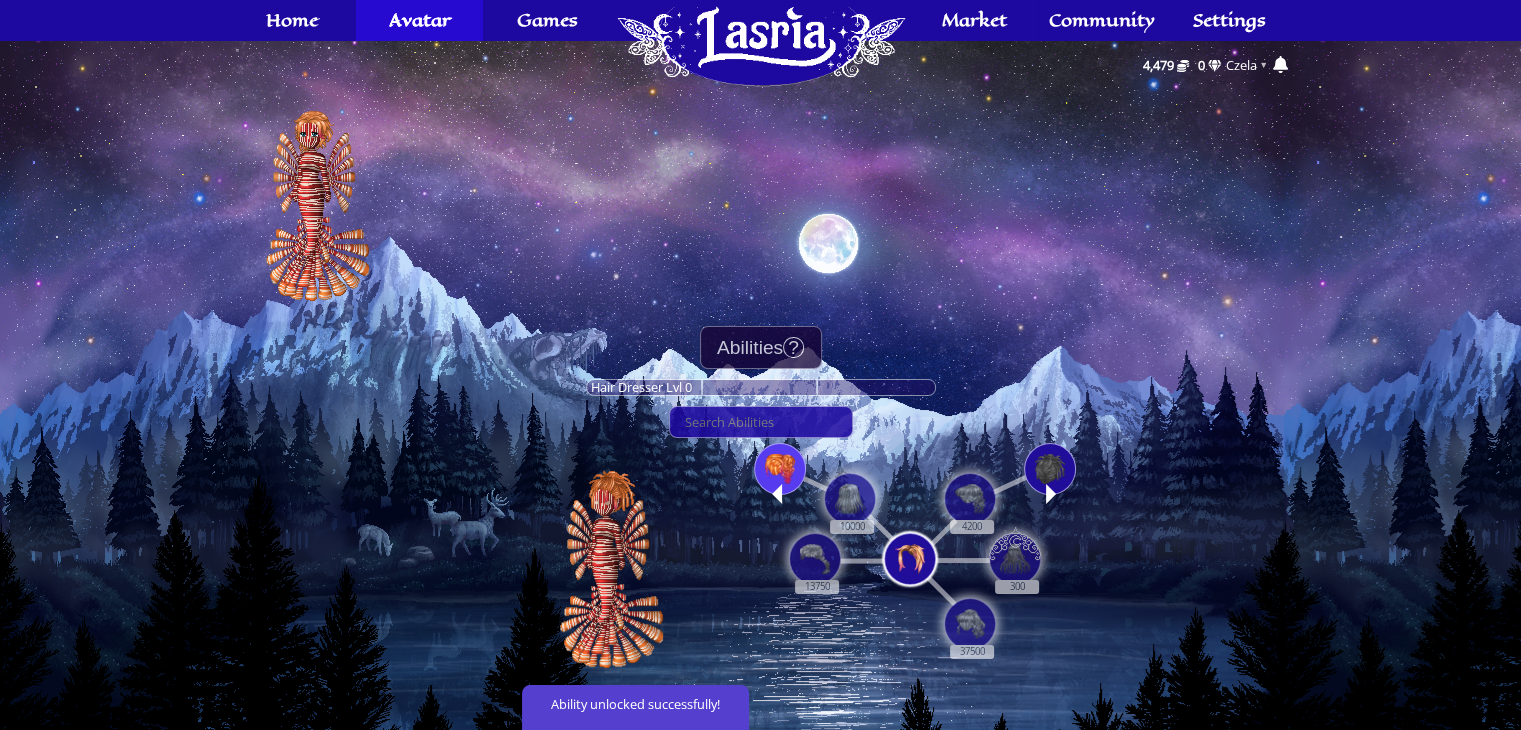 click on "?" at bounding box center (793, 347) 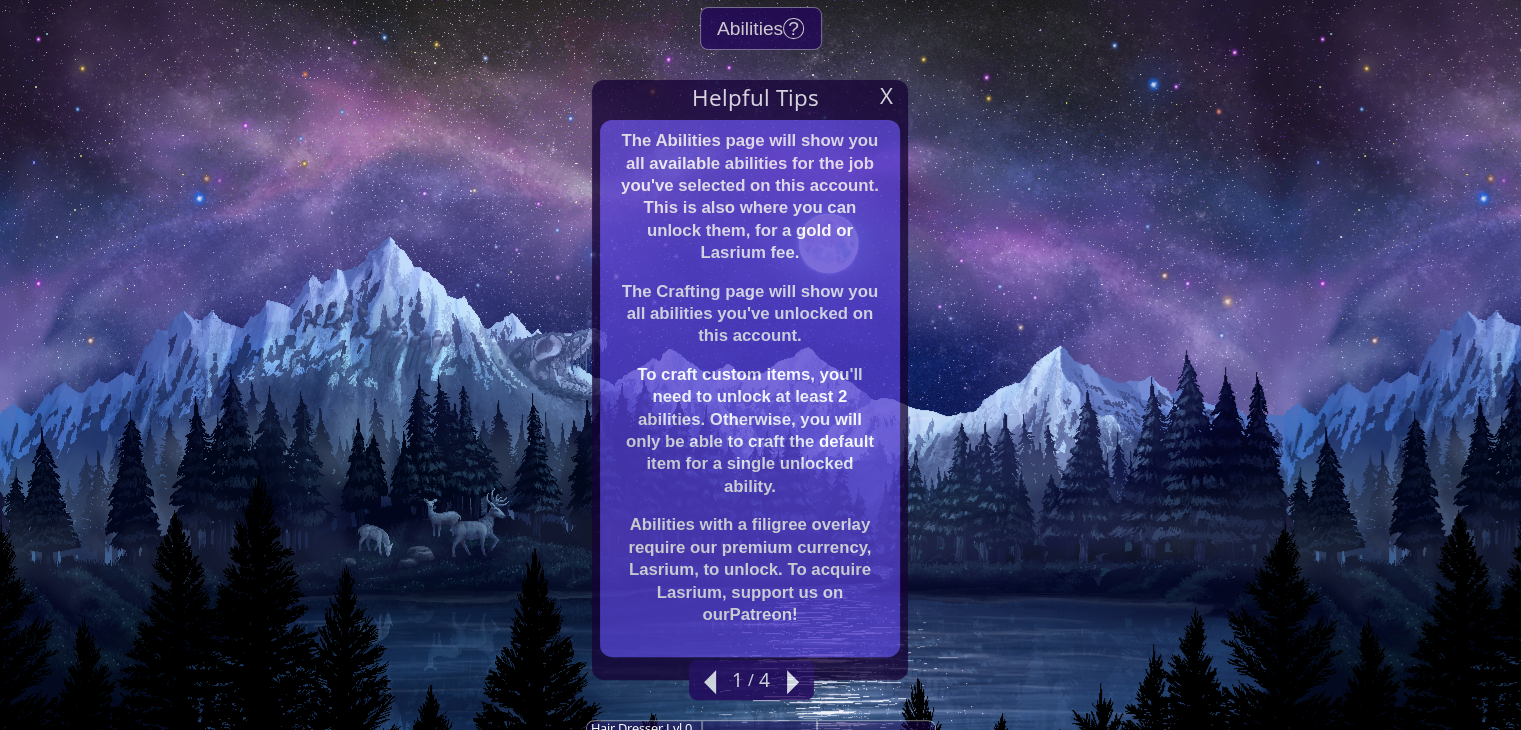 scroll, scrollTop: 320, scrollLeft: 0, axis: vertical 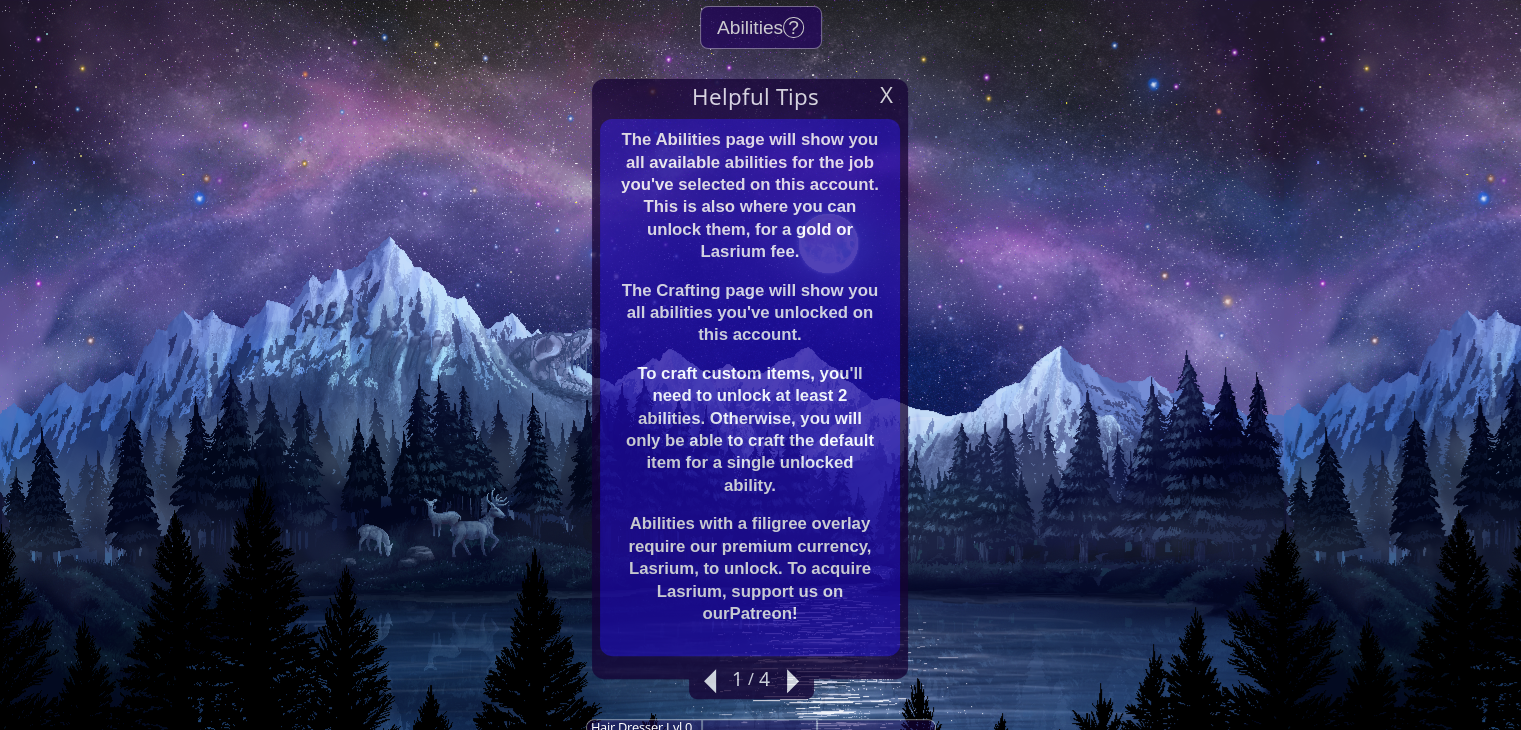 click at bounding box center [793, 681] 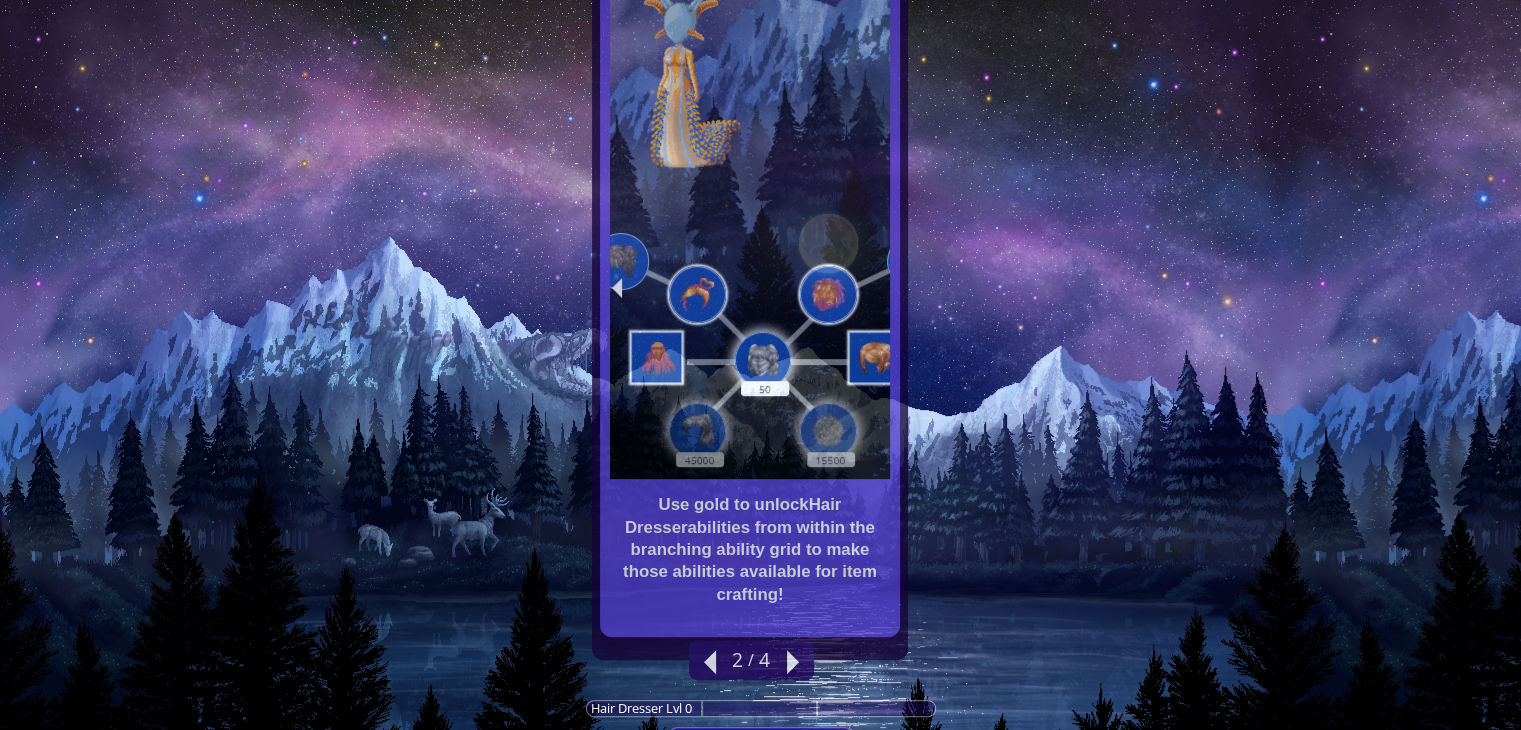 scroll, scrollTop: 579, scrollLeft: 0, axis: vertical 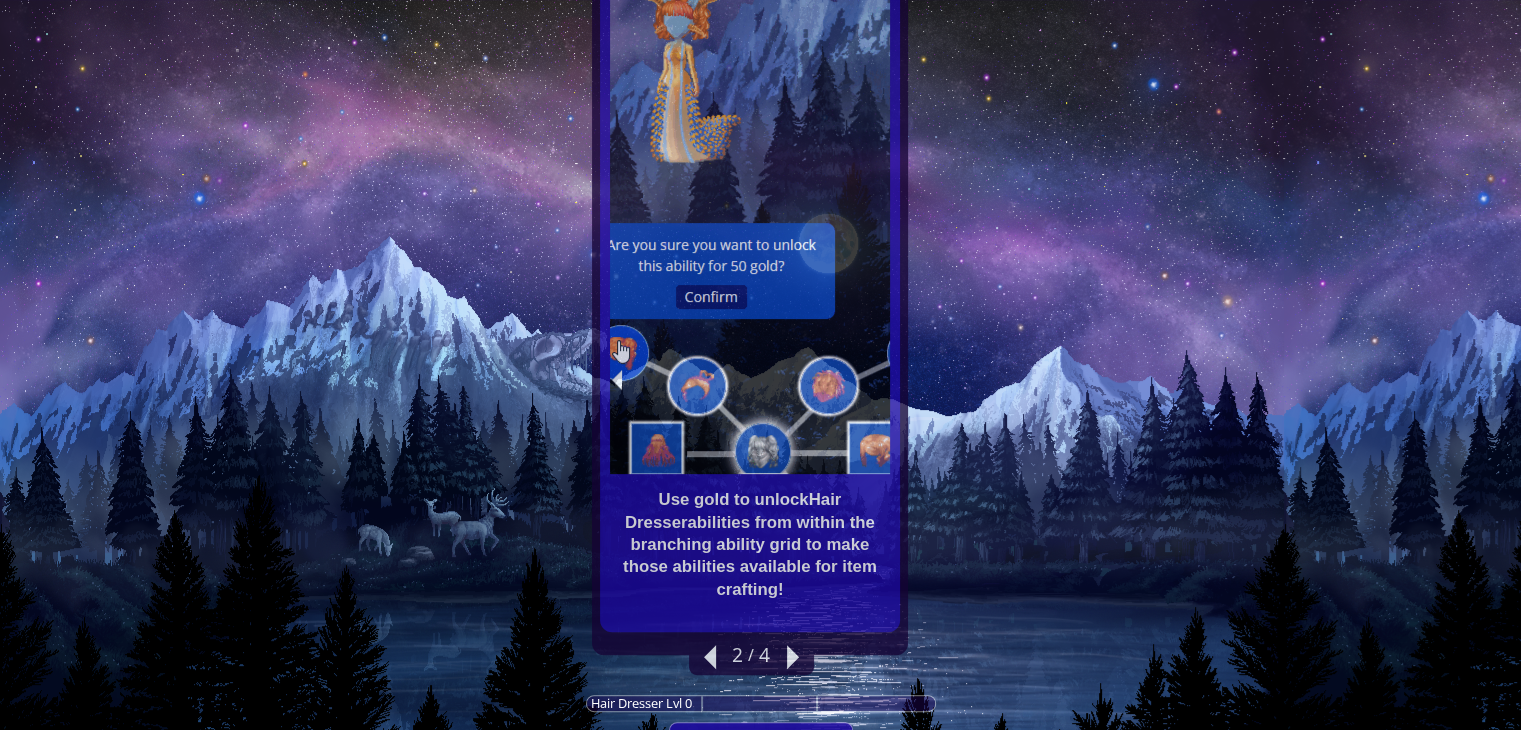 click at bounding box center (793, 657) 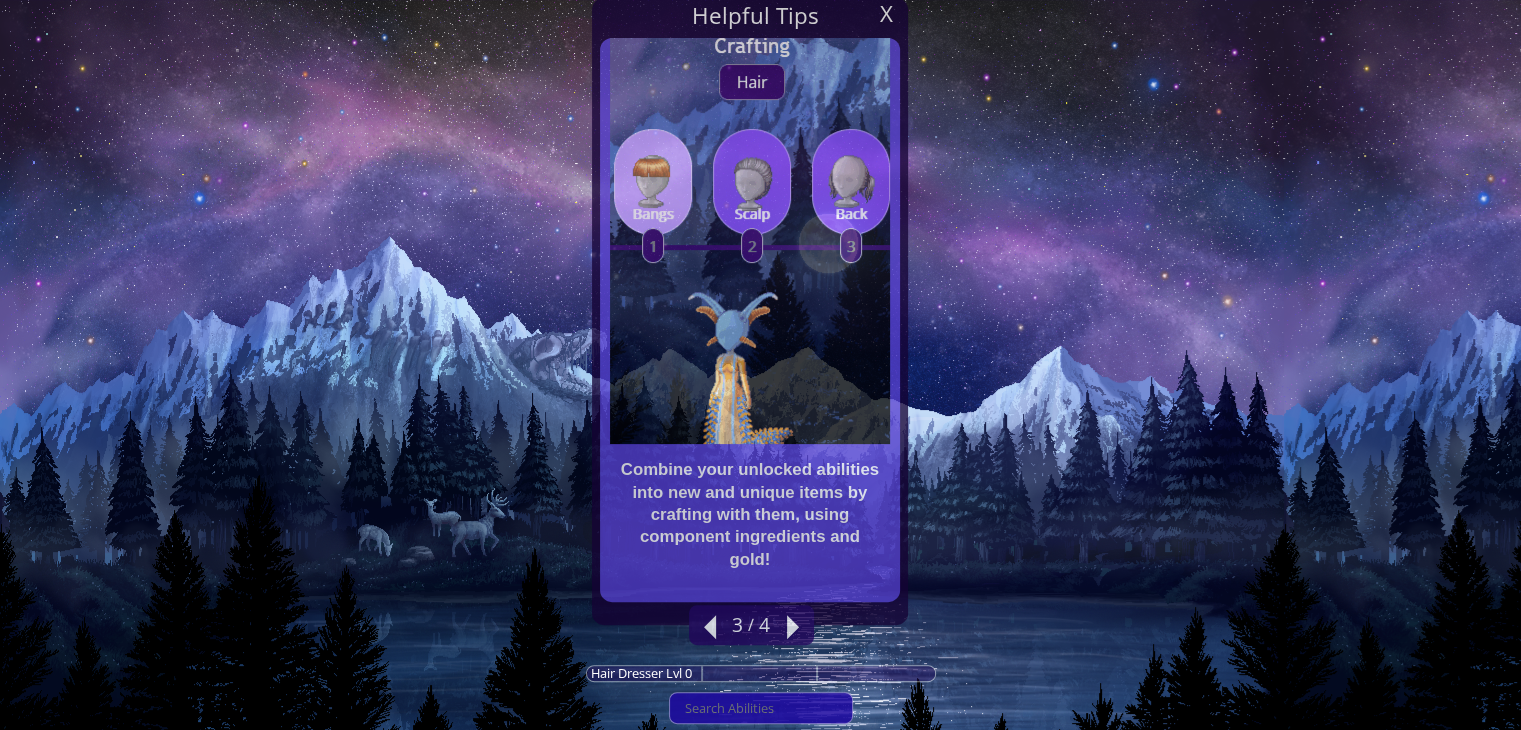 scroll, scrollTop: 400, scrollLeft: 0, axis: vertical 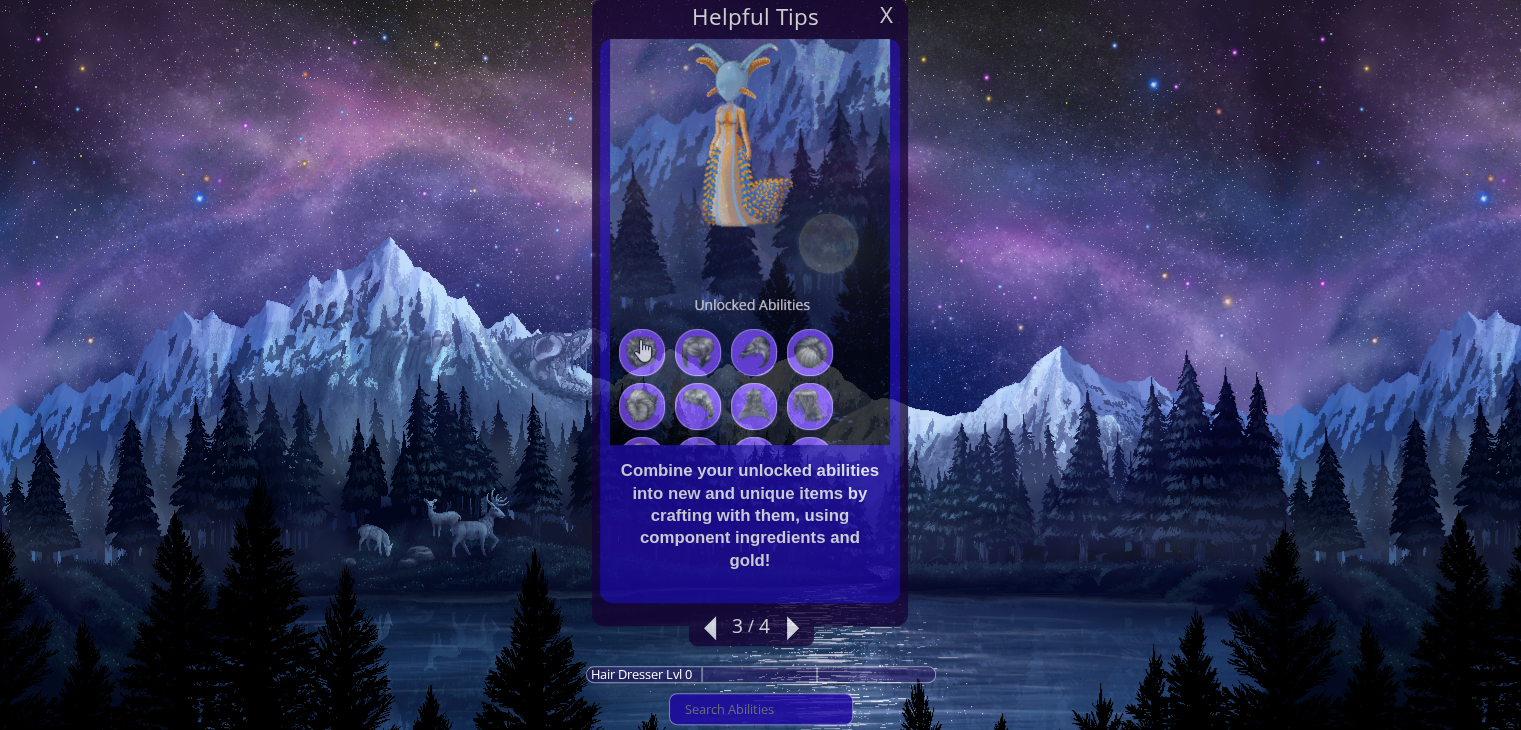 click at bounding box center [793, 628] 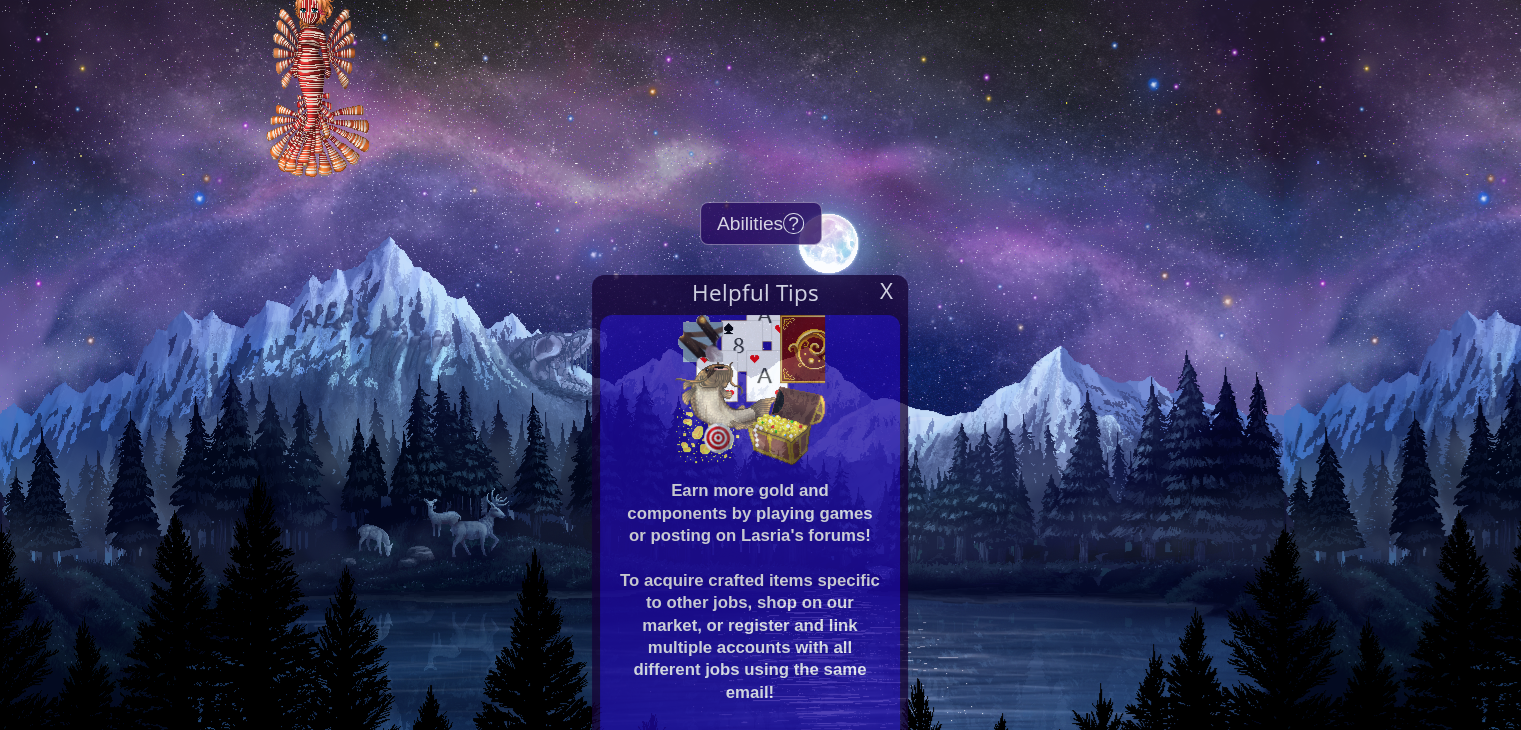 scroll, scrollTop: 116, scrollLeft: 0, axis: vertical 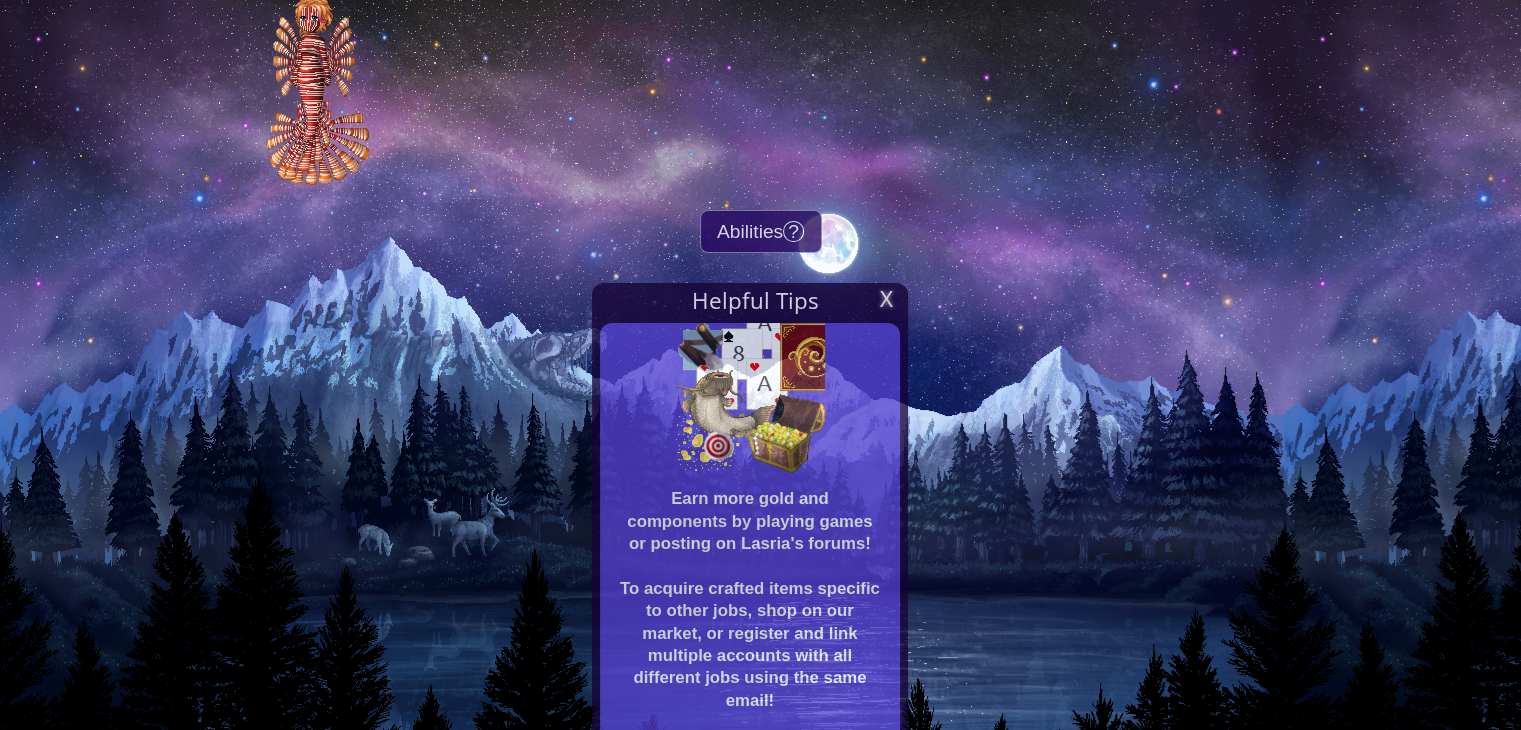 click on "X" at bounding box center [886, 299] 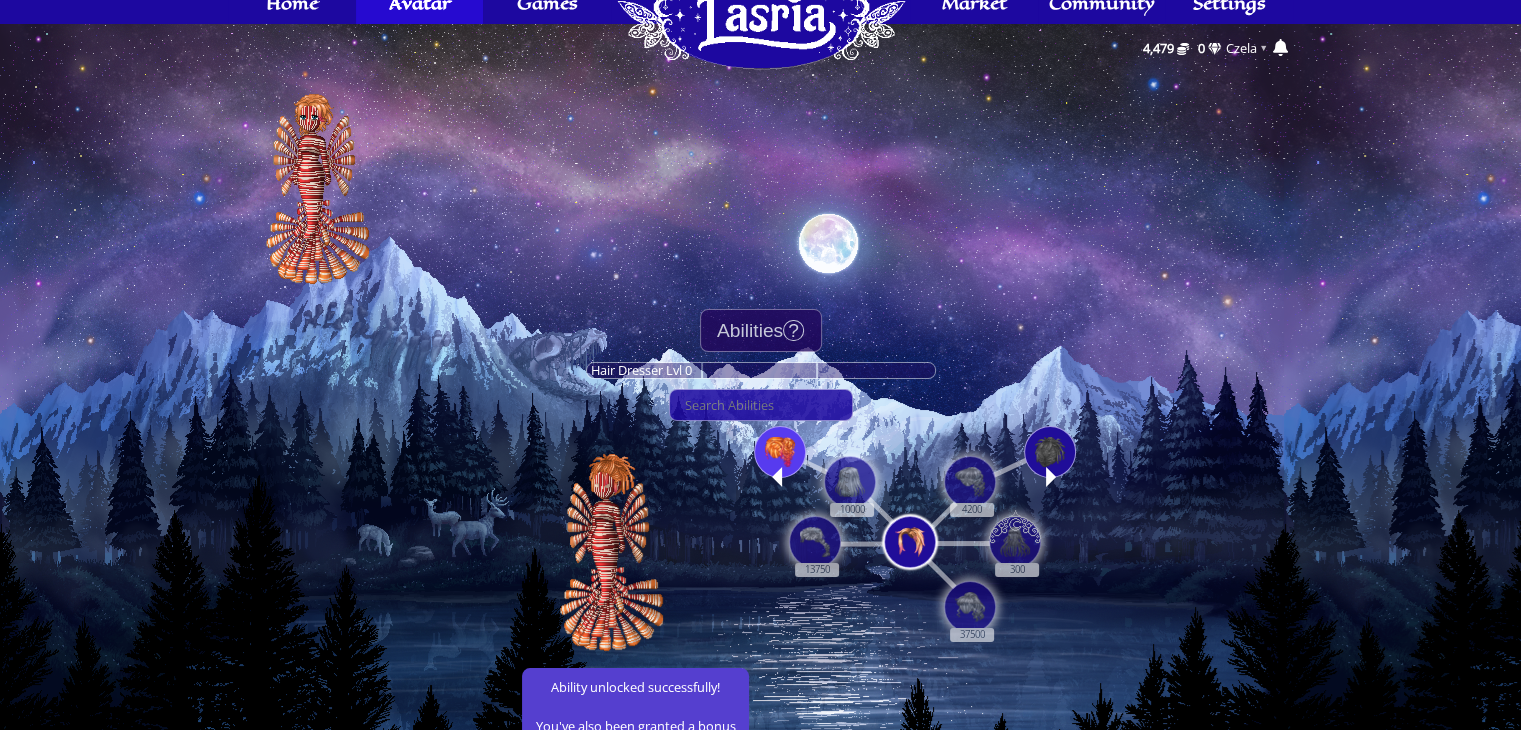 scroll, scrollTop: 0, scrollLeft: 0, axis: both 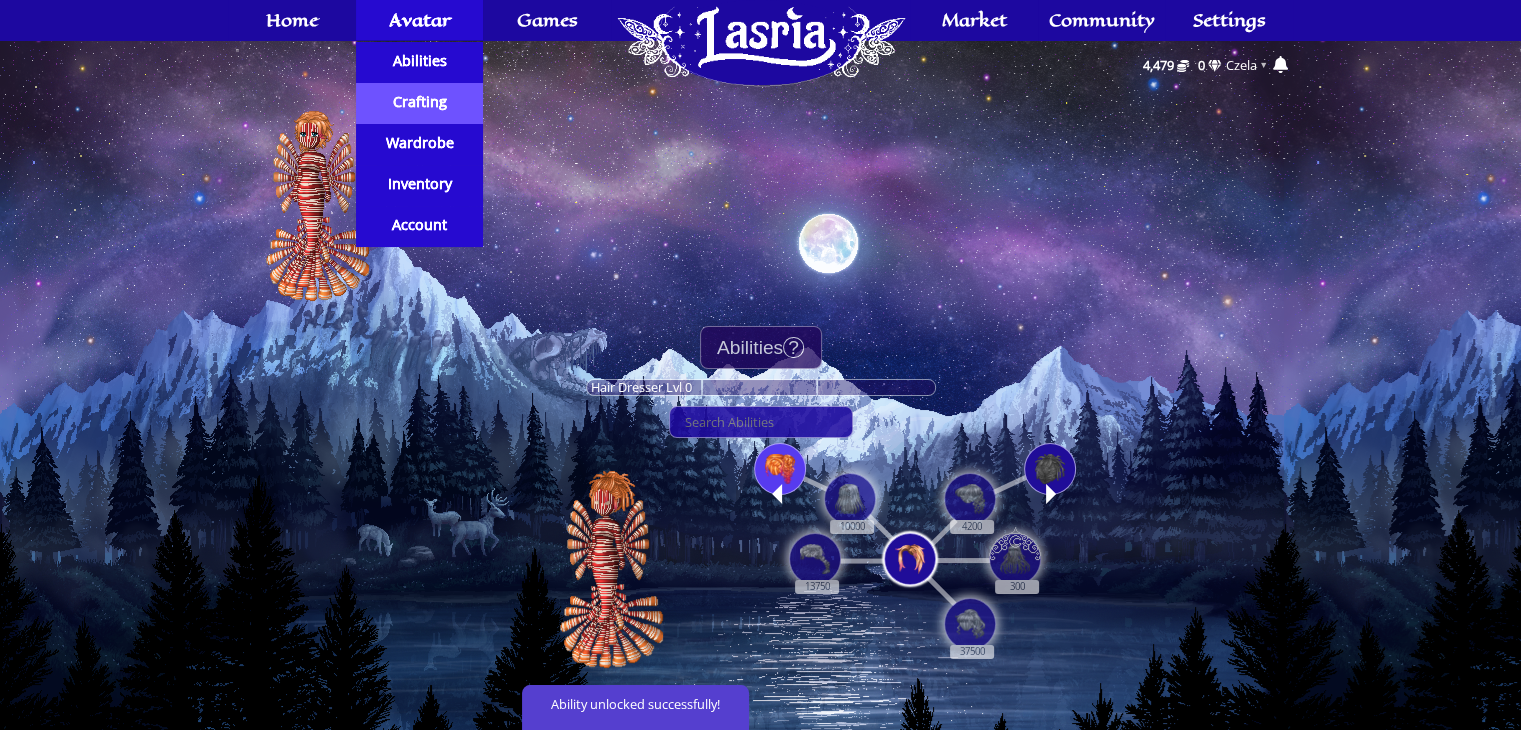 click on "Crafting" at bounding box center [420, 103] 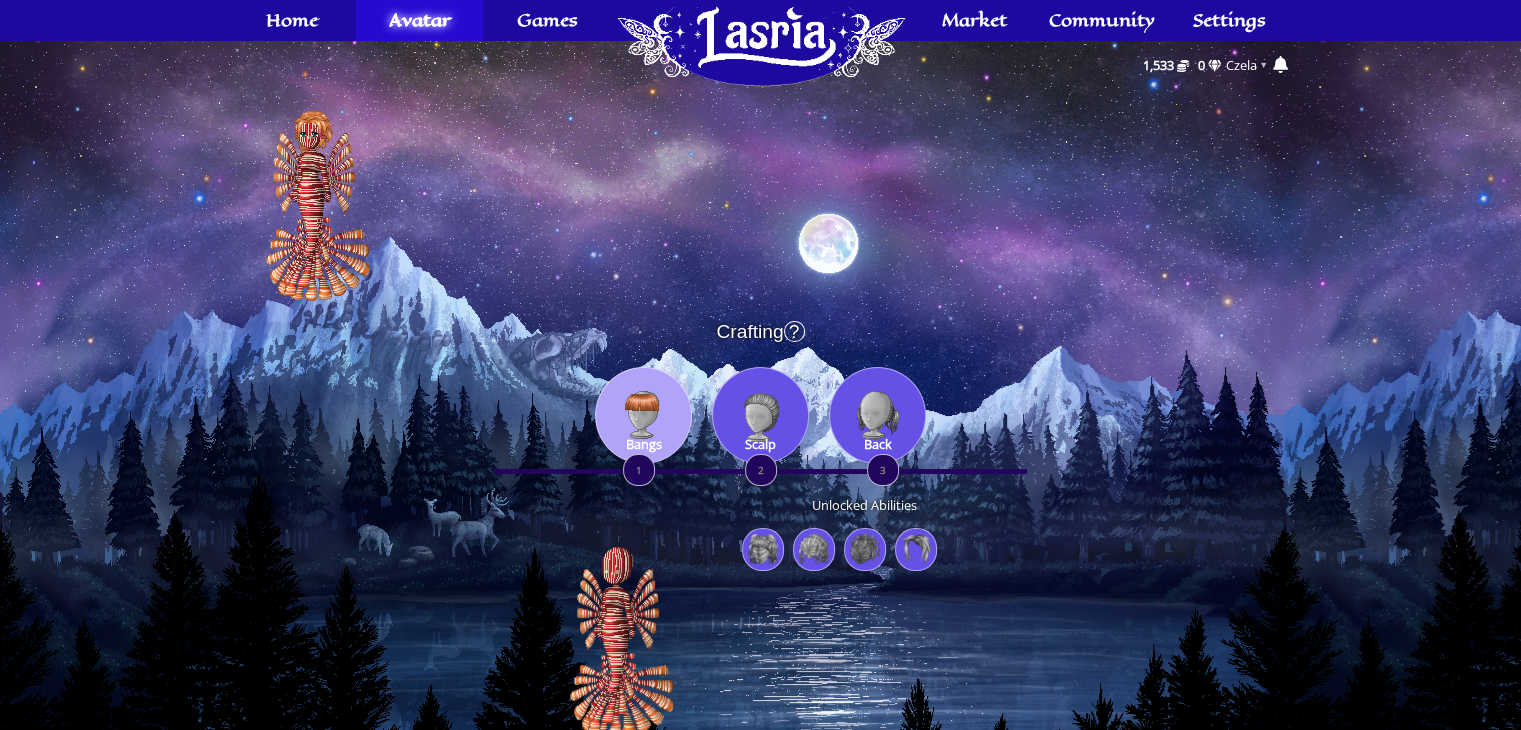 scroll, scrollTop: 96, scrollLeft: 0, axis: vertical 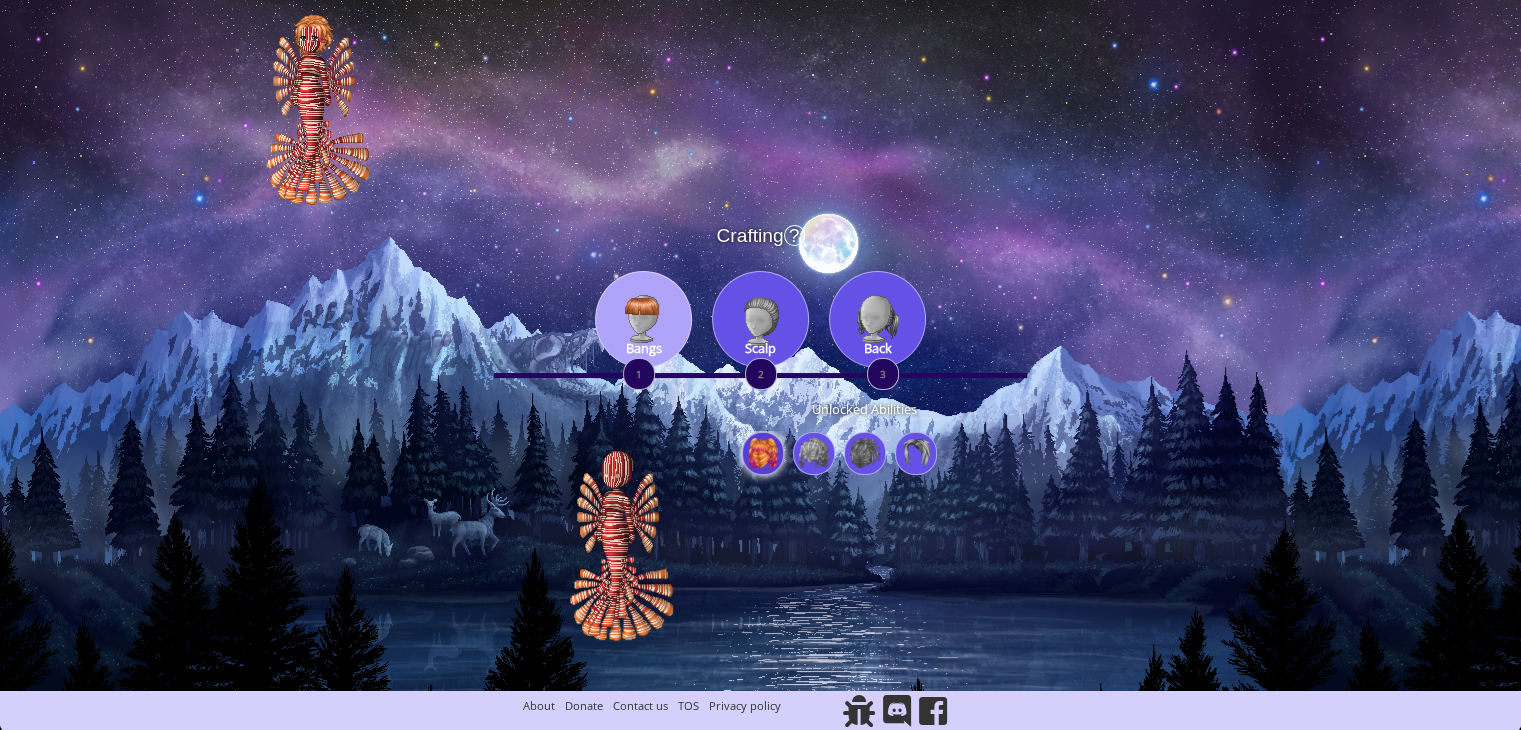 click at bounding box center (763, 453) 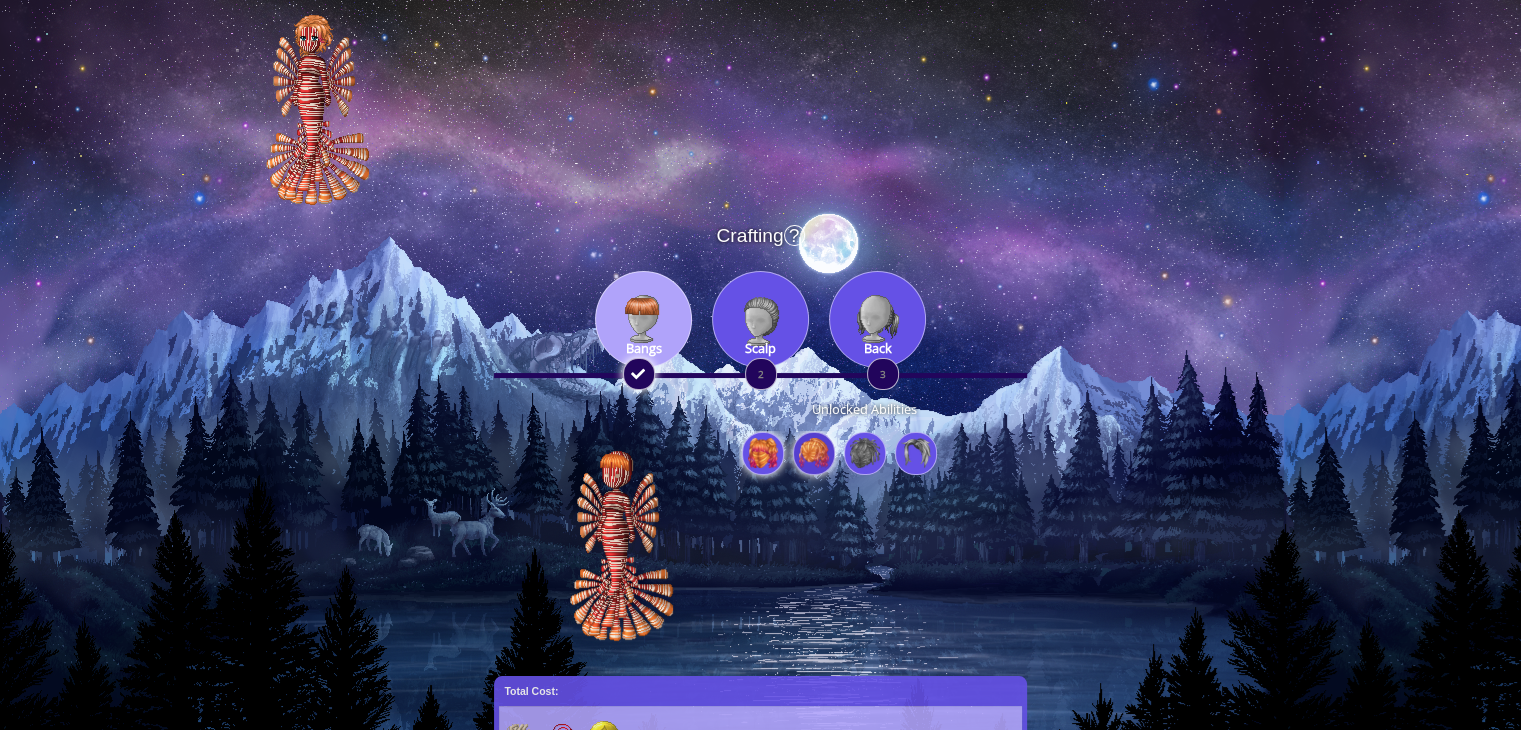 click at bounding box center [814, 453] 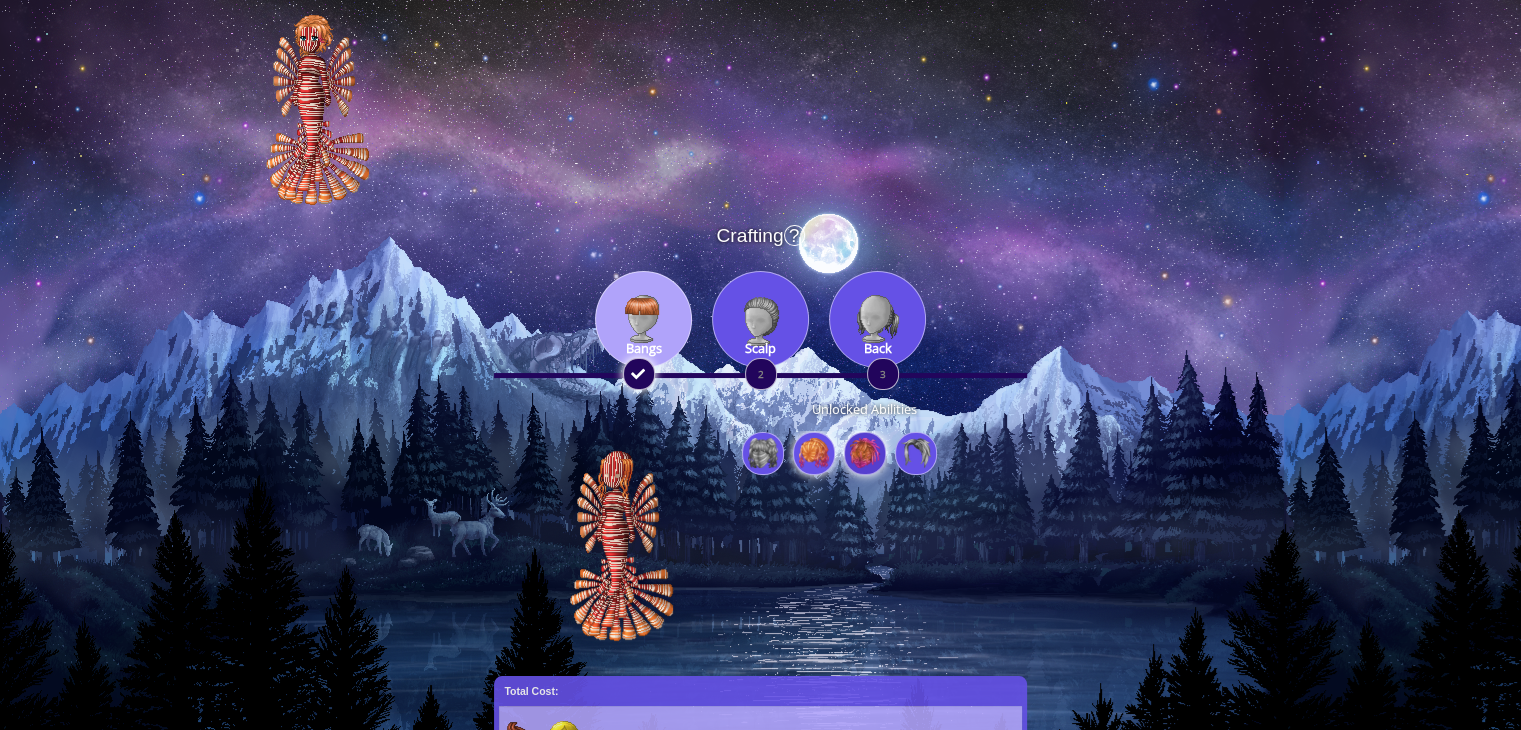click at bounding box center (865, 453) 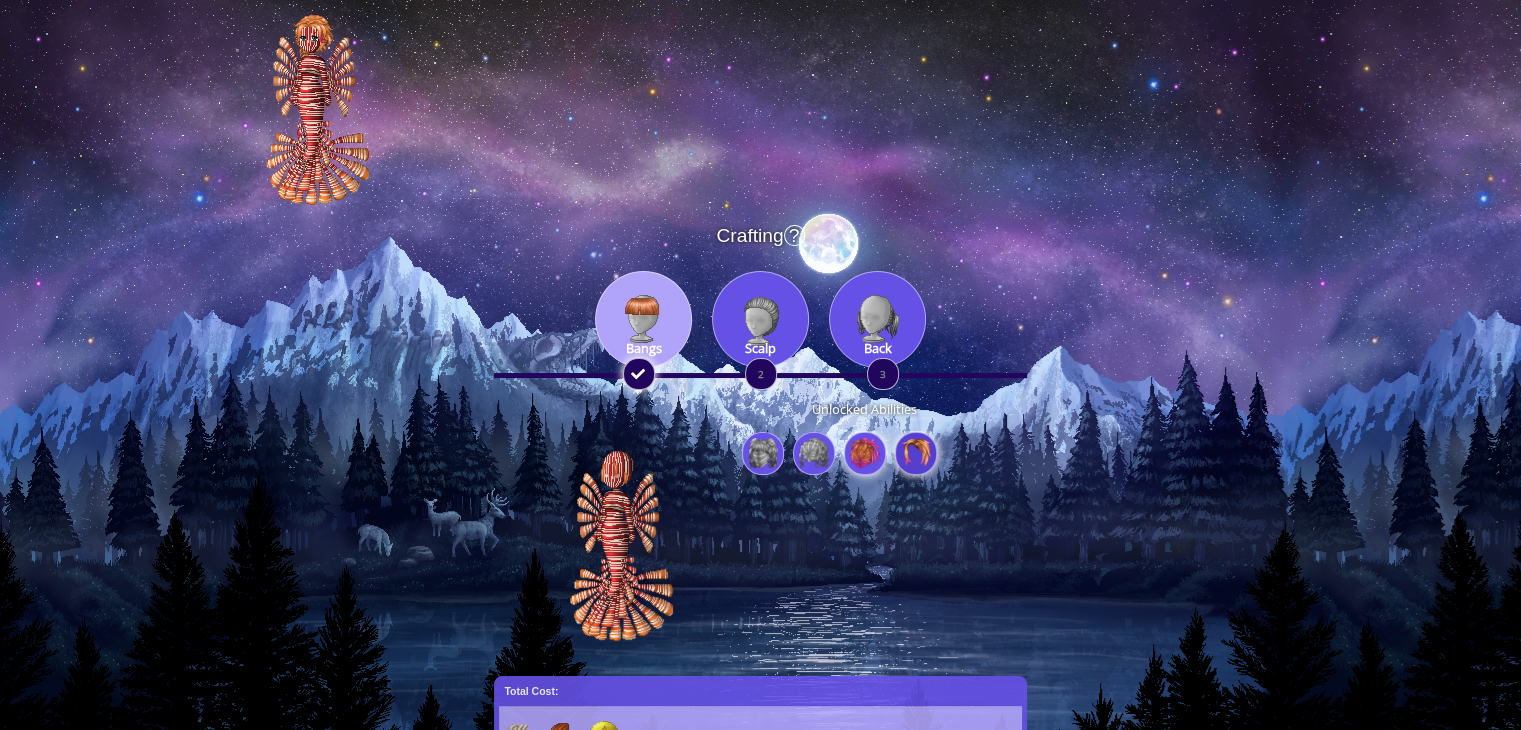 click at bounding box center (916, 453) 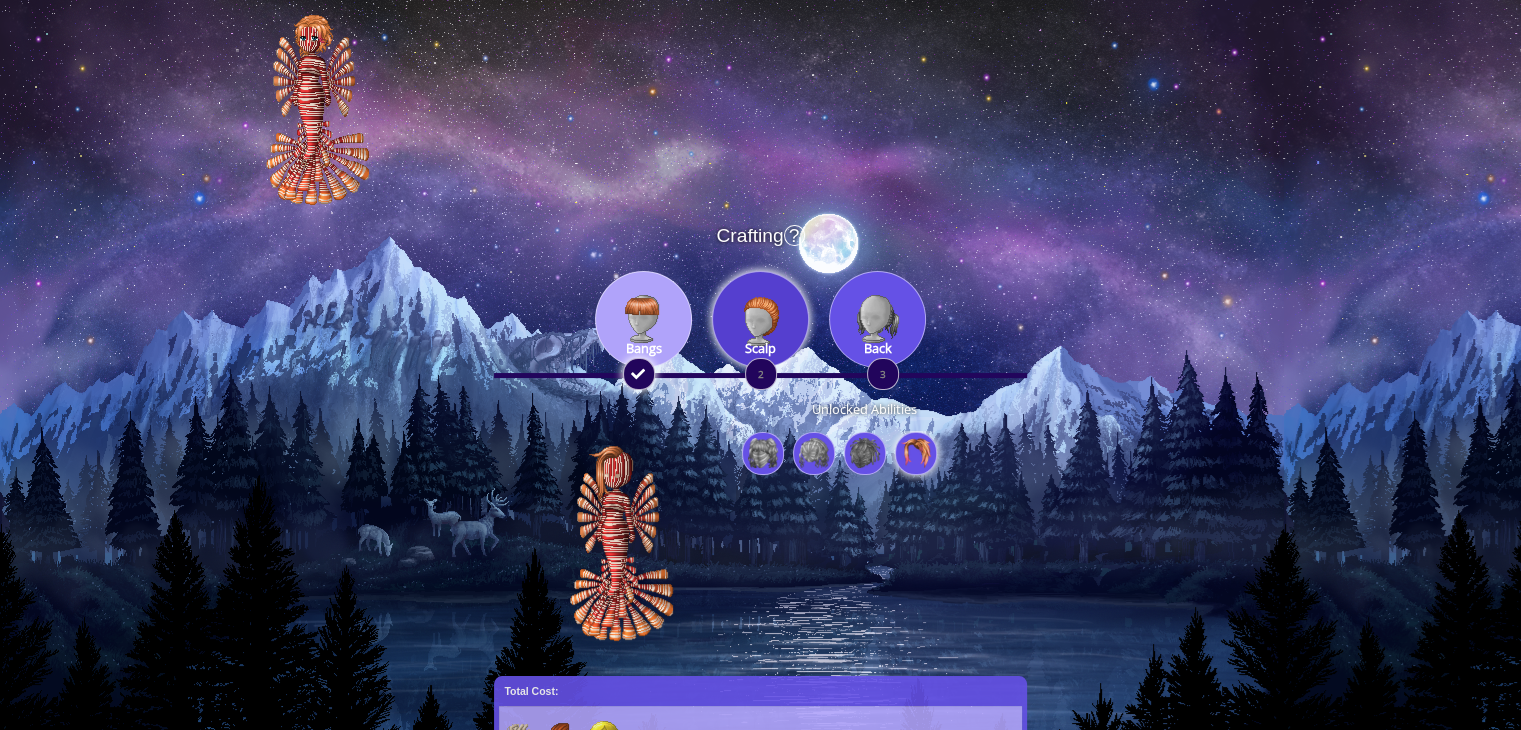 click at bounding box center [760, 319] 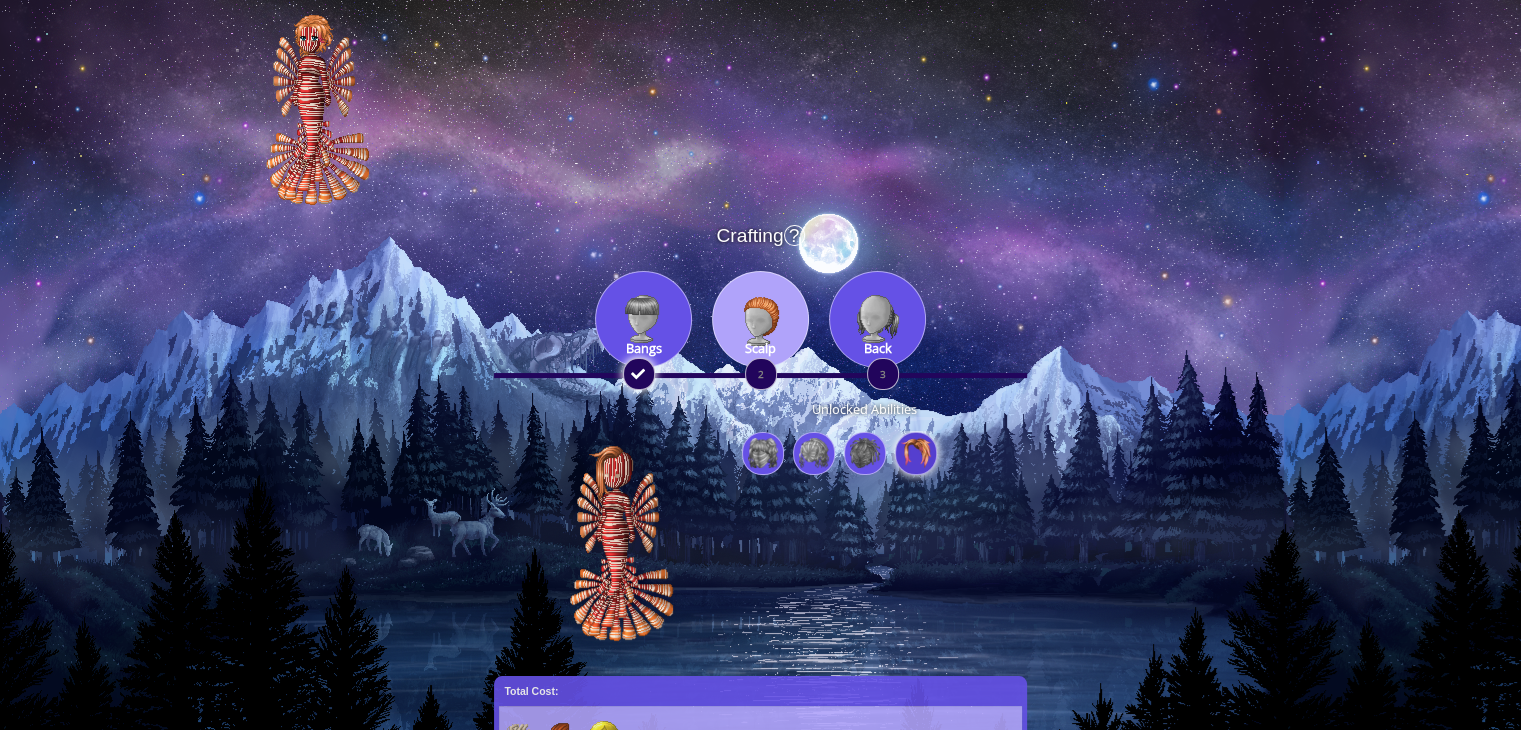 click at bounding box center (916, 453) 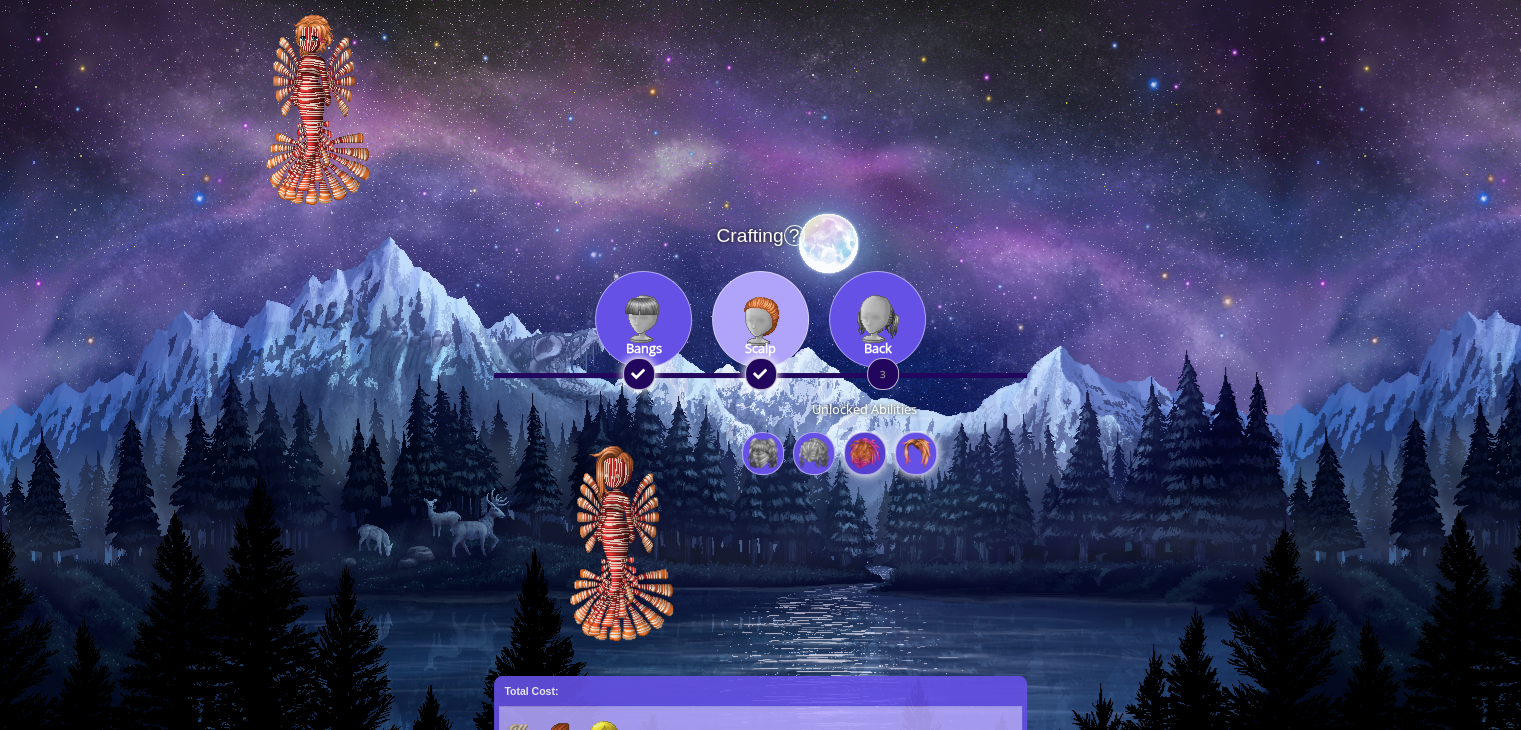 click at bounding box center [865, 453] 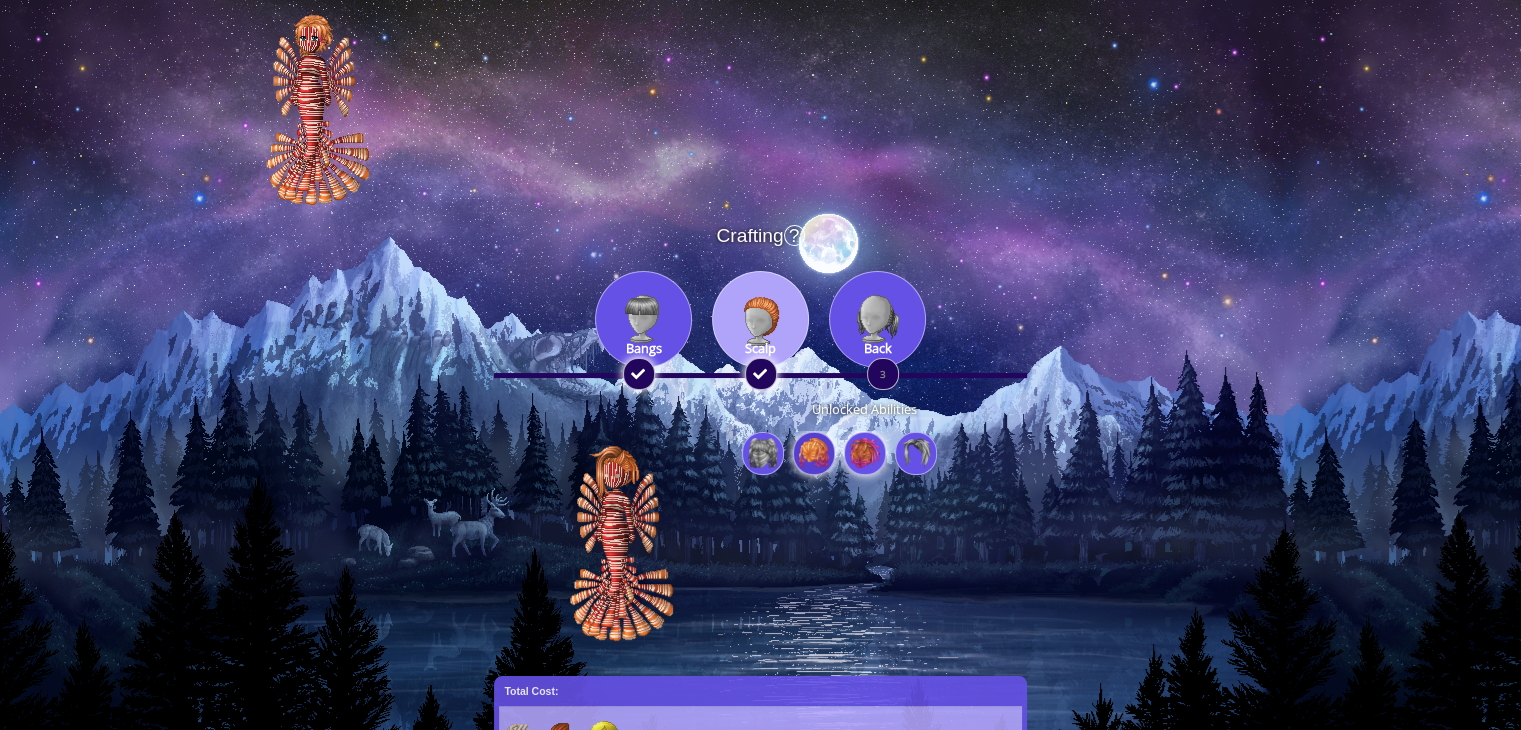 click at bounding box center [814, 453] 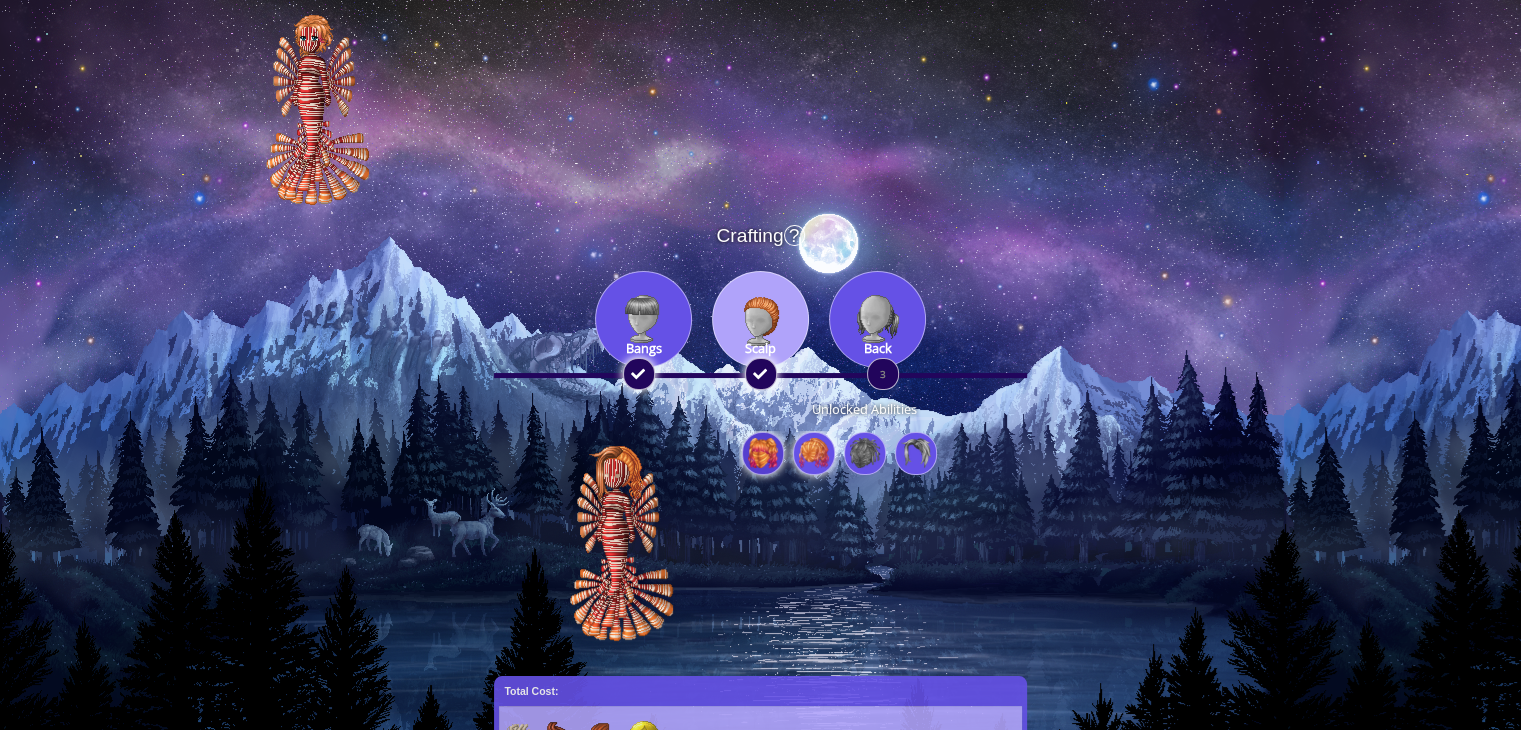 click at bounding box center (763, 453) 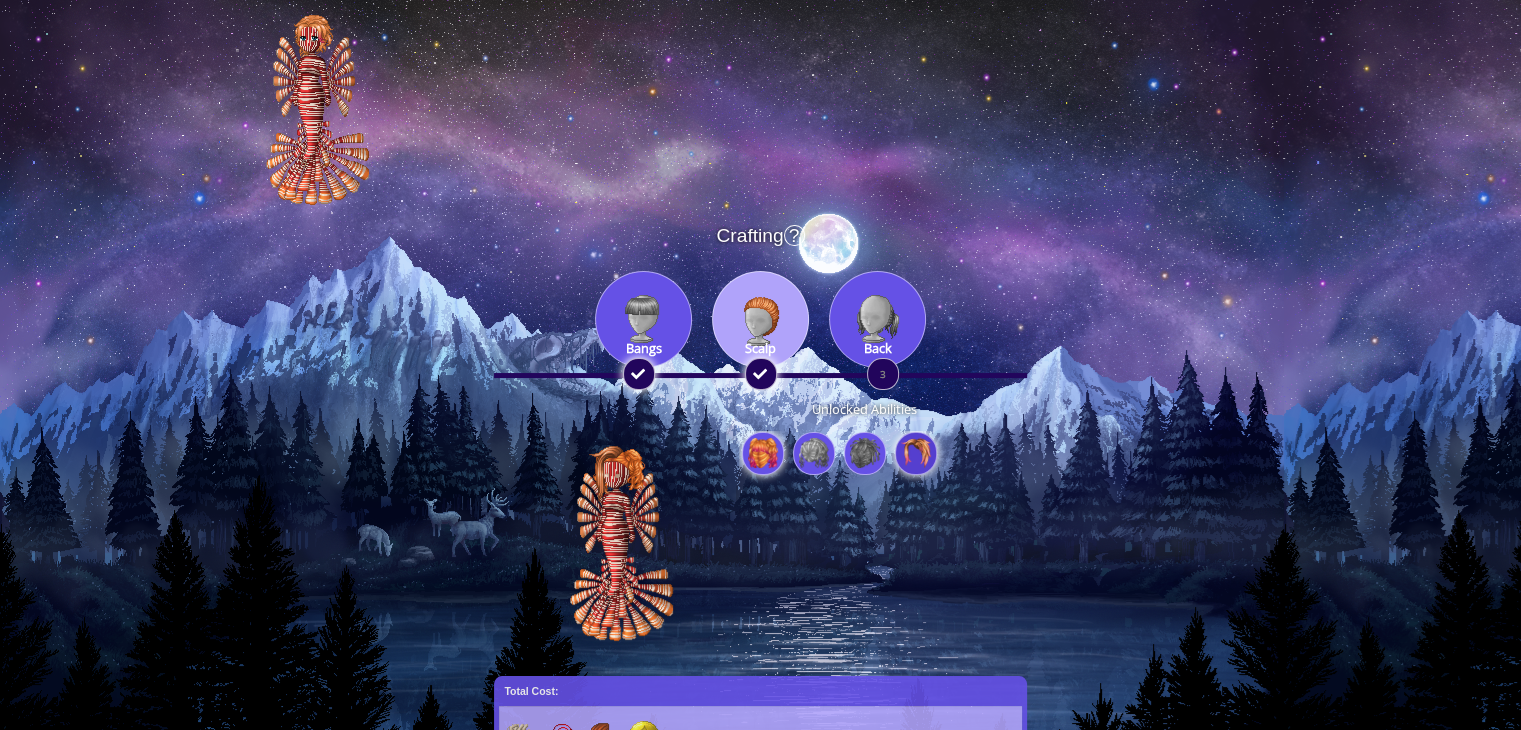 click at bounding box center [916, 453] 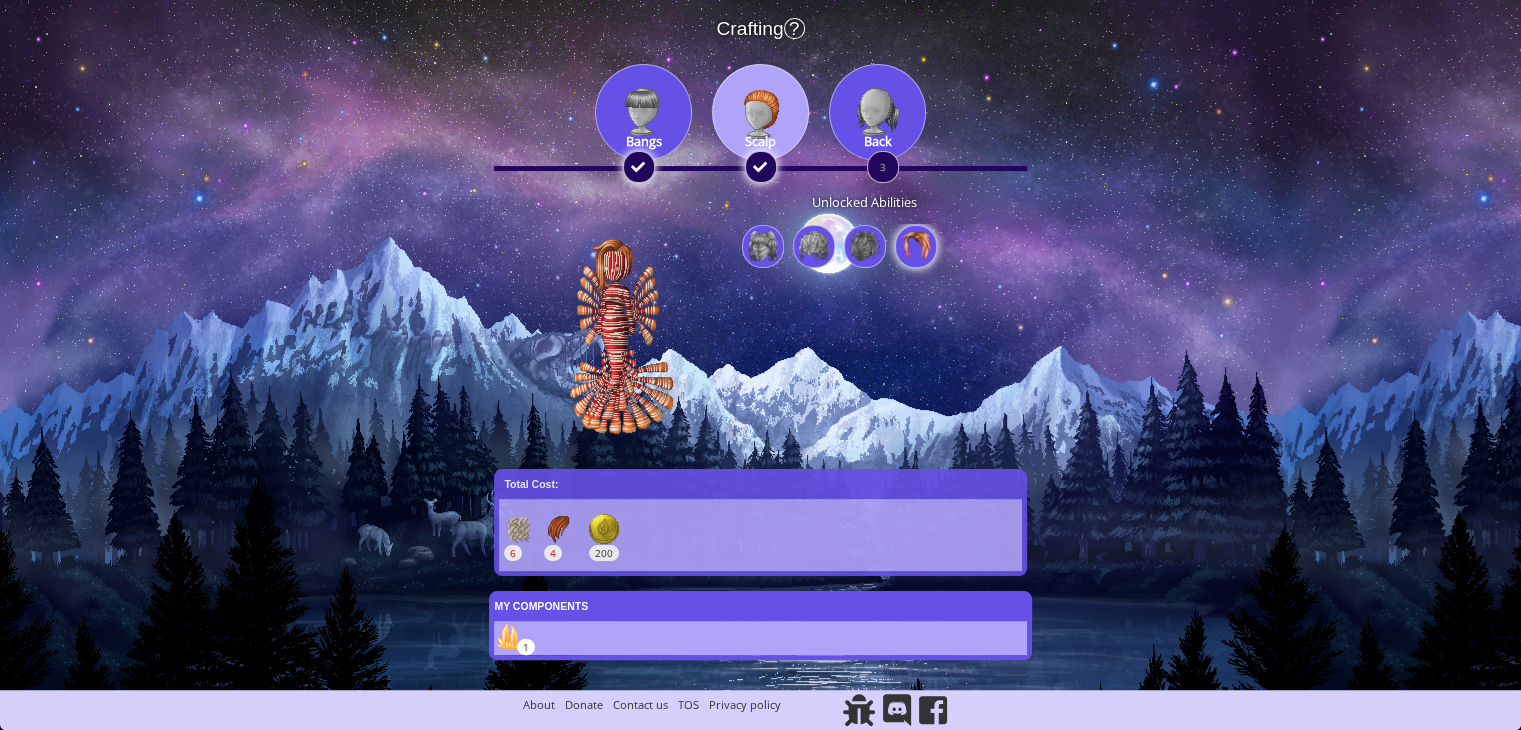 scroll, scrollTop: 182, scrollLeft: 0, axis: vertical 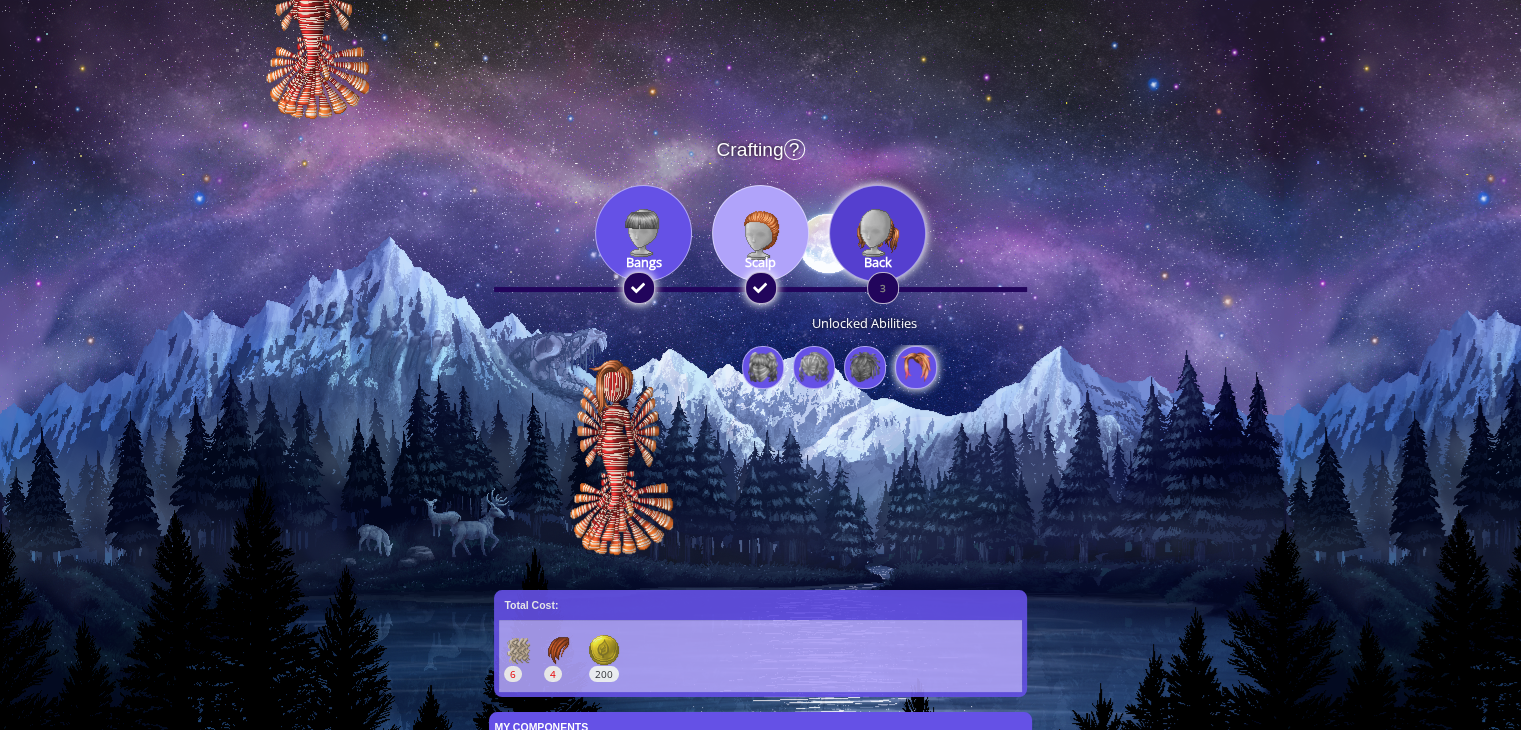 click at bounding box center [877, 233] 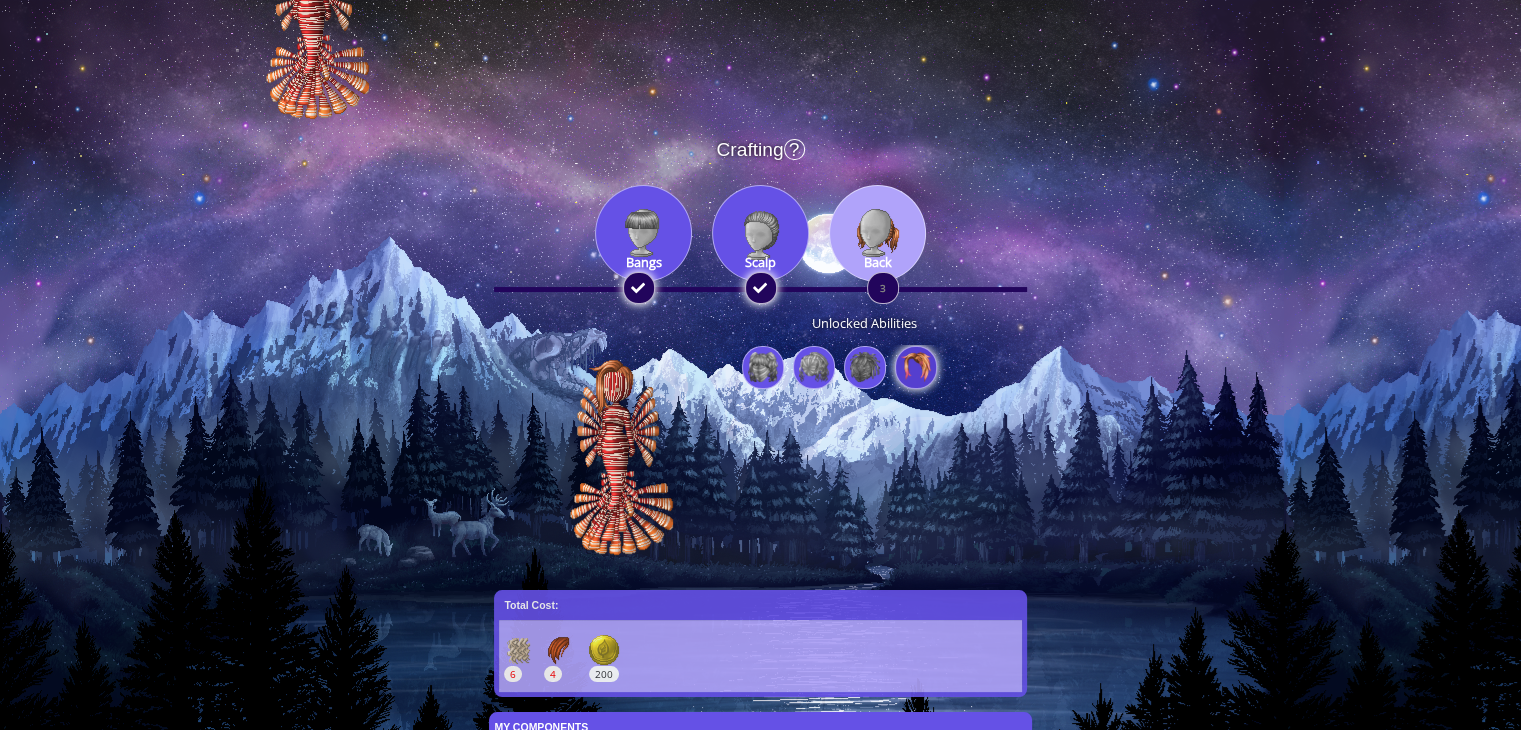 click at bounding box center (916, 367) 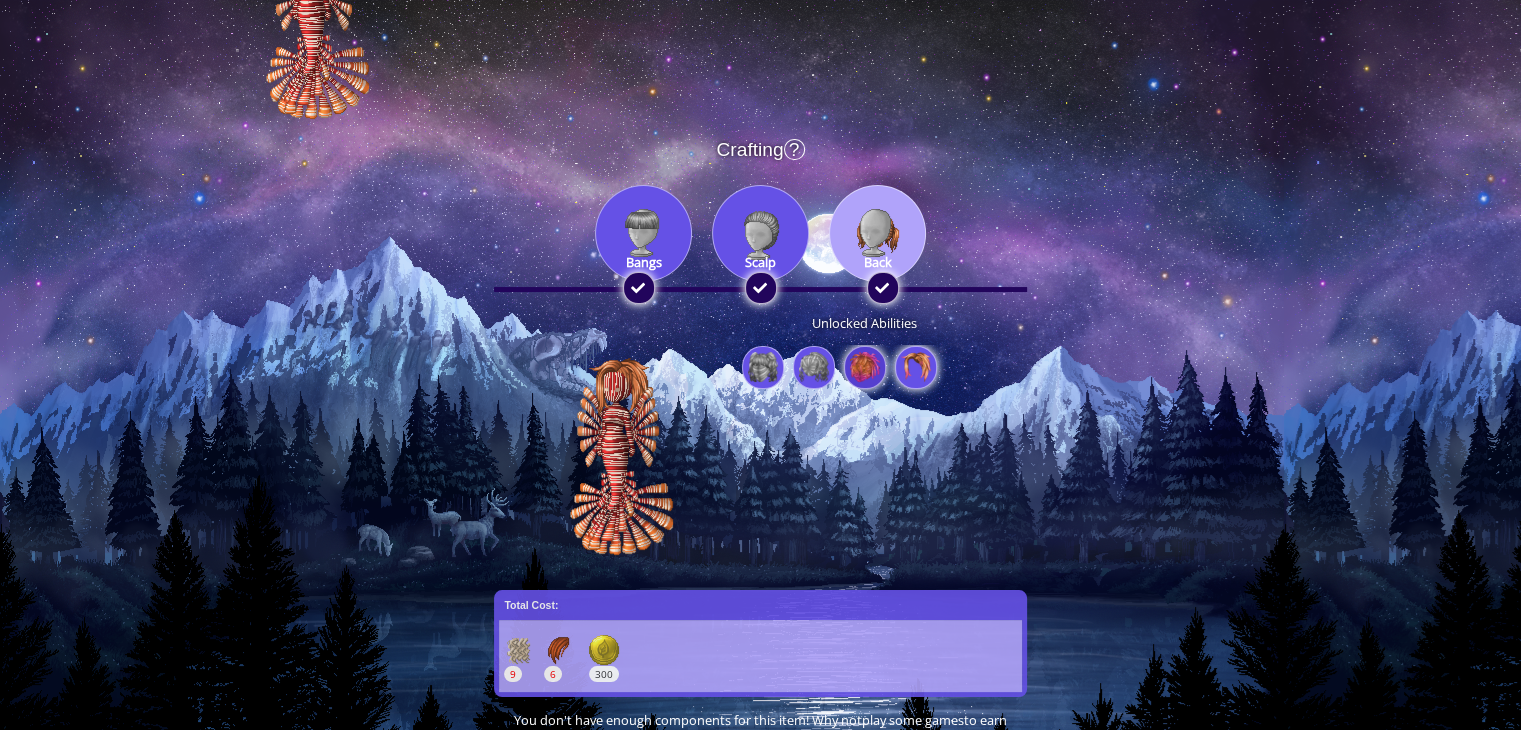 click at bounding box center [865, 367] 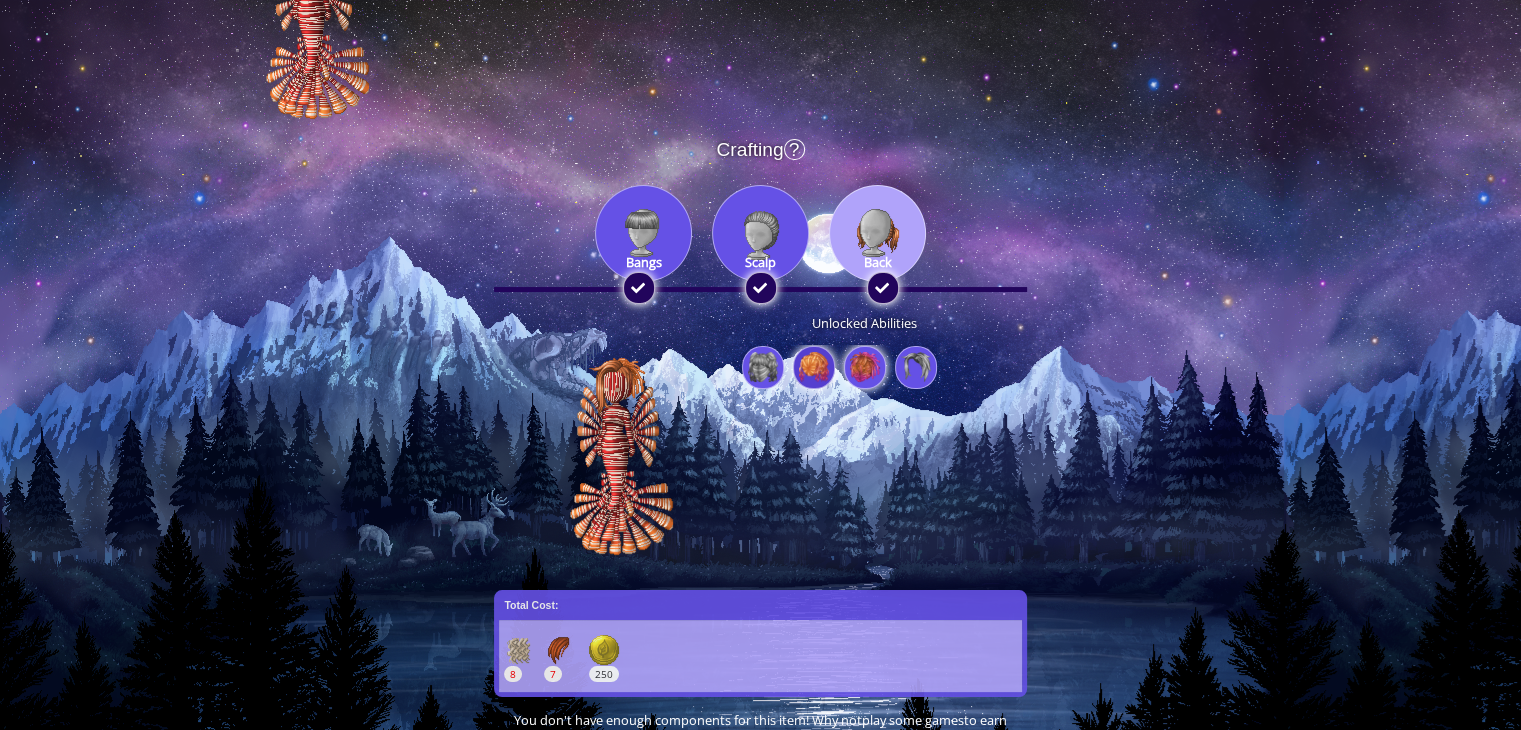 click at bounding box center (814, 367) 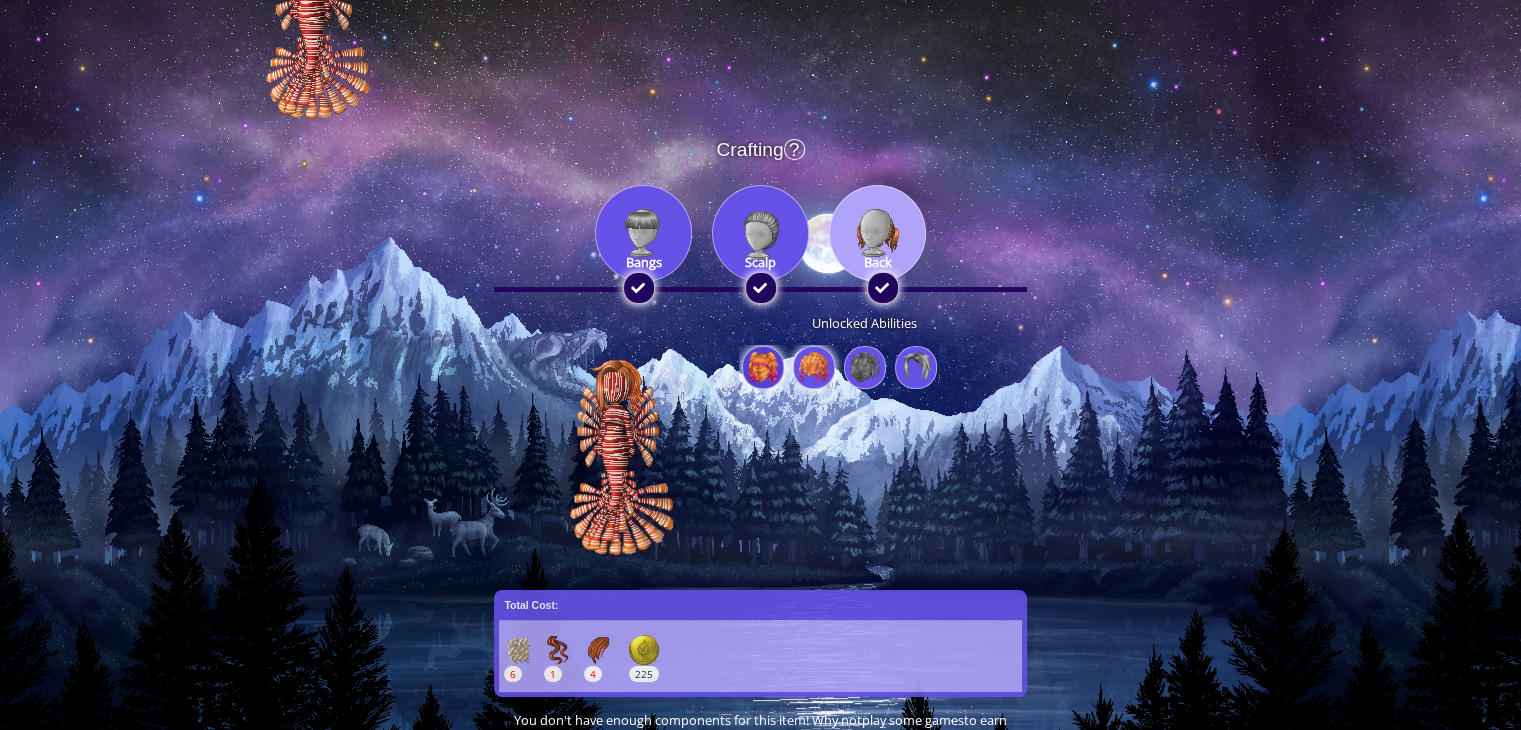 click at bounding box center (763, 367) 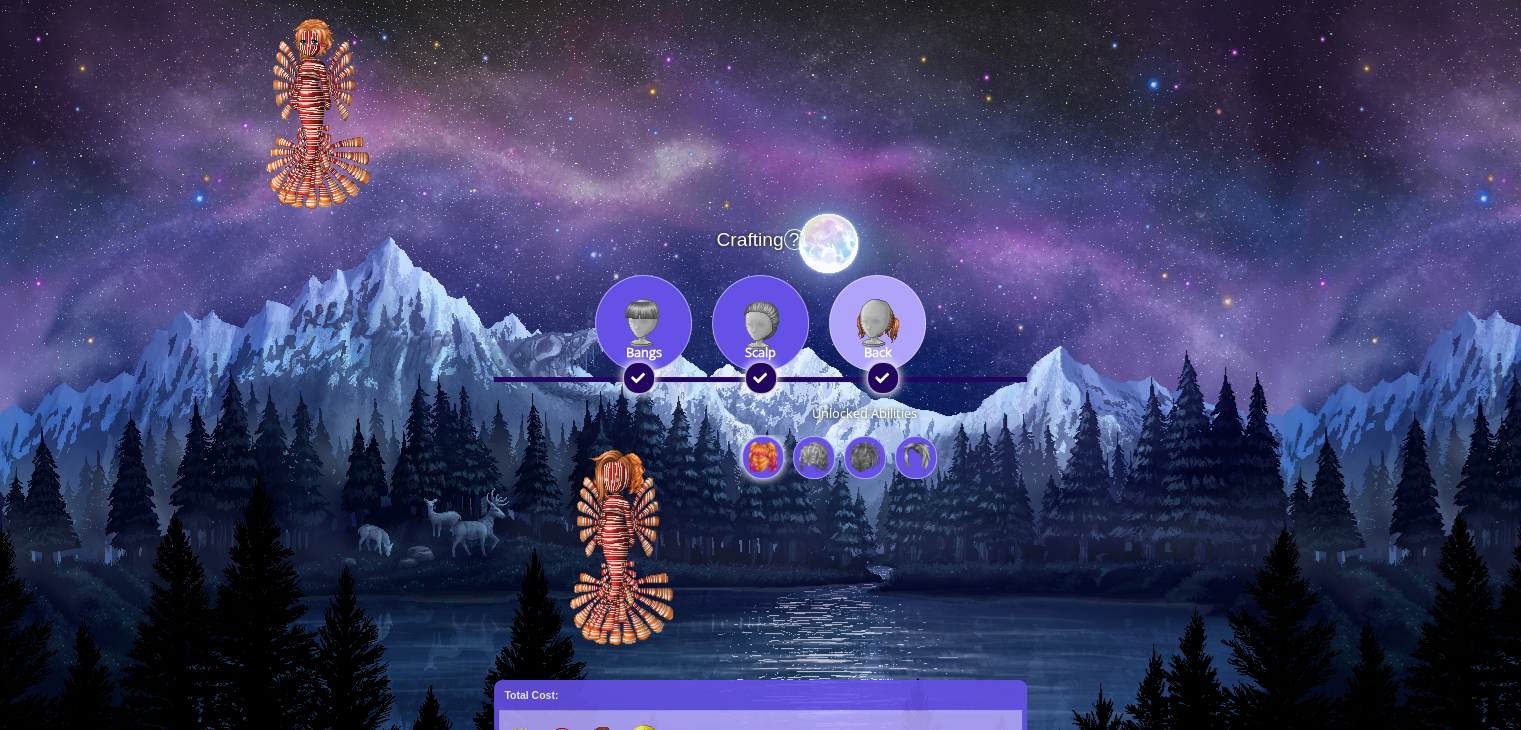 scroll, scrollTop: 0, scrollLeft: 0, axis: both 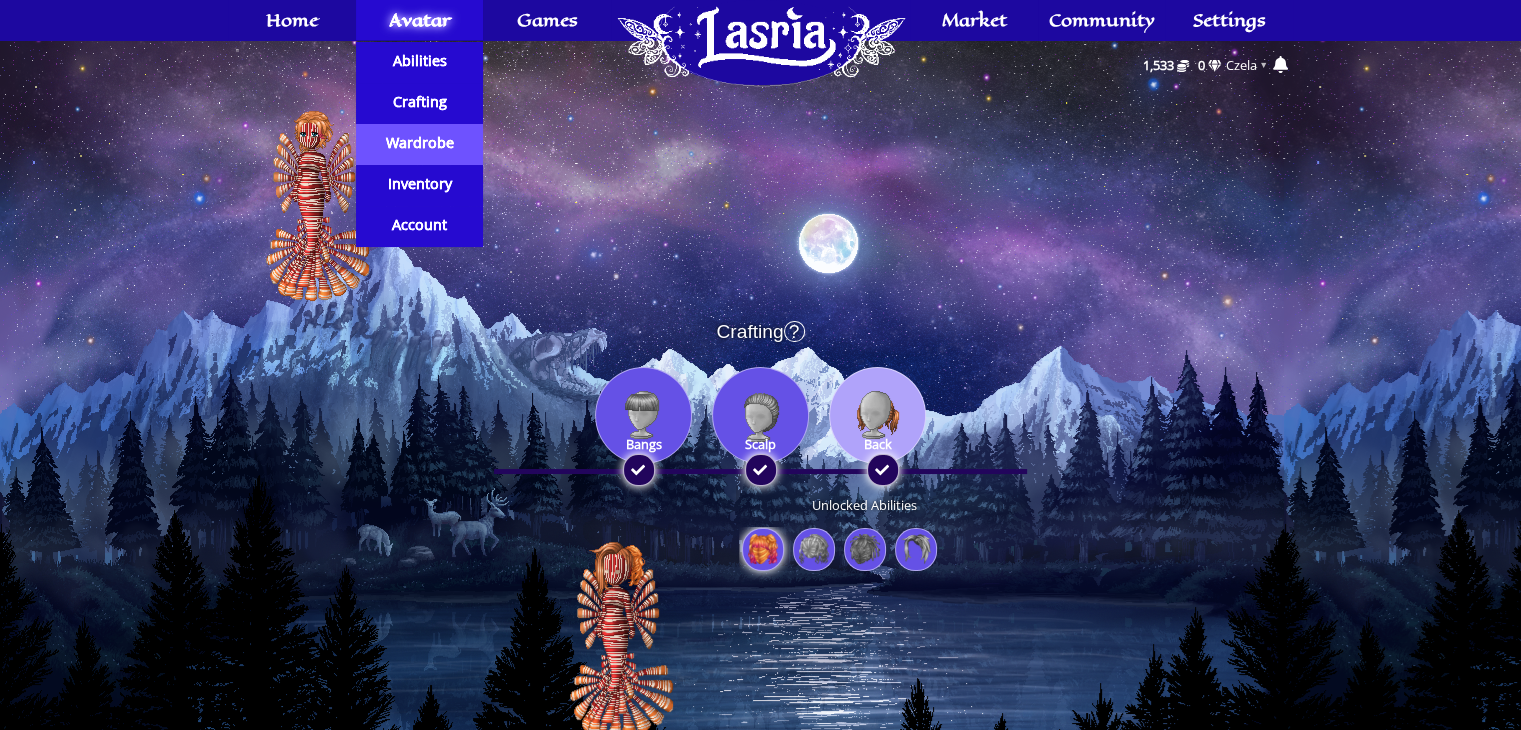 click on "Wardrobe" at bounding box center [419, 143] 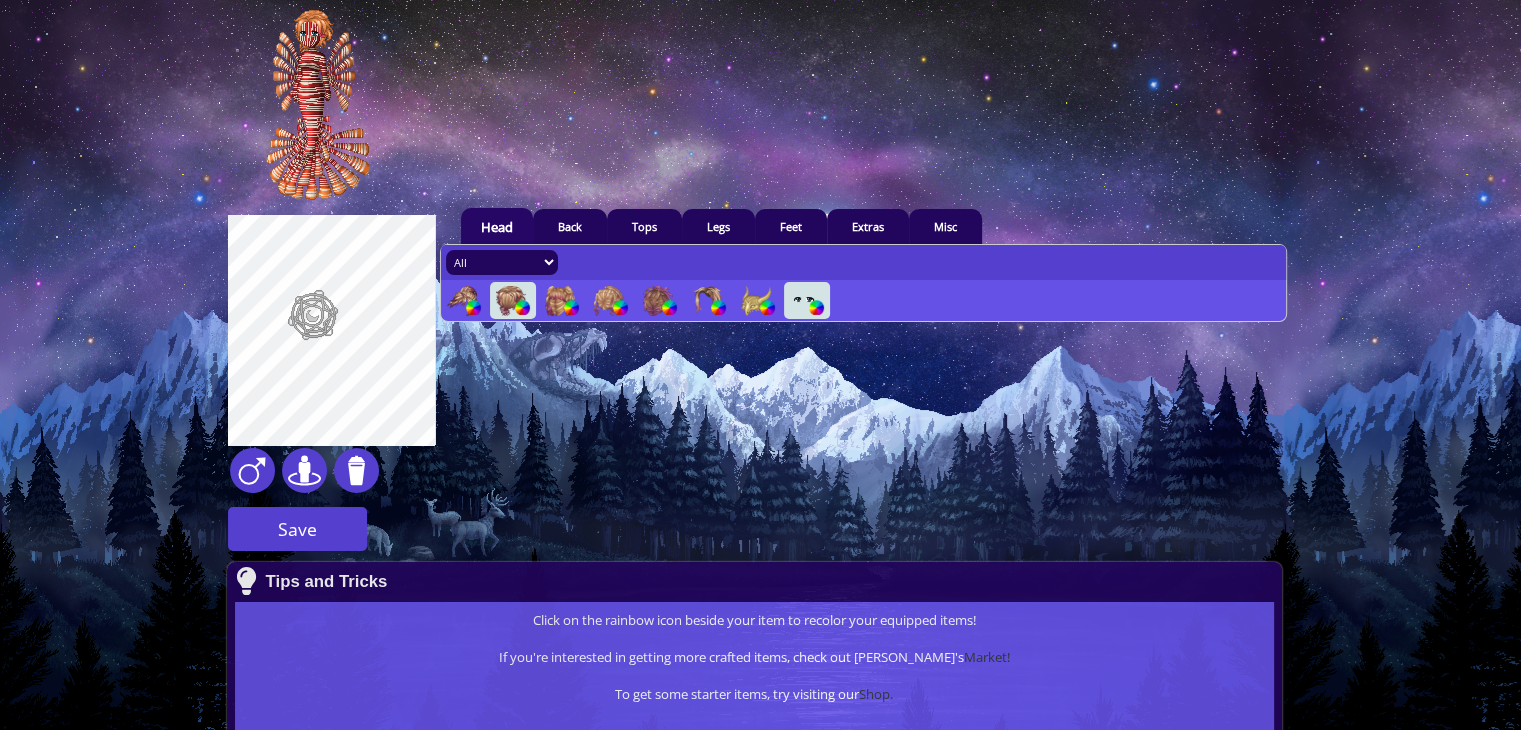scroll, scrollTop: 33, scrollLeft: 0, axis: vertical 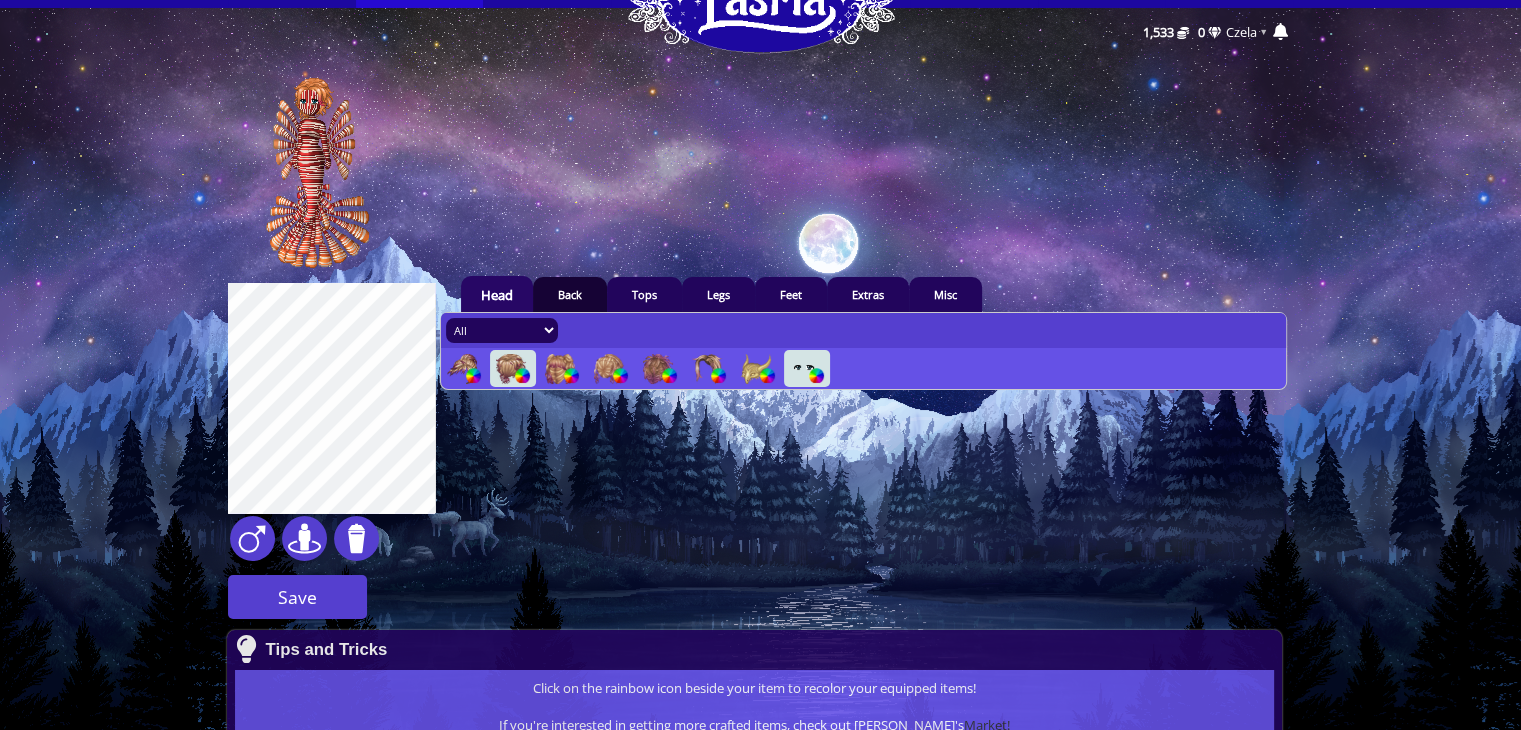 click on "Back" at bounding box center (570, 294) 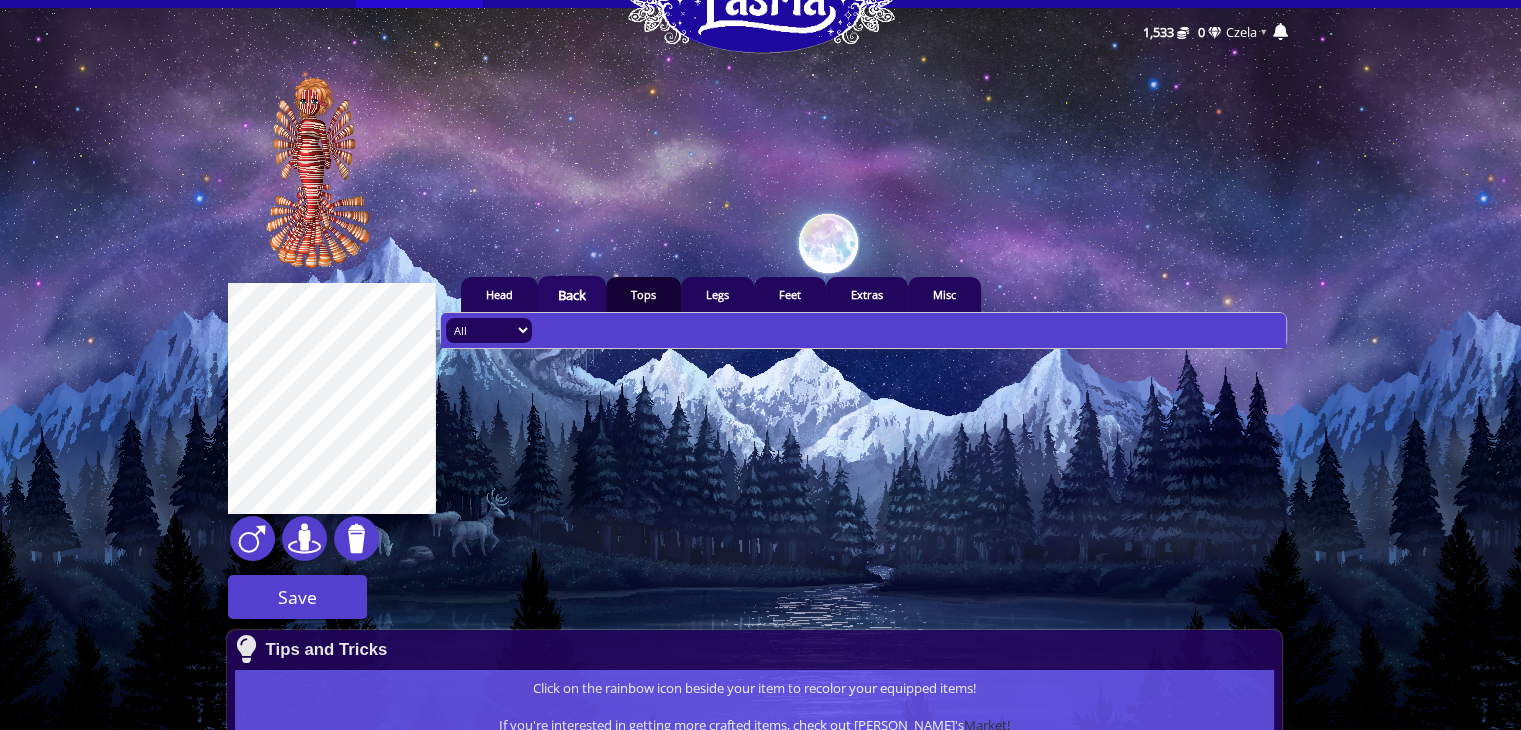 click on "Tops" at bounding box center [643, 294] 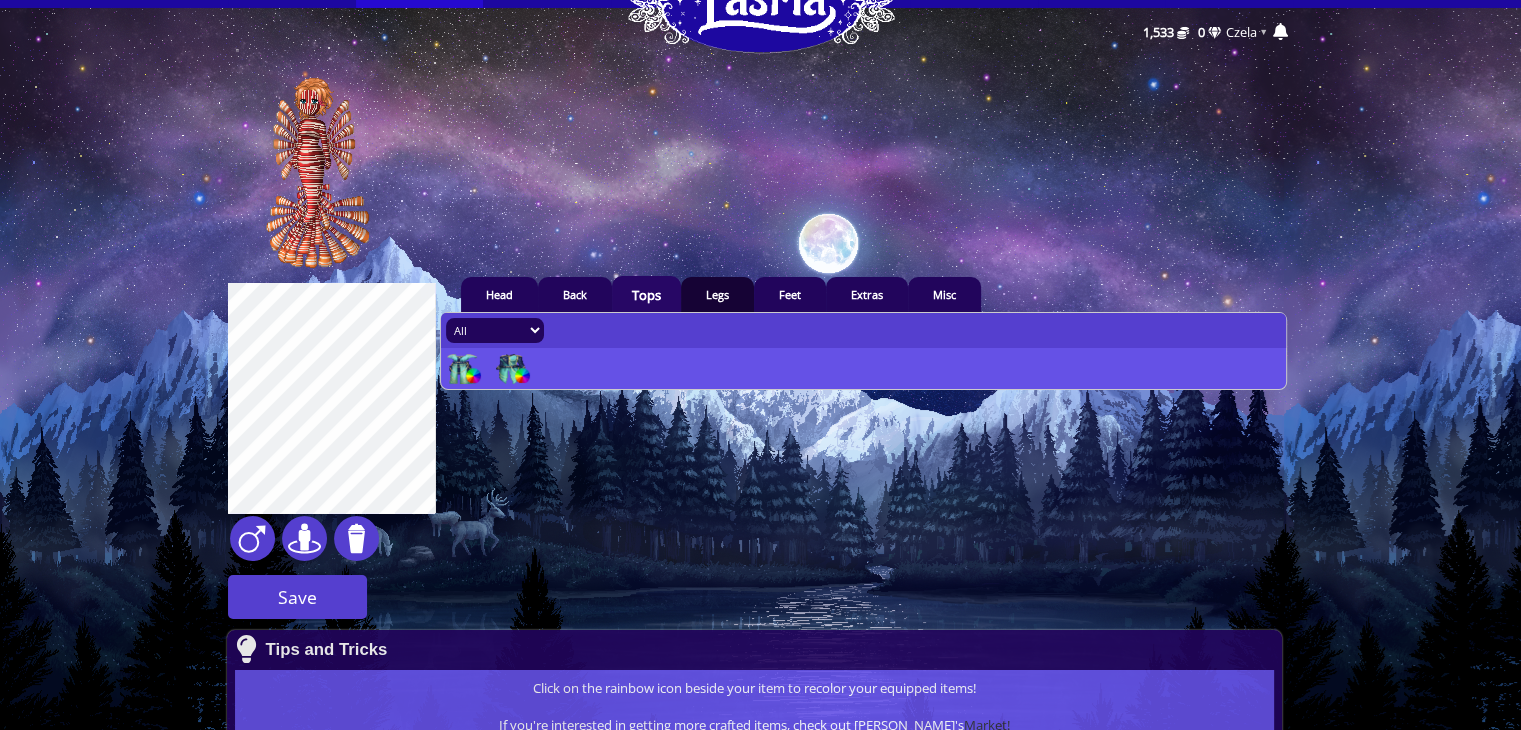click on "Legs" at bounding box center [717, 294] 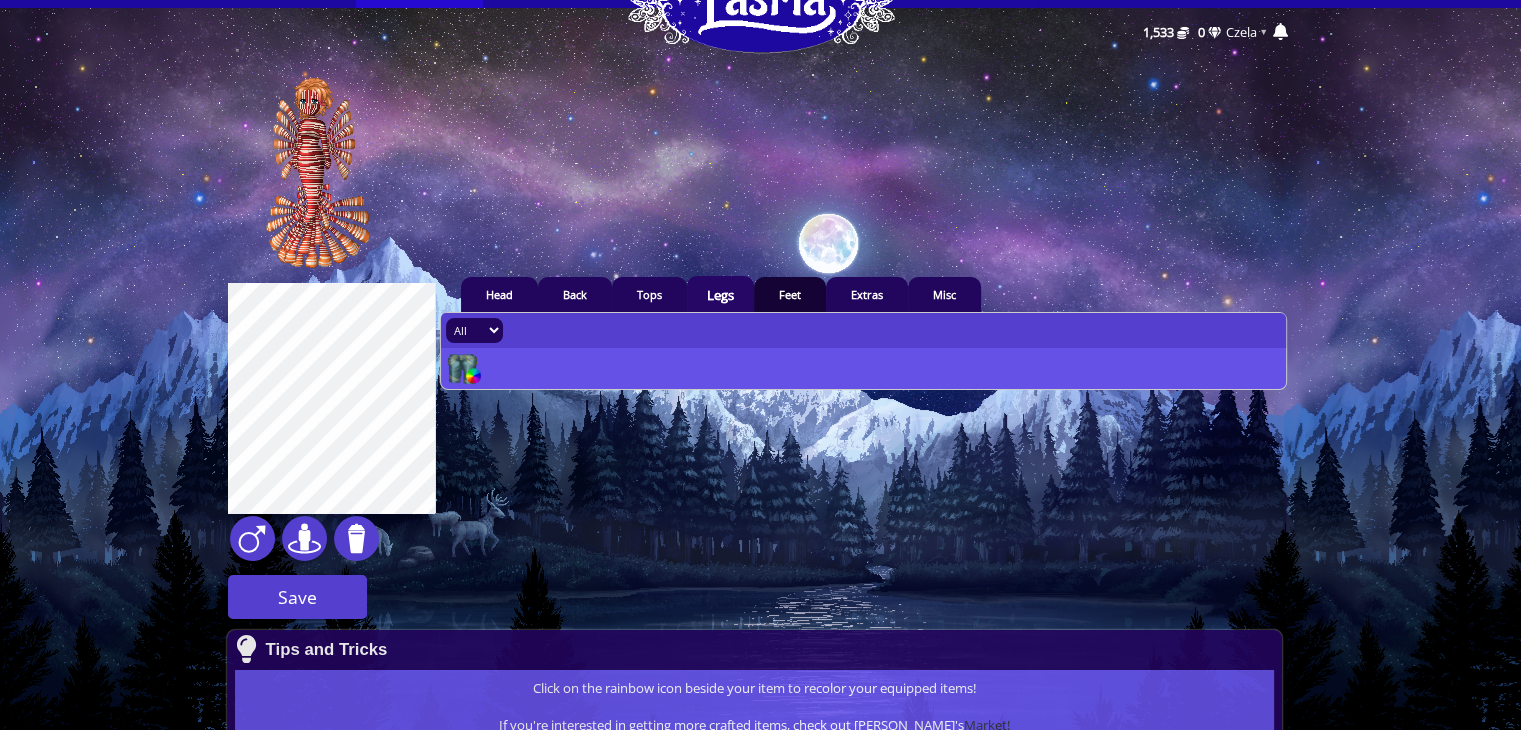 click on "Feet" at bounding box center (790, 294) 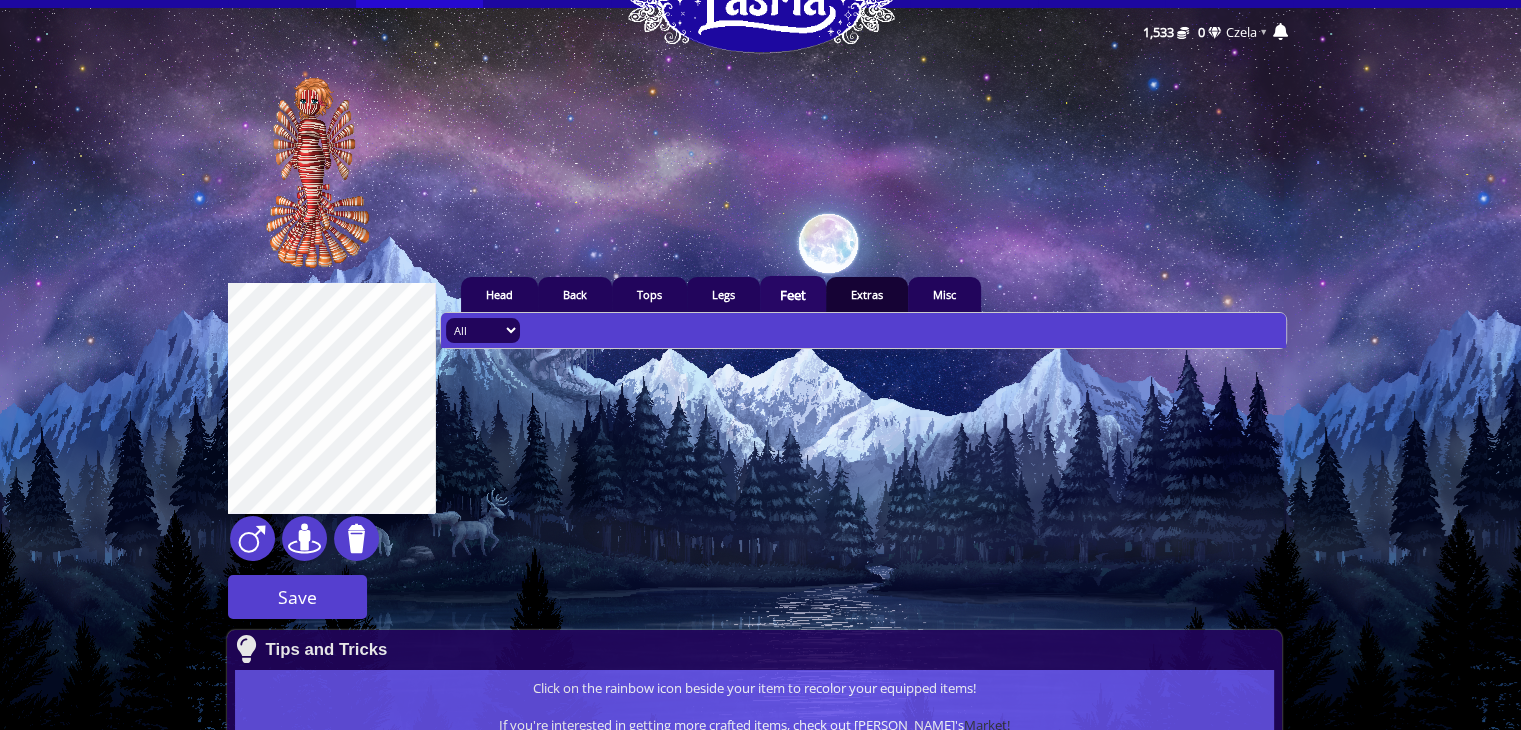 click on "Extras" at bounding box center [867, 294] 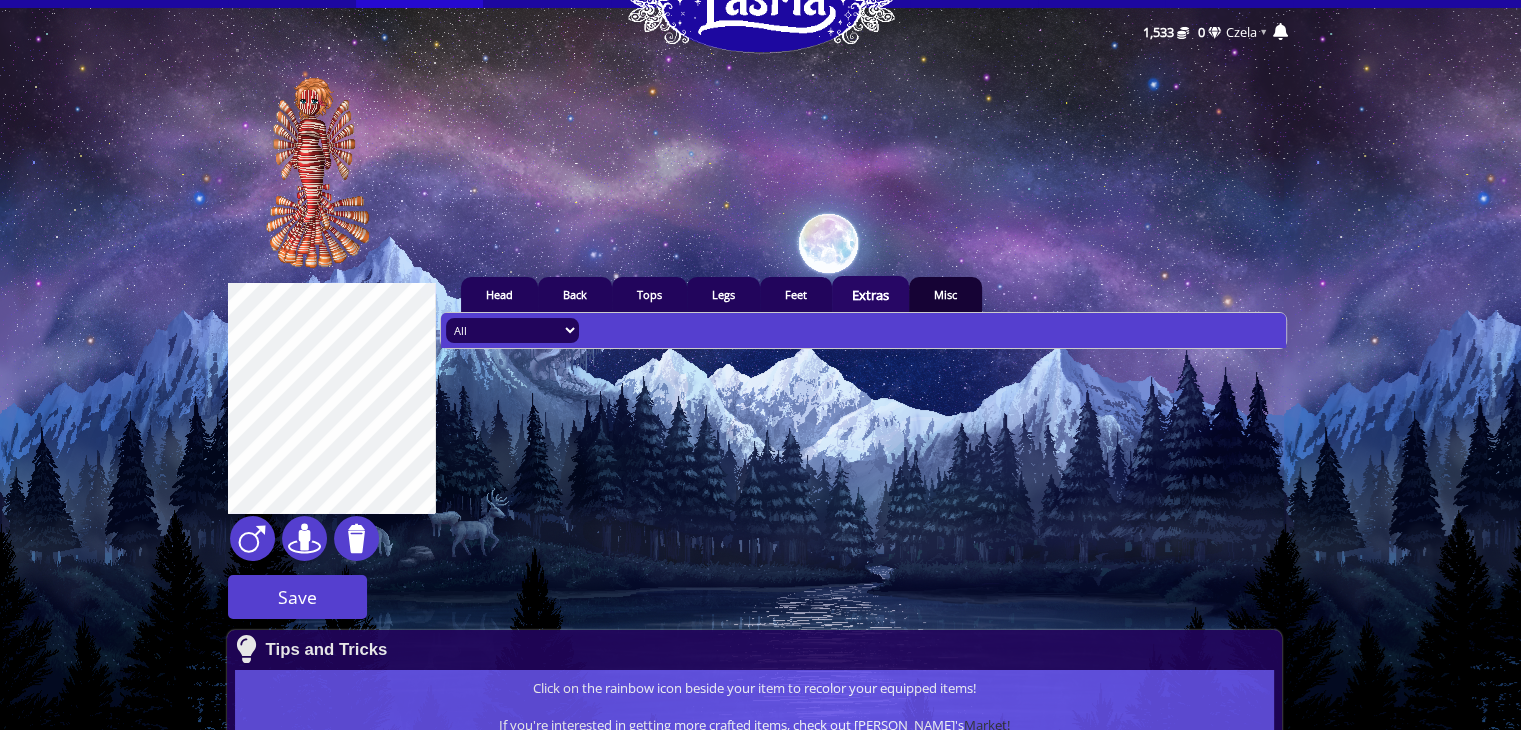 click on "Misc" at bounding box center (945, 294) 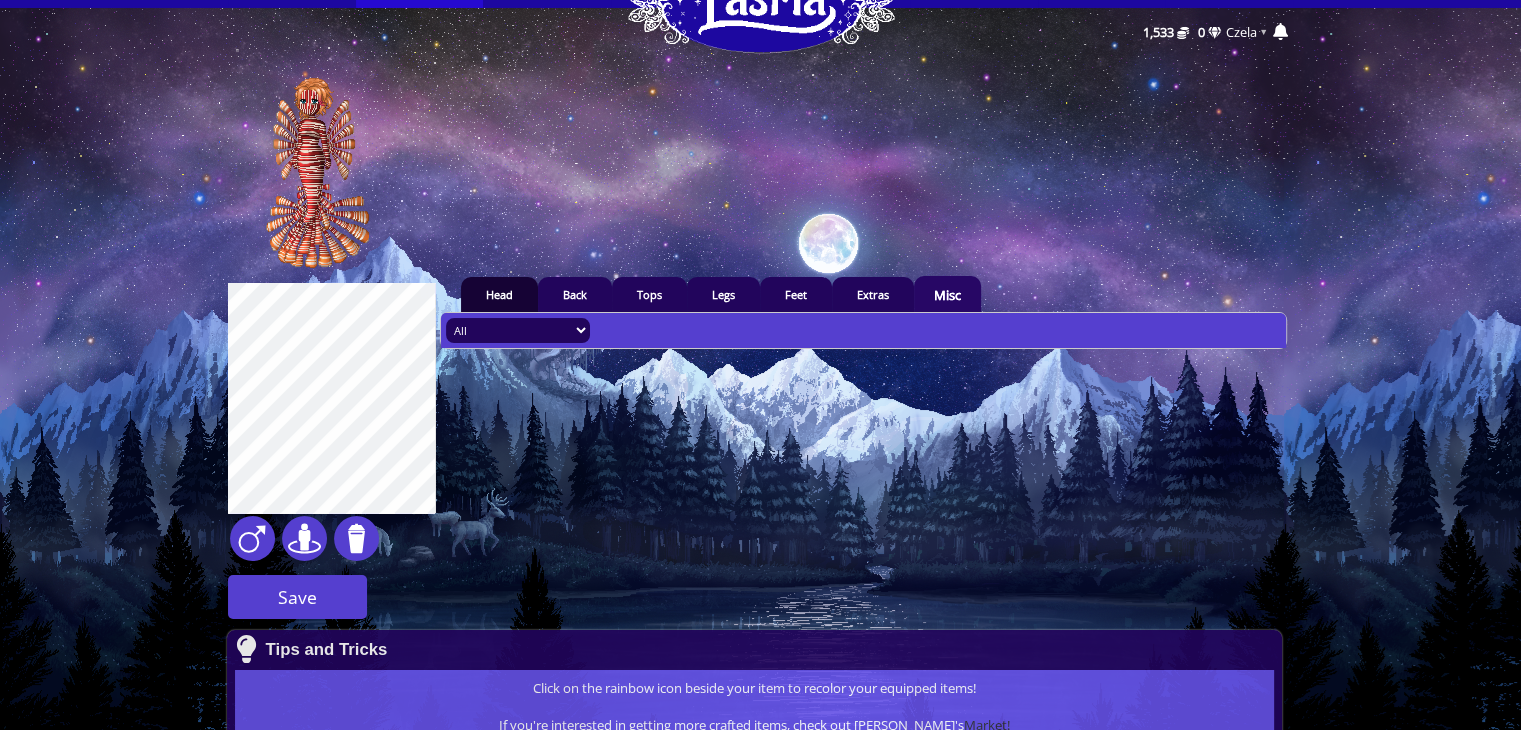 click on "Head" at bounding box center [499, 294] 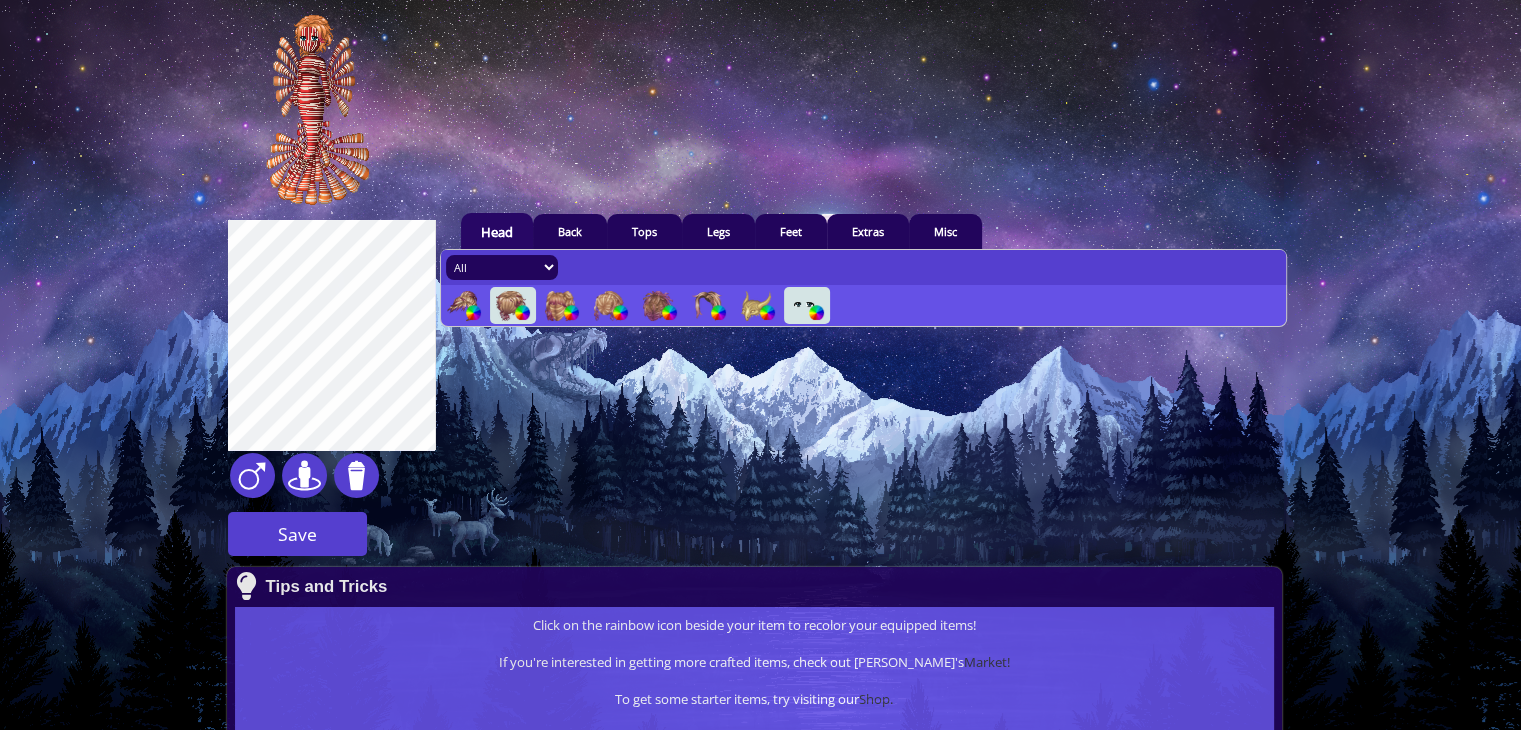 scroll, scrollTop: 97, scrollLeft: 0, axis: vertical 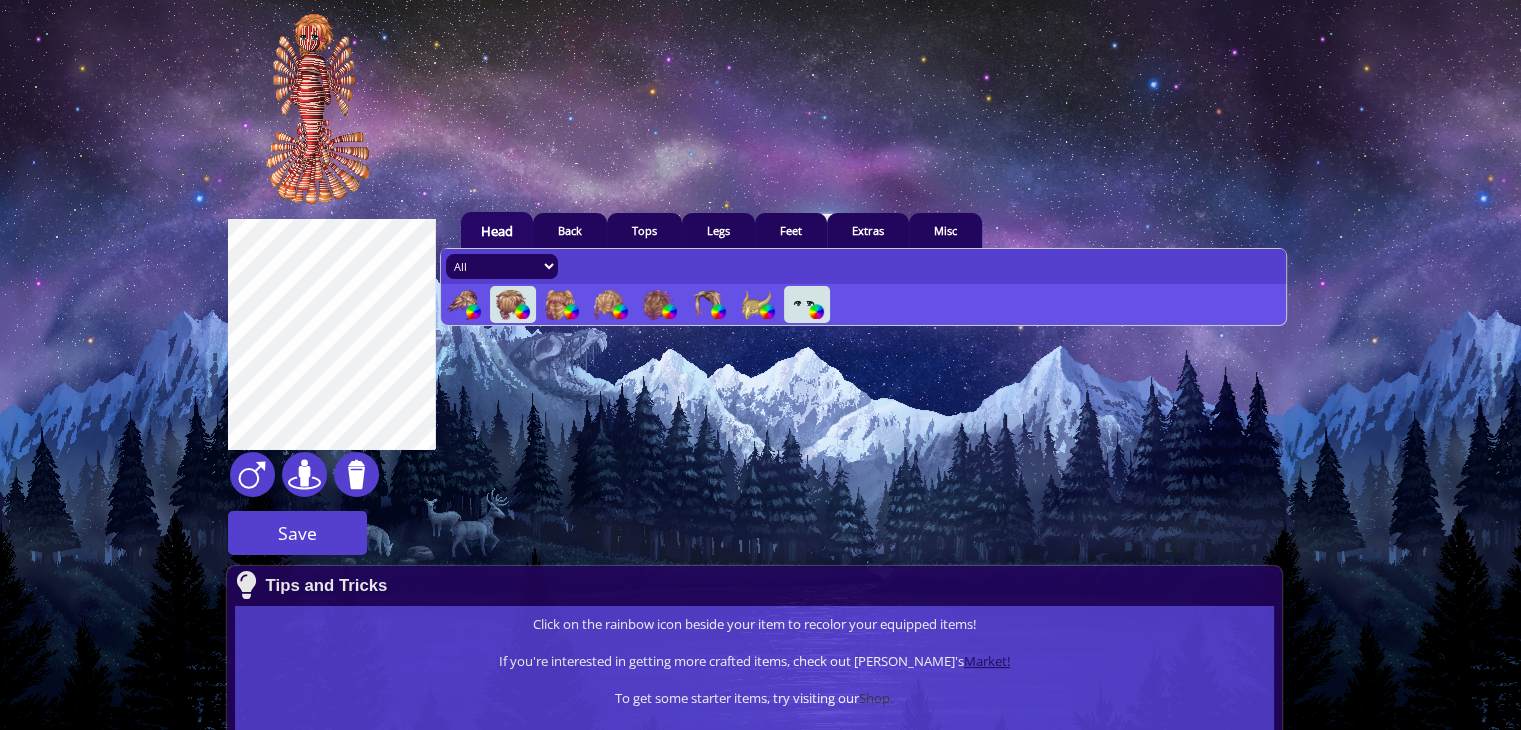 click on "Market!" at bounding box center [987, 661] 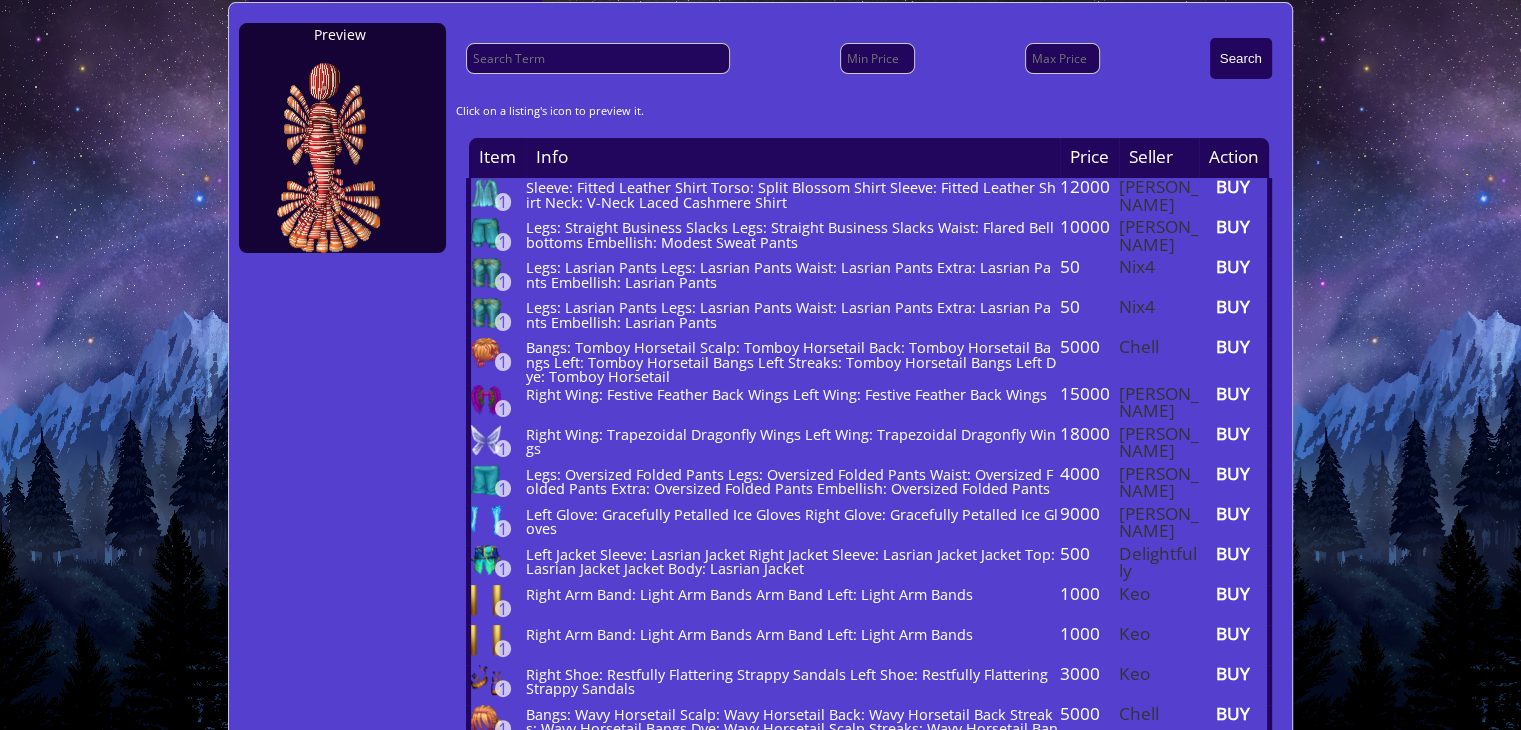 scroll, scrollTop: 399, scrollLeft: 0, axis: vertical 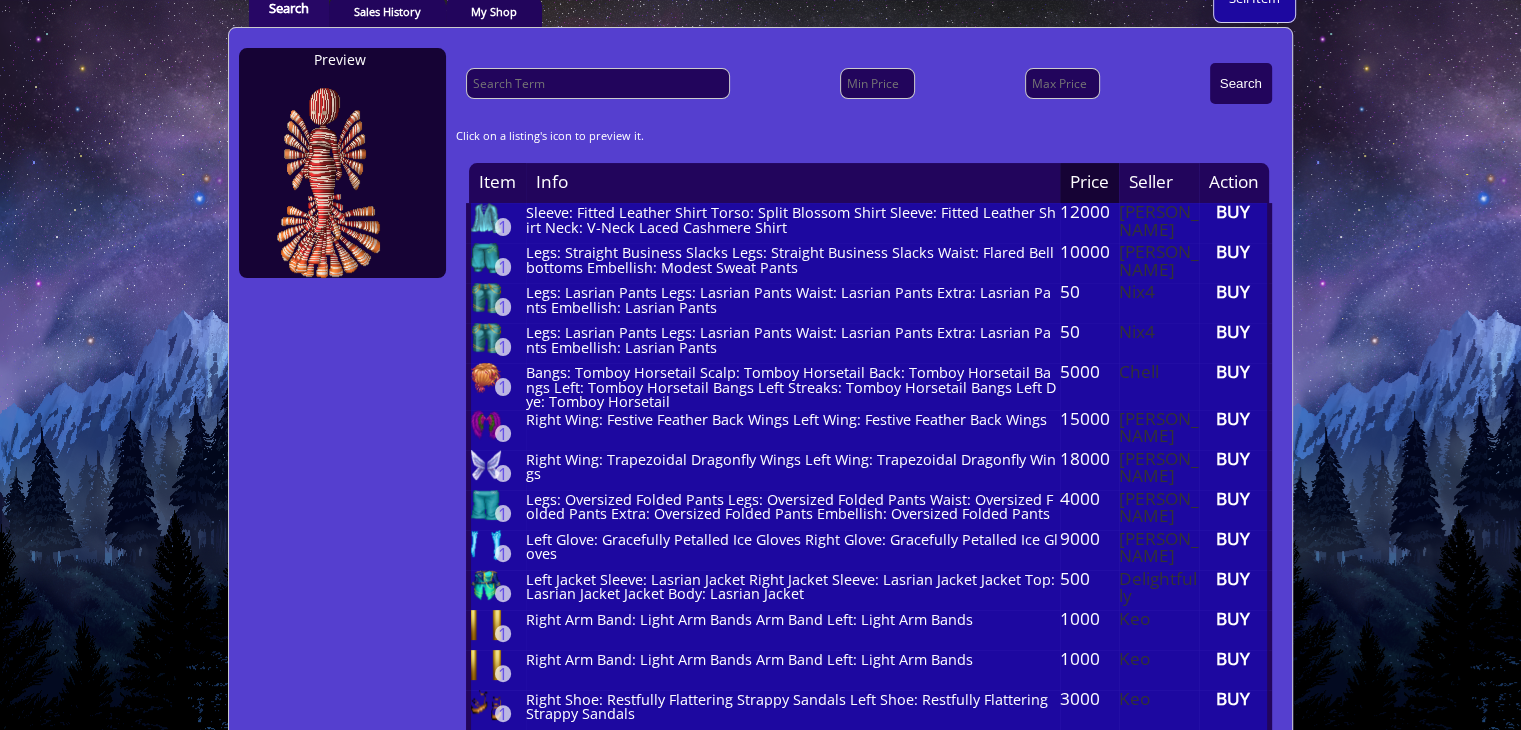 click on "Price" at bounding box center [1089, 183] 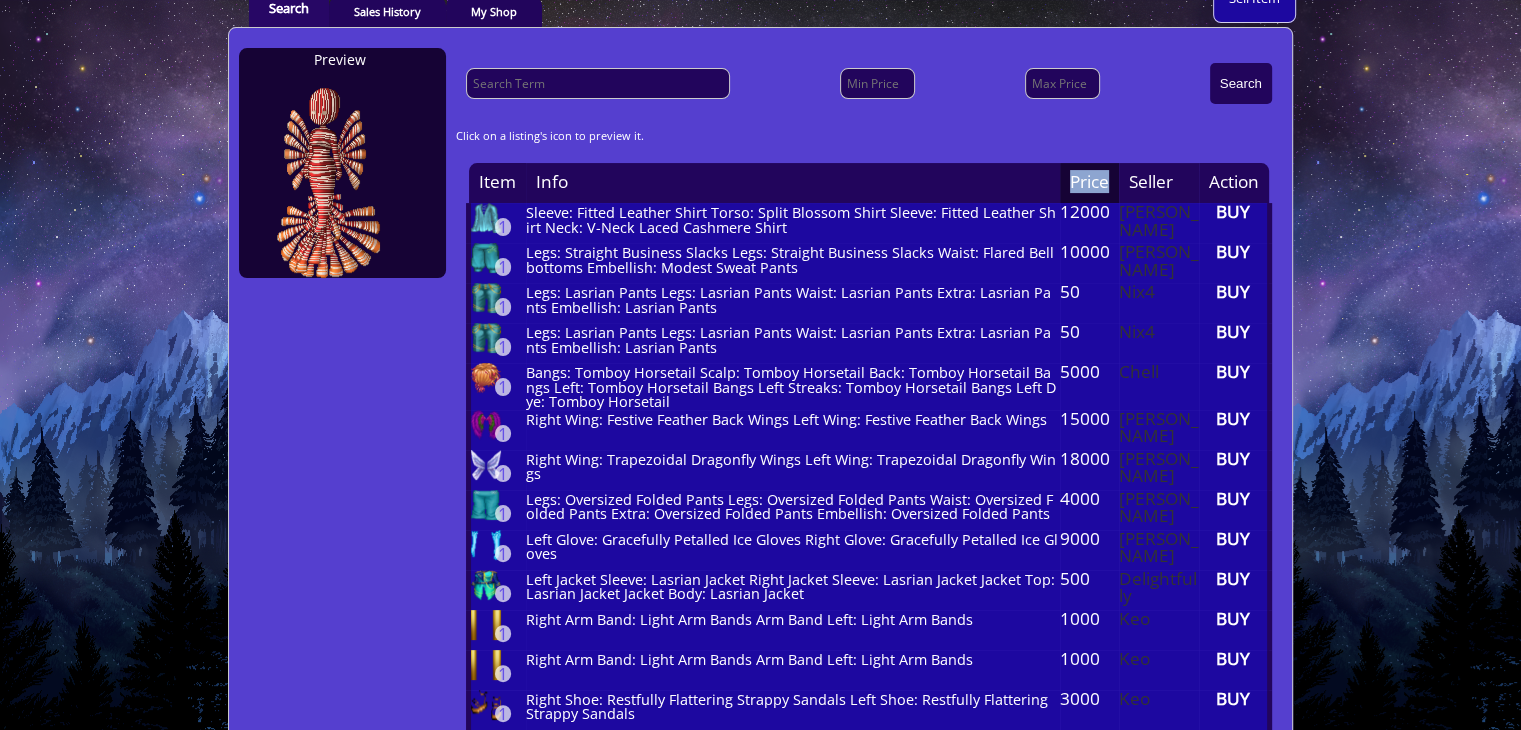 click on "Price" at bounding box center (1089, 183) 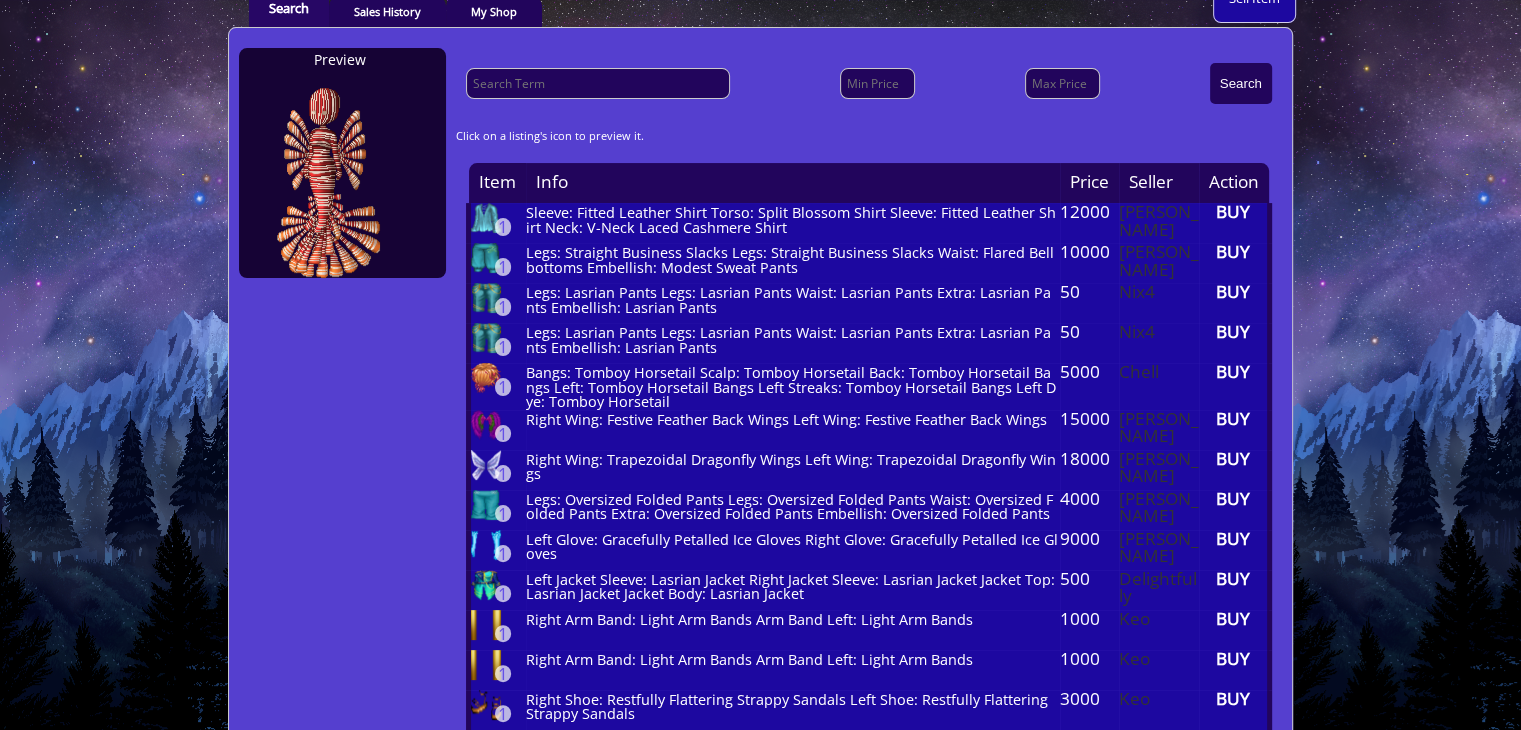 click on "Search
Click on a listing's icon to preview it.
Item
Info
Price
Seller
Action
1
12000 Evangeline BUY 1 10000" at bounding box center (869, 1194) 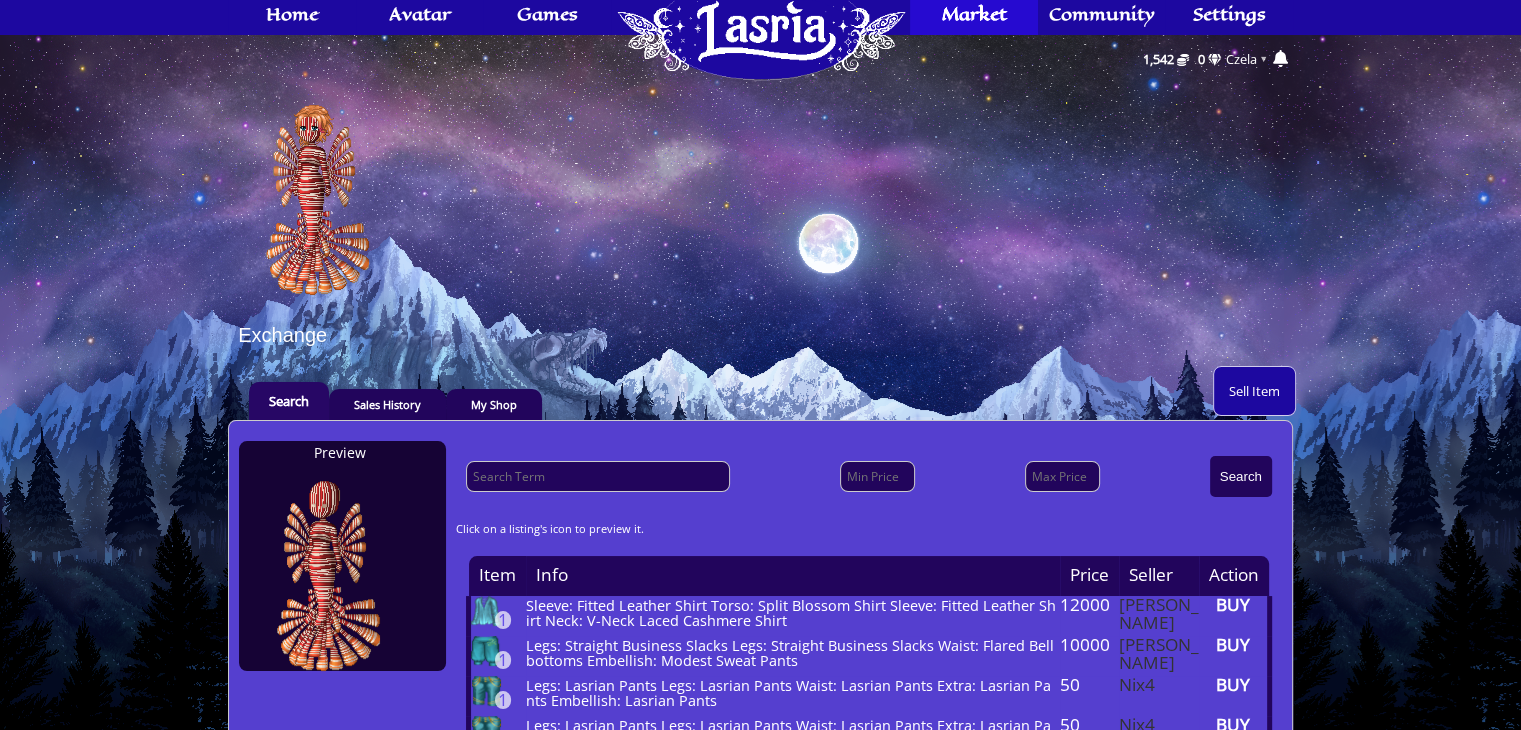 scroll, scrollTop: 0, scrollLeft: 0, axis: both 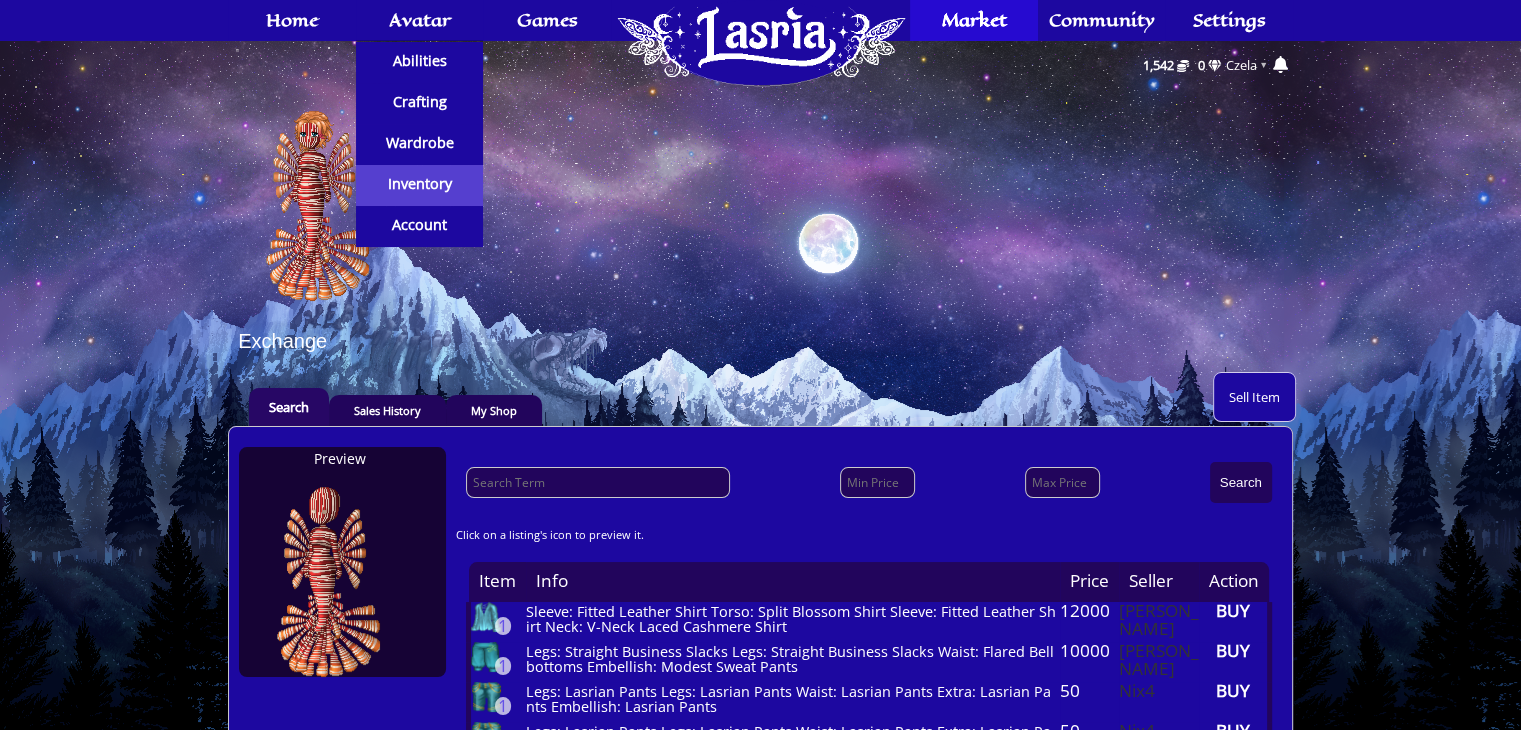 click on "Inventory" at bounding box center (419, 184) 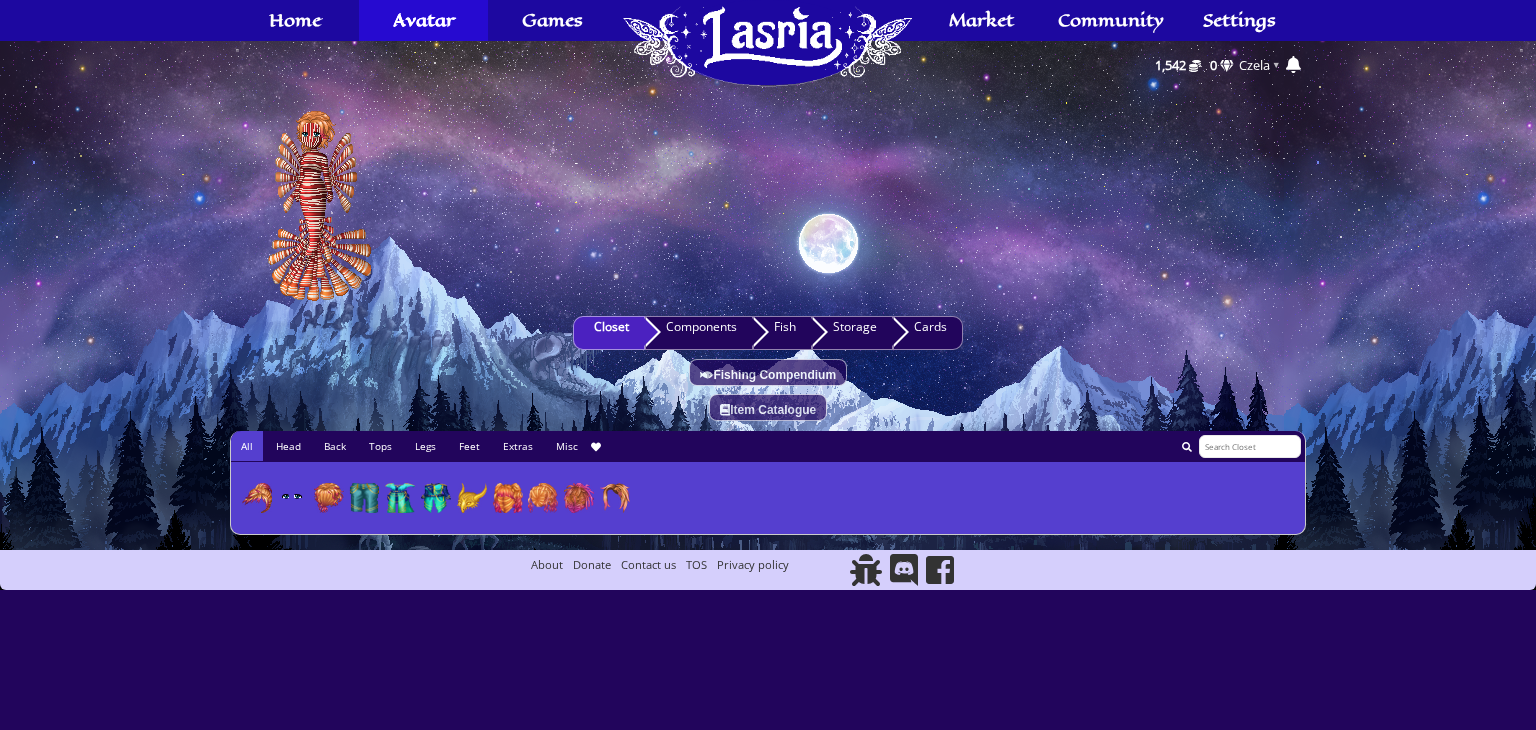 scroll, scrollTop: 0, scrollLeft: 0, axis: both 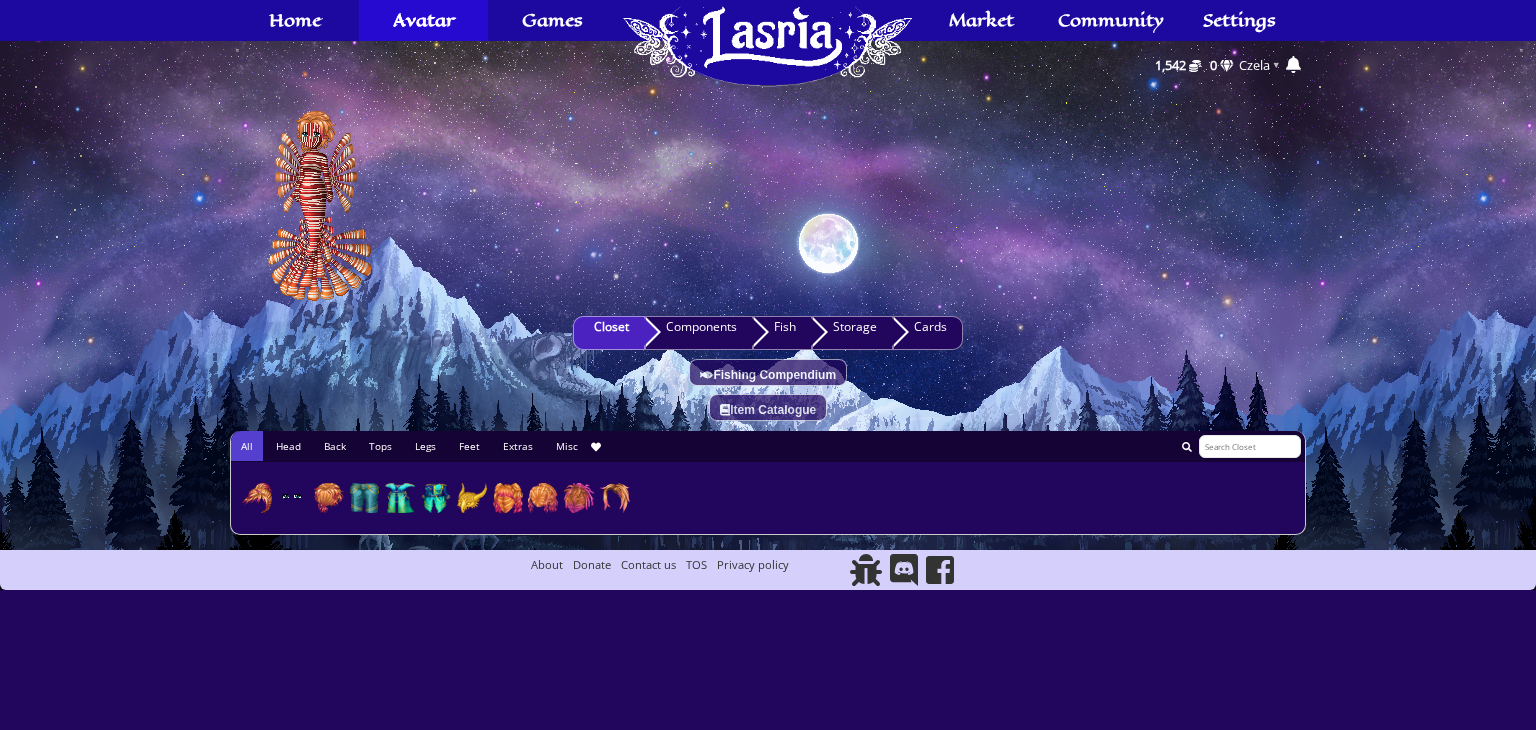 click on "Head" at bounding box center (288, 446) 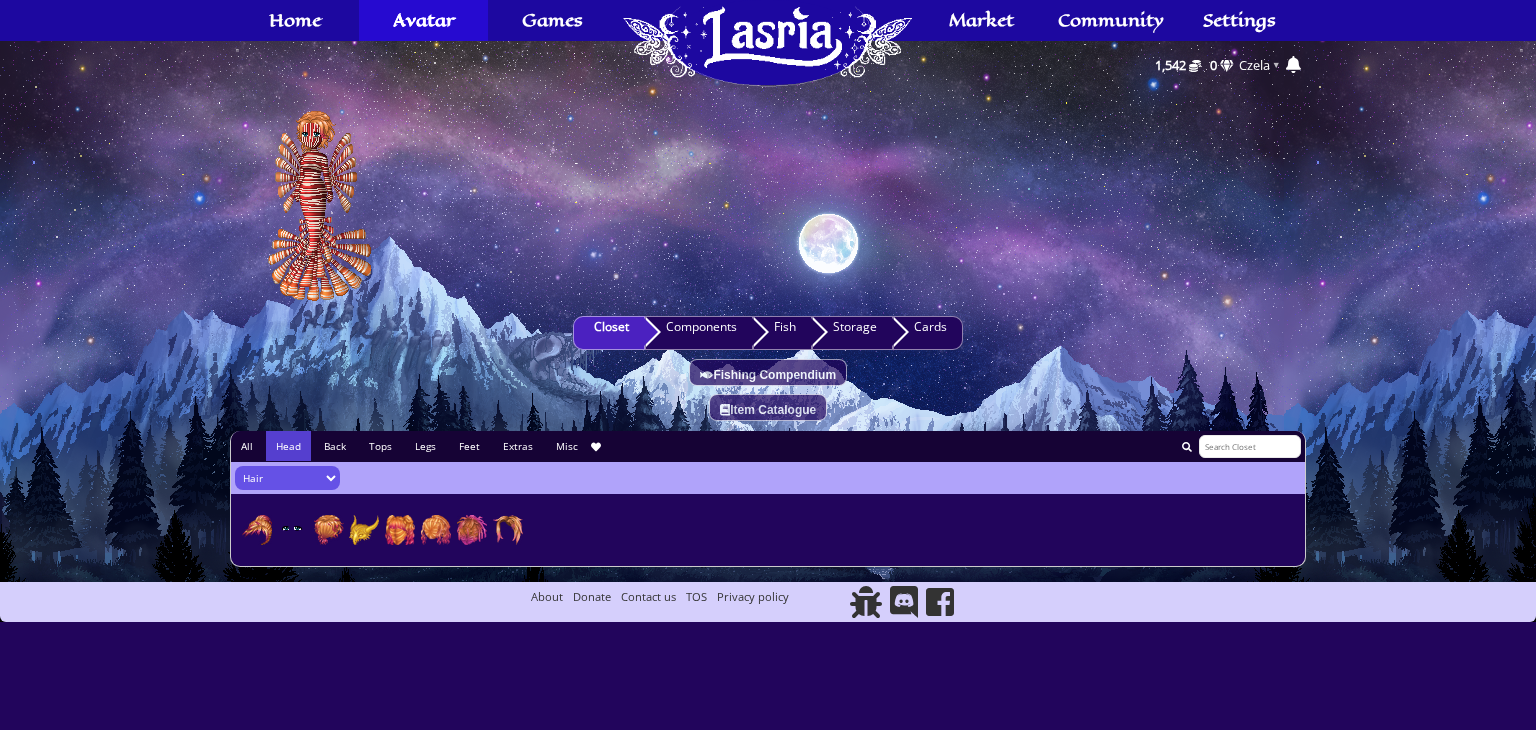 click on "Back" at bounding box center (335, 446) 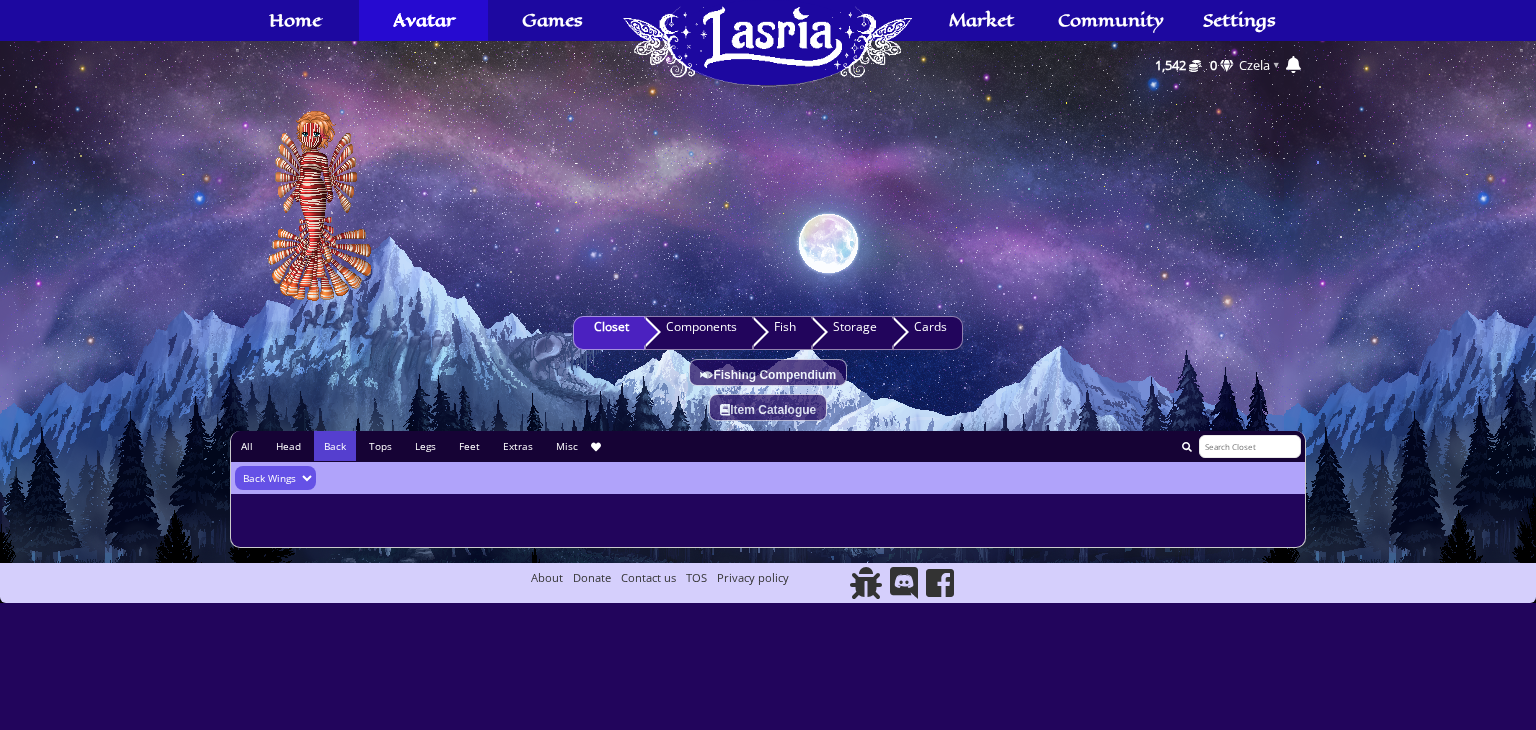 click on "Tops" at bounding box center (380, 446) 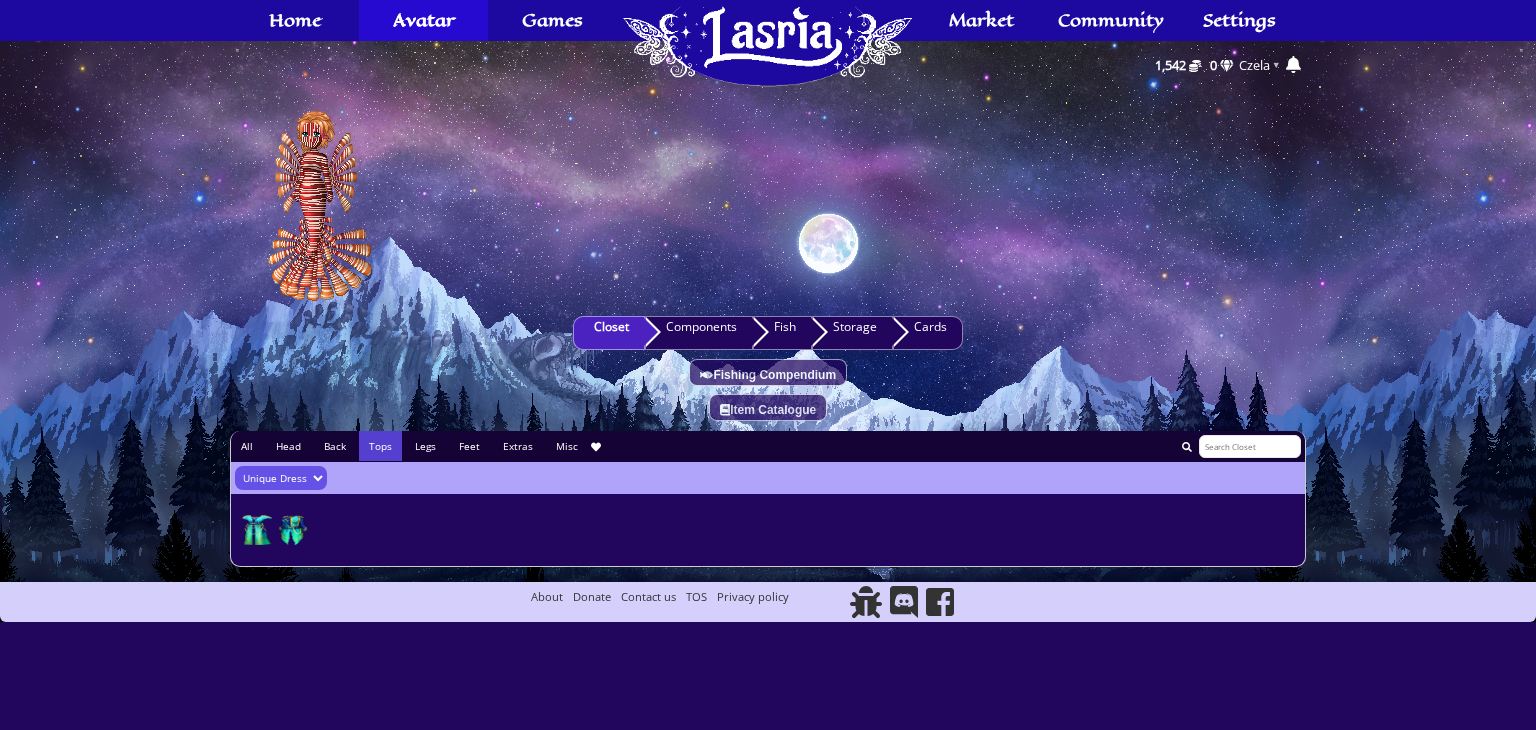 click on "Legs" at bounding box center [425, 446] 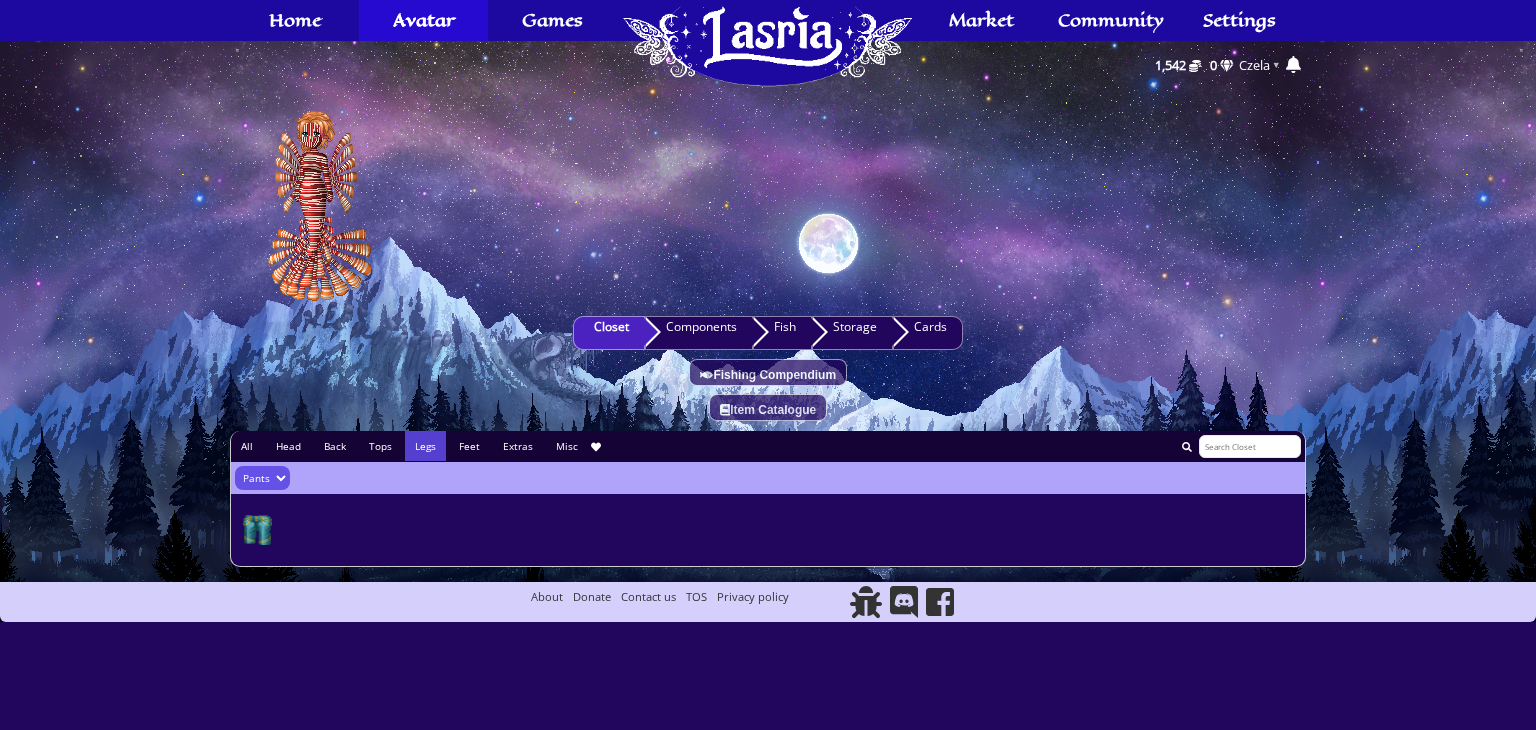 click on "Feet" at bounding box center [469, 446] 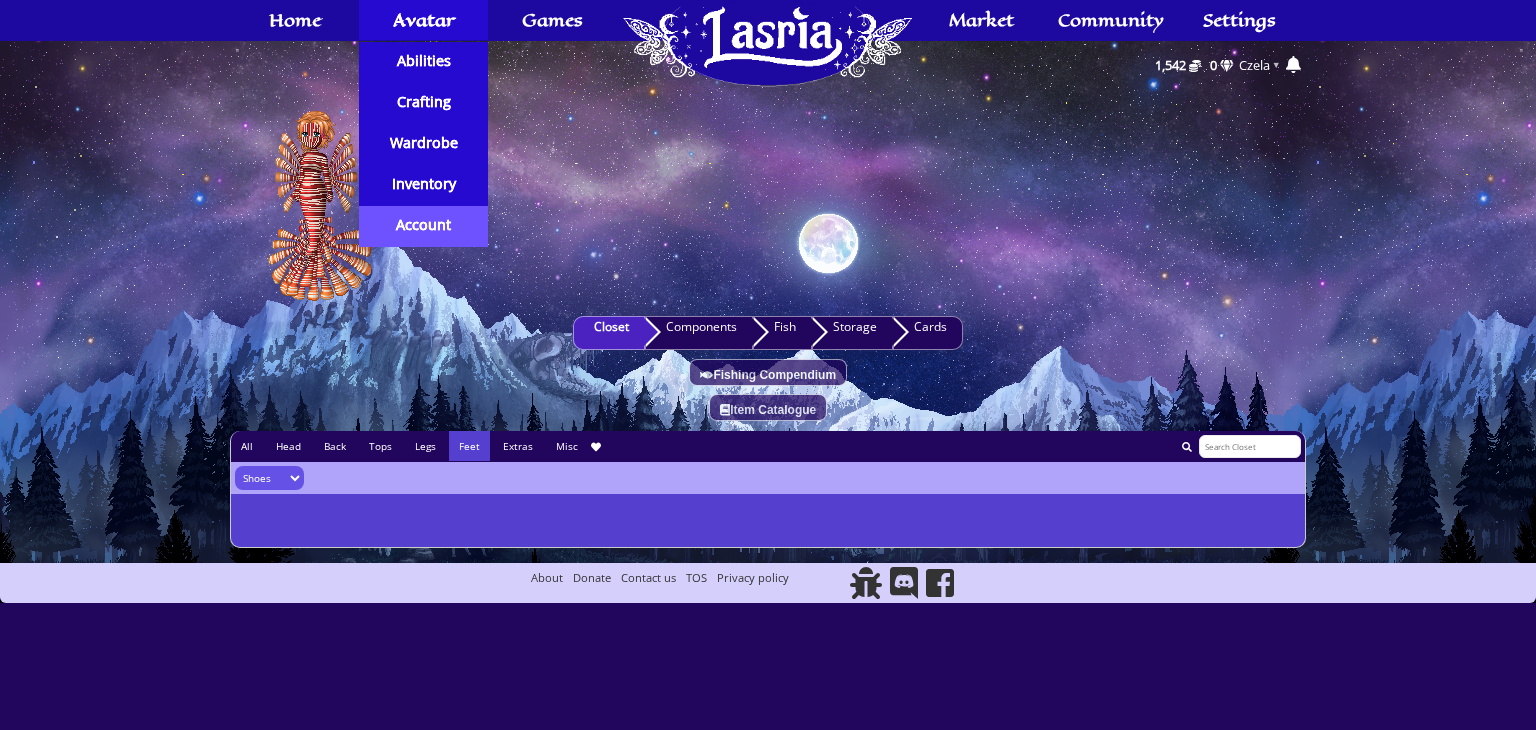 click on "Account" at bounding box center (423, 225) 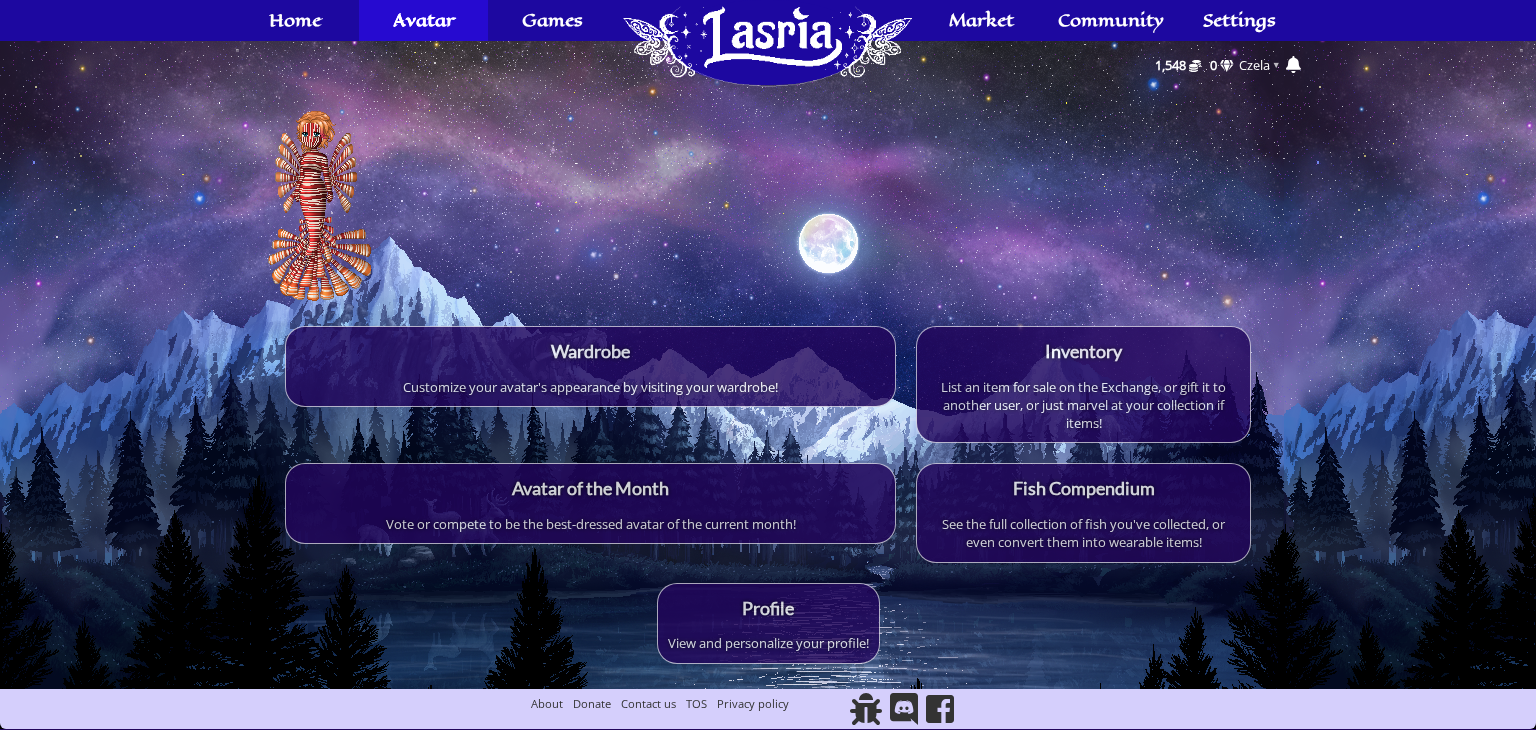 scroll, scrollTop: 0, scrollLeft: 0, axis: both 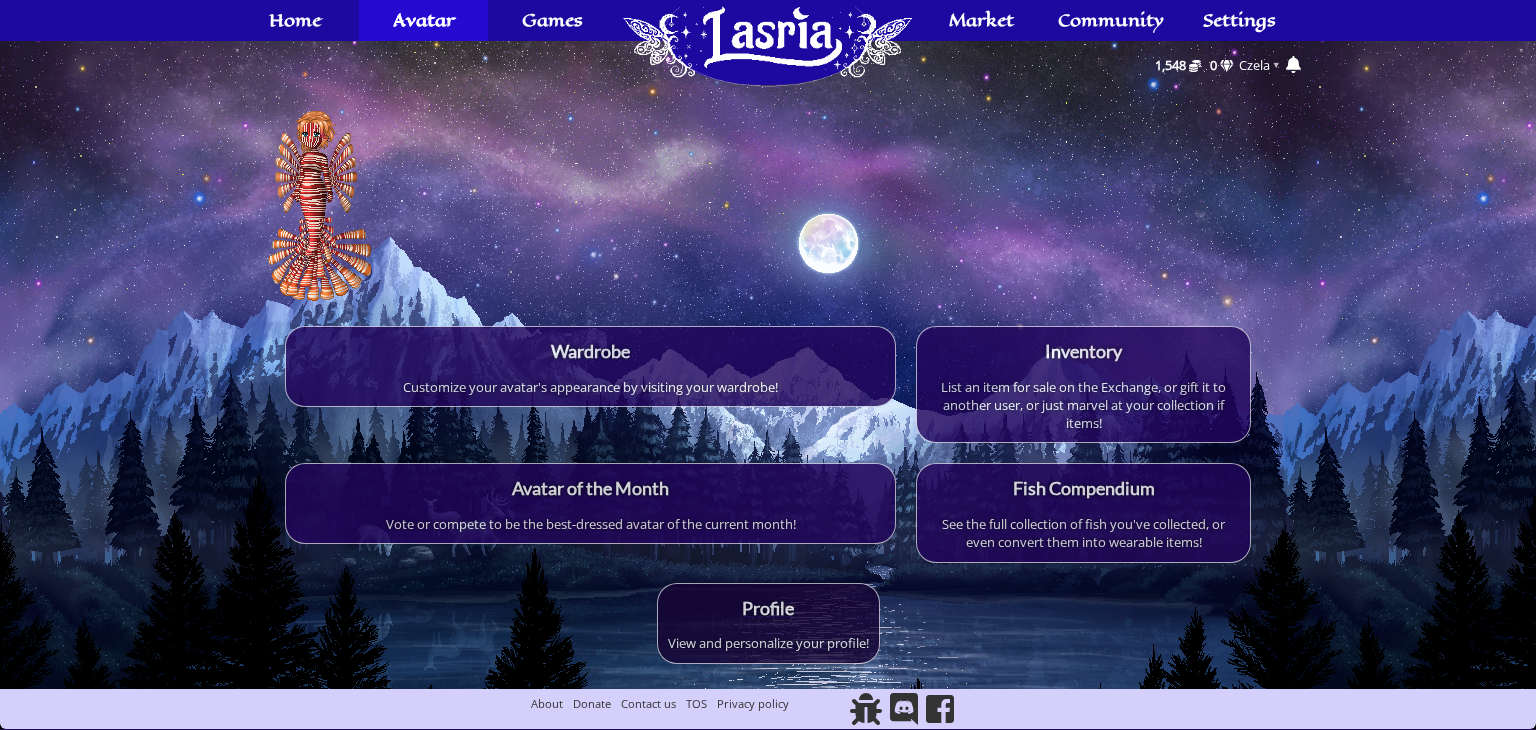 click on "Profile" at bounding box center [768, 608] 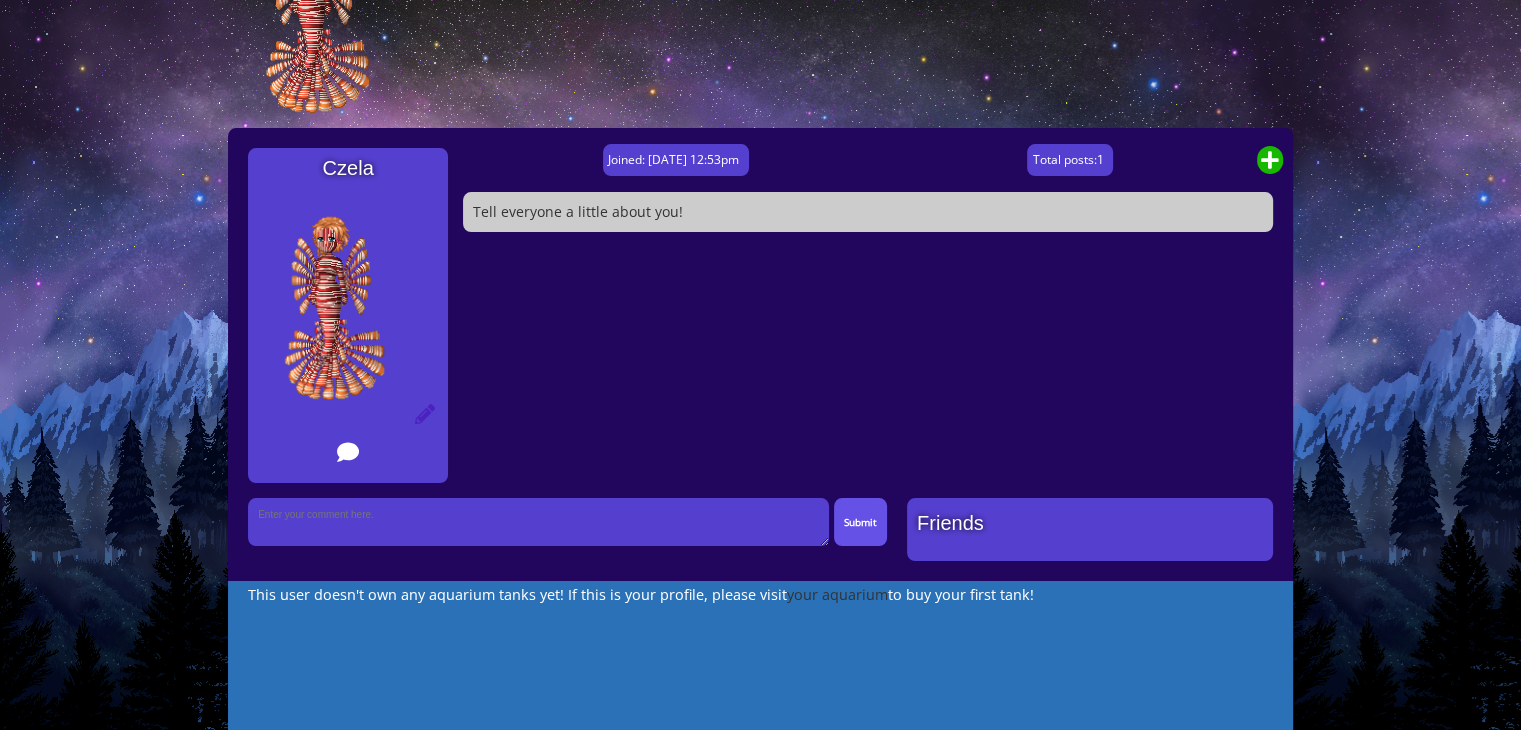 scroll, scrollTop: 0, scrollLeft: 0, axis: both 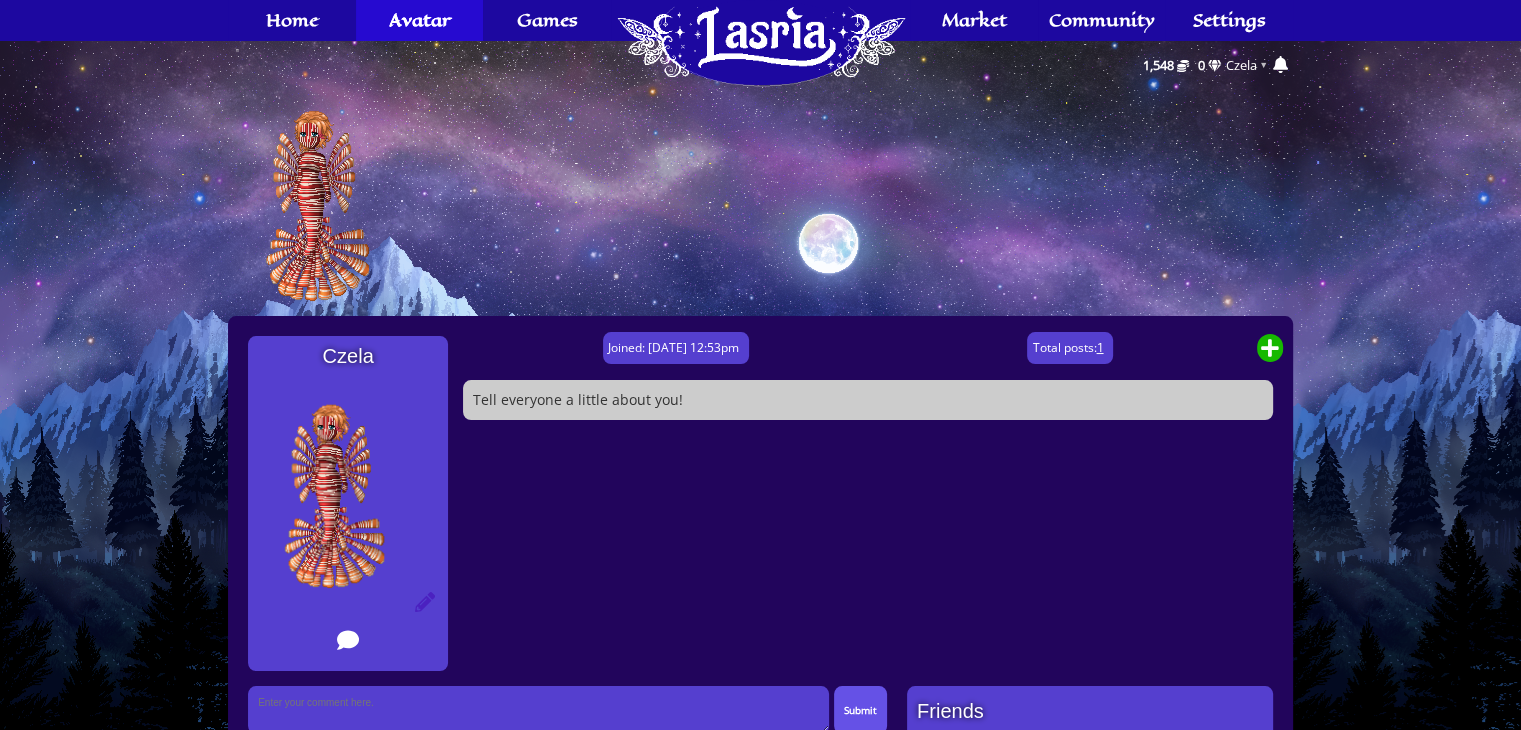click on "1" at bounding box center [1099, 347] 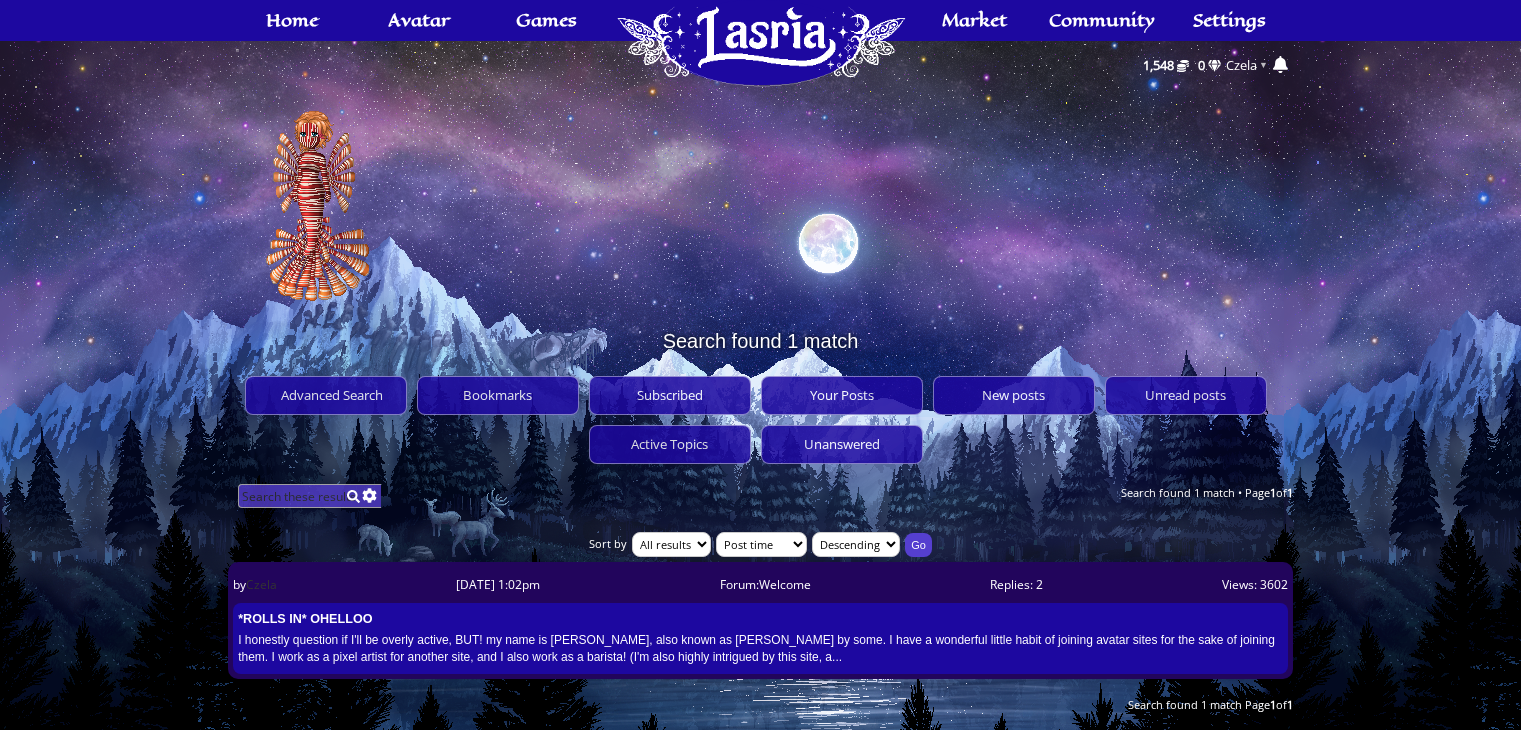 scroll, scrollTop: 0, scrollLeft: 0, axis: both 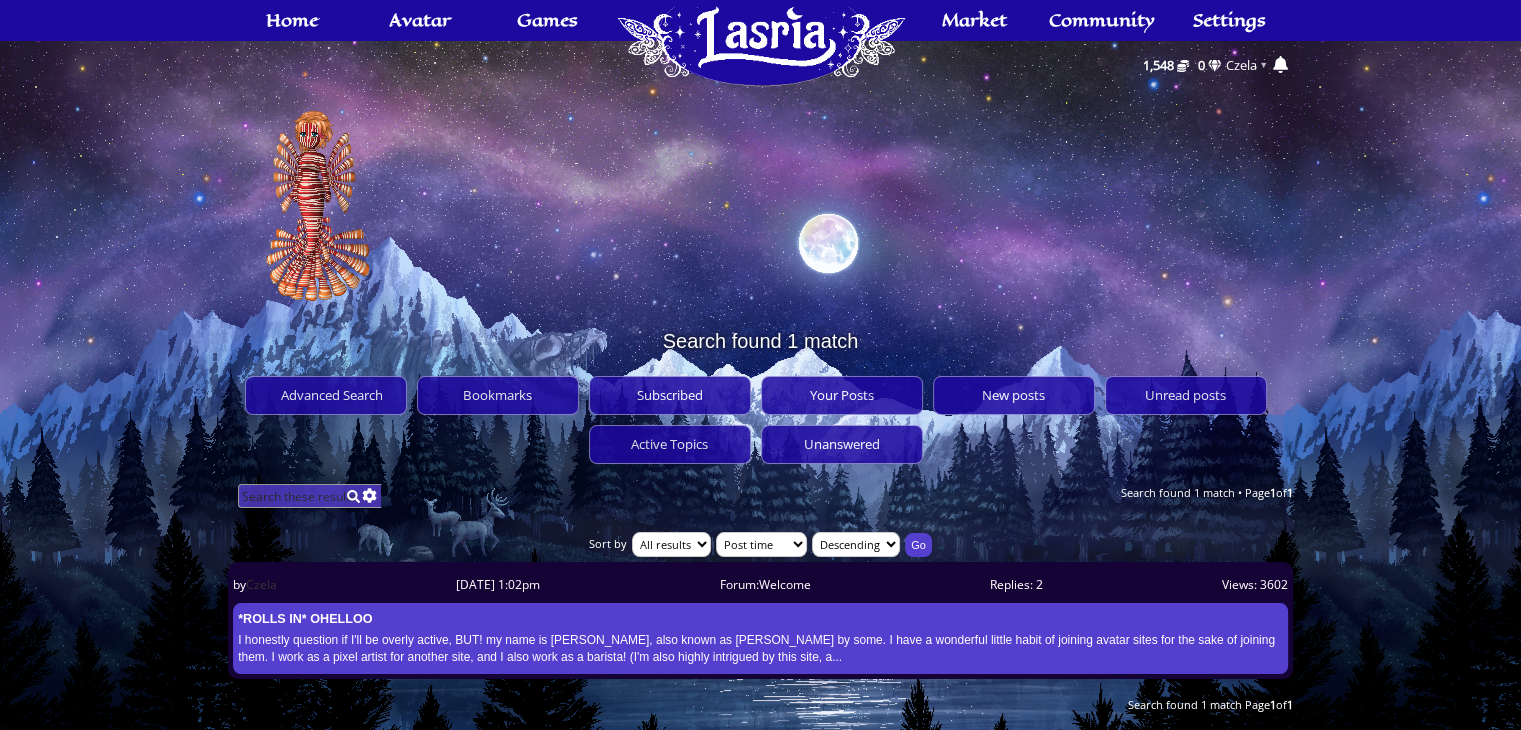 click on "I honestly question if I'll be overly active, BUT! my name is Czela, also known as Arcius by some. I have a wonderful little habit of joining avatar sites for the sake of joining them. I work as a pixel artist for another site, and I also work as a barista! (I'm also highly intrigued by this site, a..." at bounding box center [760, 650] 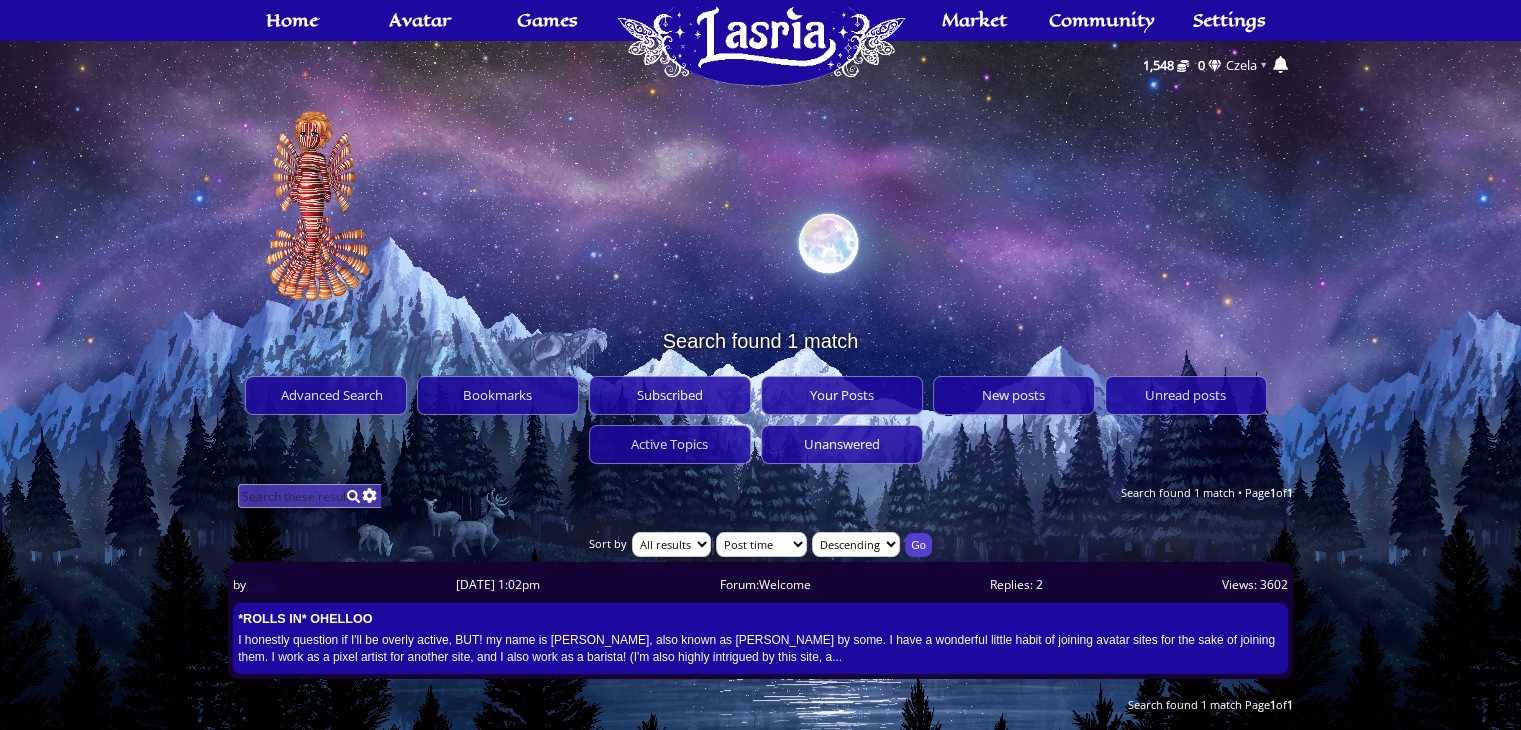 click on "Czela" at bounding box center (261, 584) 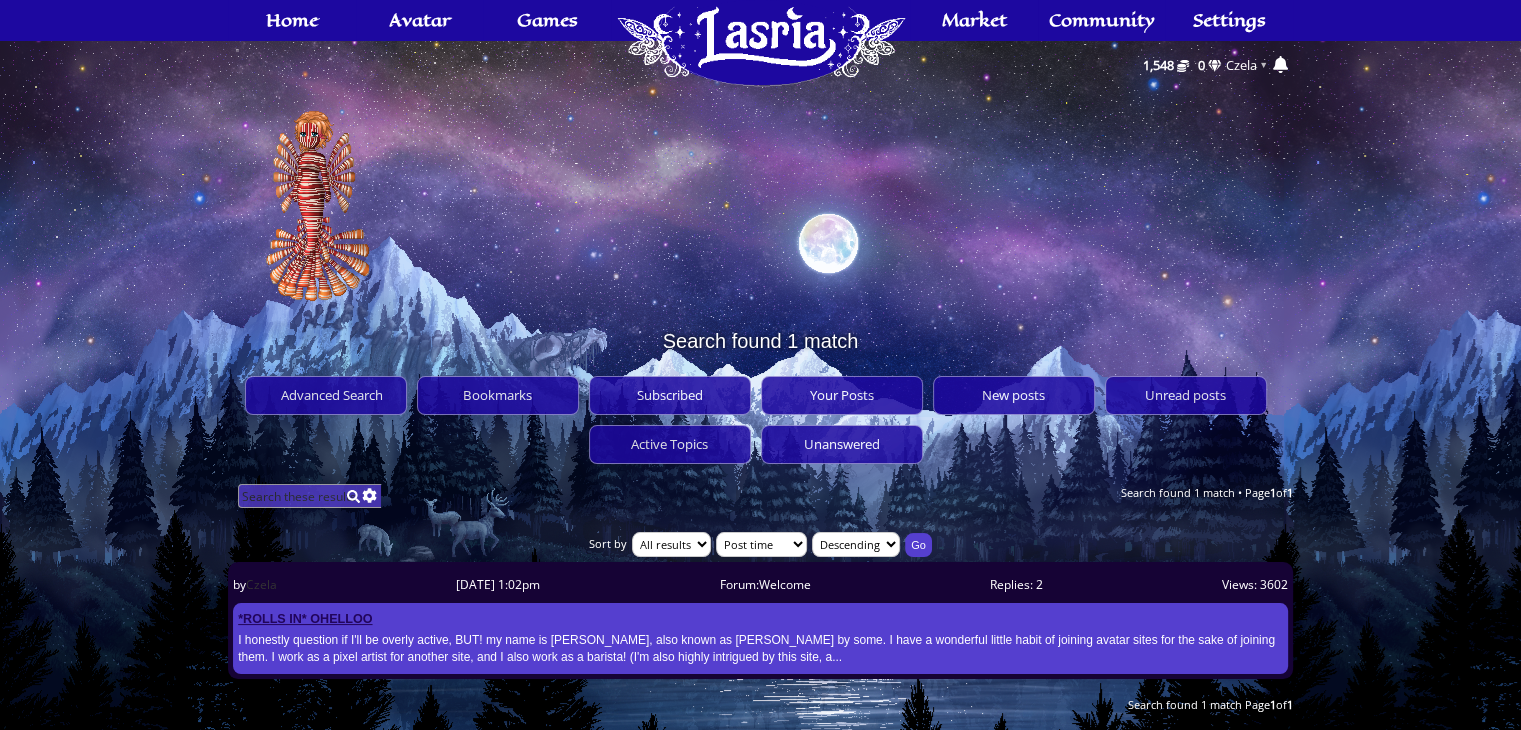 click on "*rolls in* ohelloo" at bounding box center [305, 619] 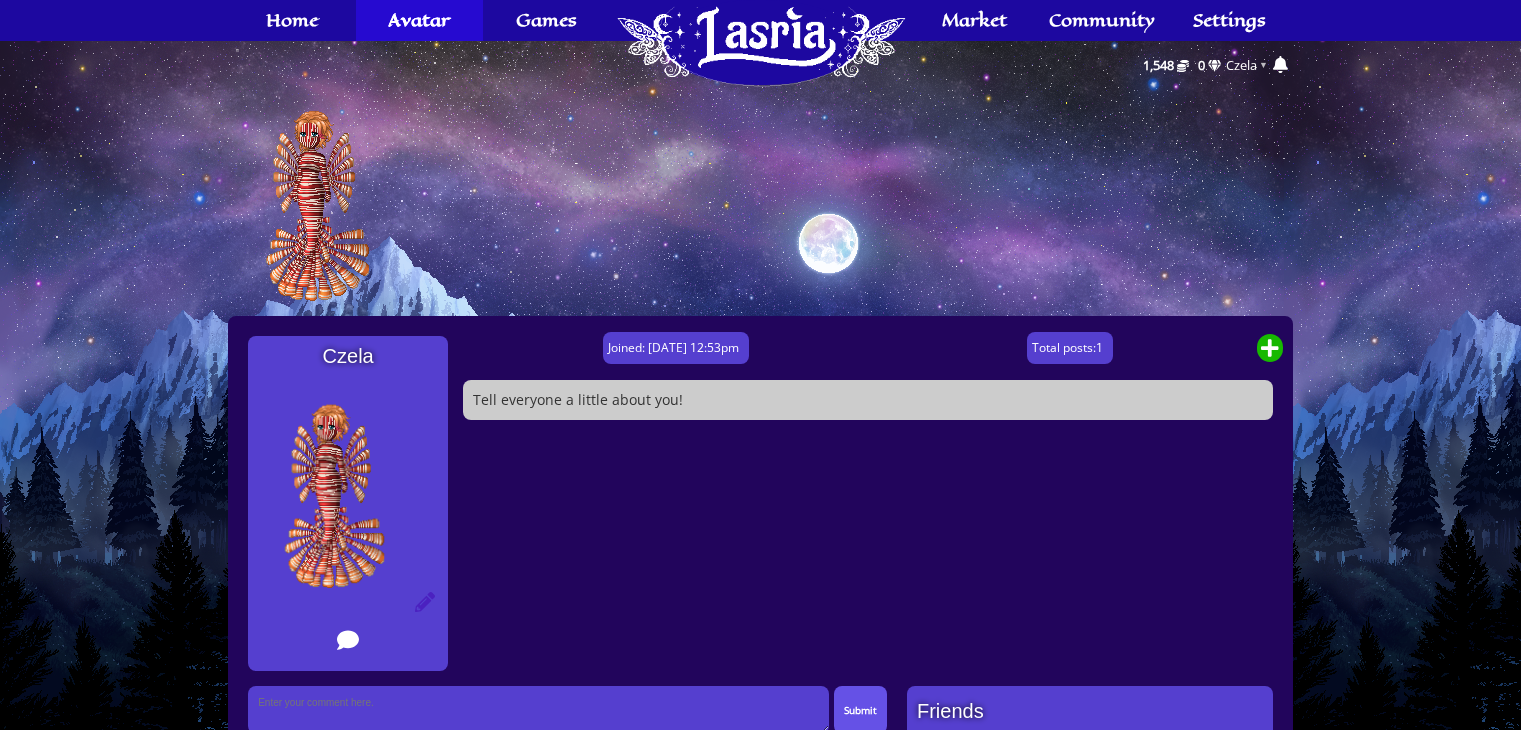 scroll, scrollTop: 0, scrollLeft: 0, axis: both 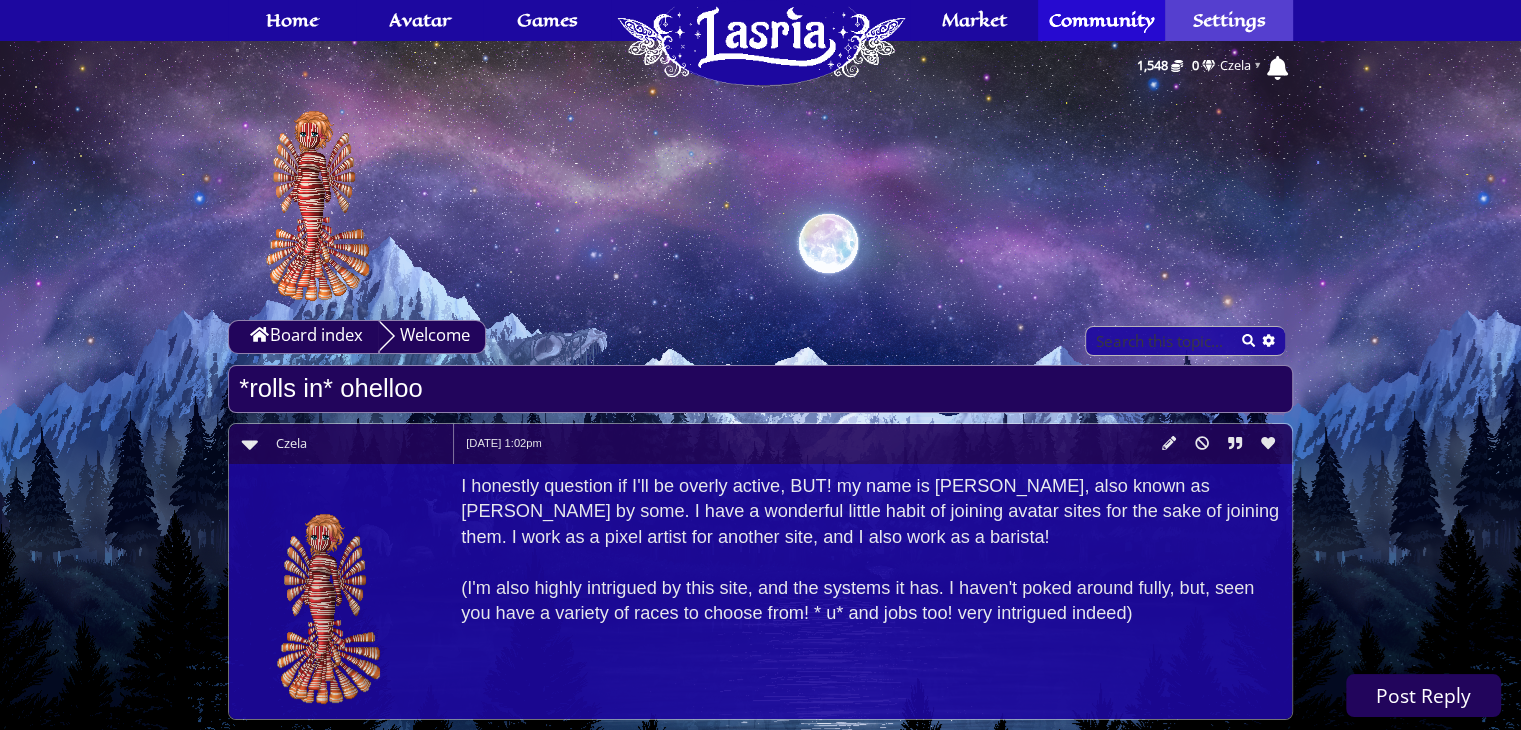 click on "Settings" at bounding box center (1229, 20) 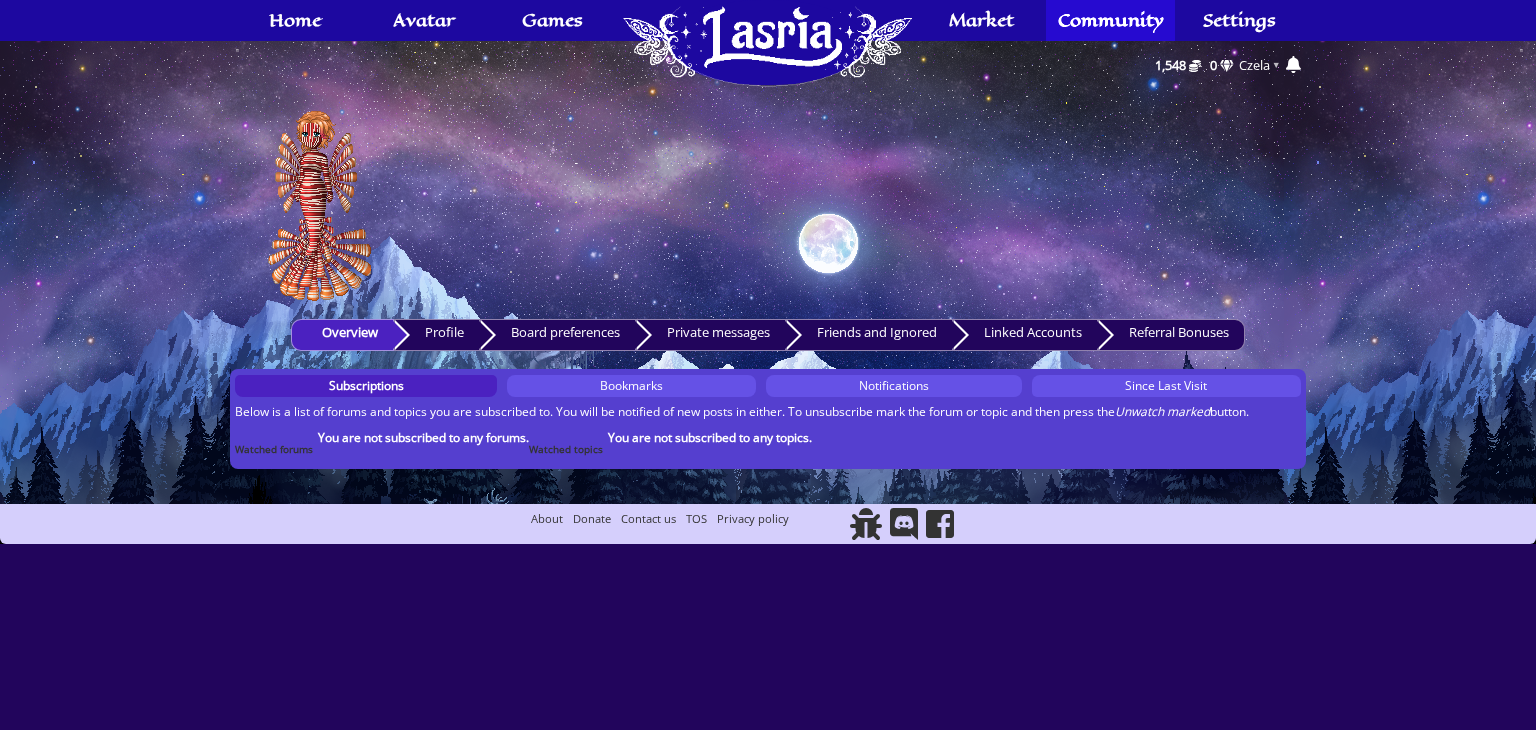 scroll, scrollTop: 0, scrollLeft: 0, axis: both 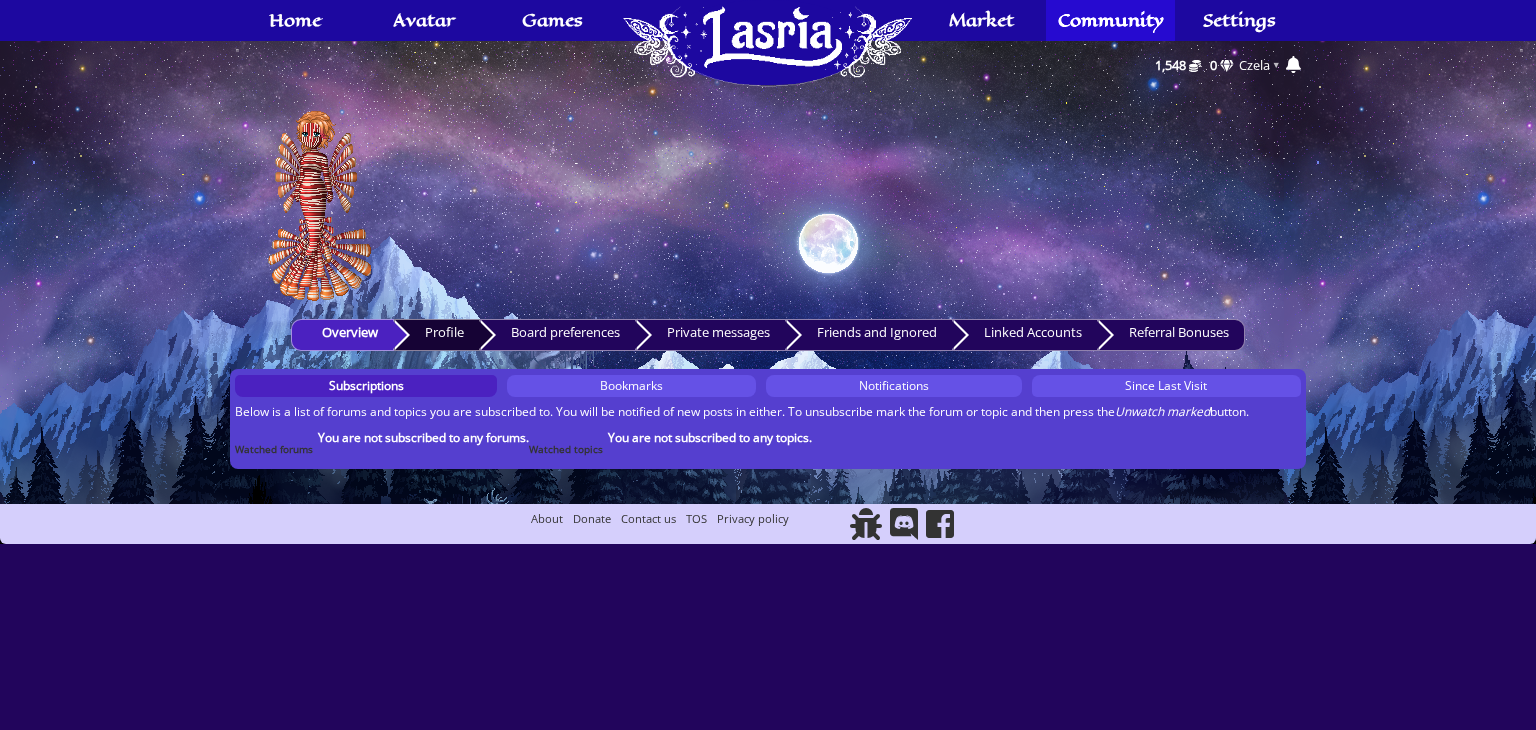 click on "Profile" at bounding box center (437, 335) 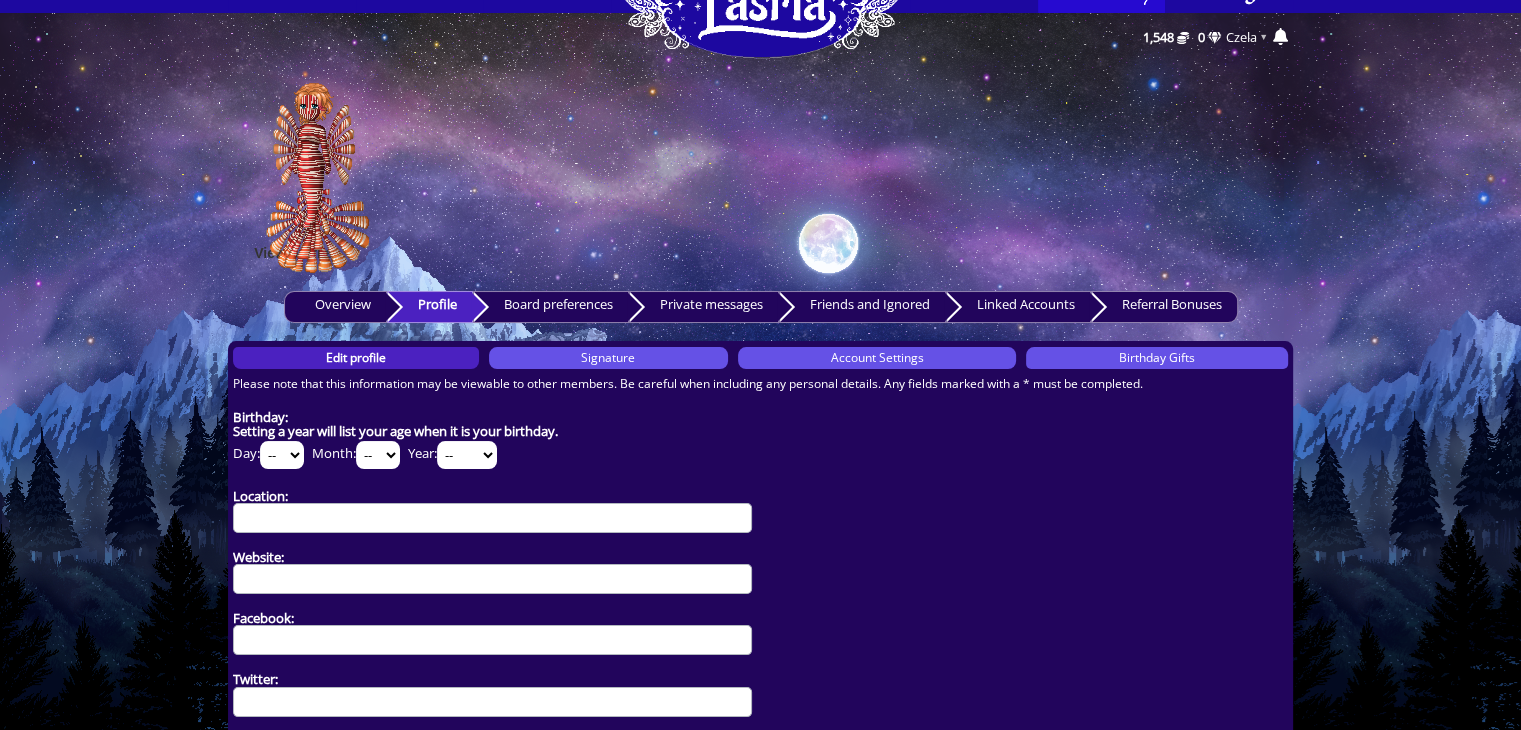 scroll, scrollTop: 0, scrollLeft: 0, axis: both 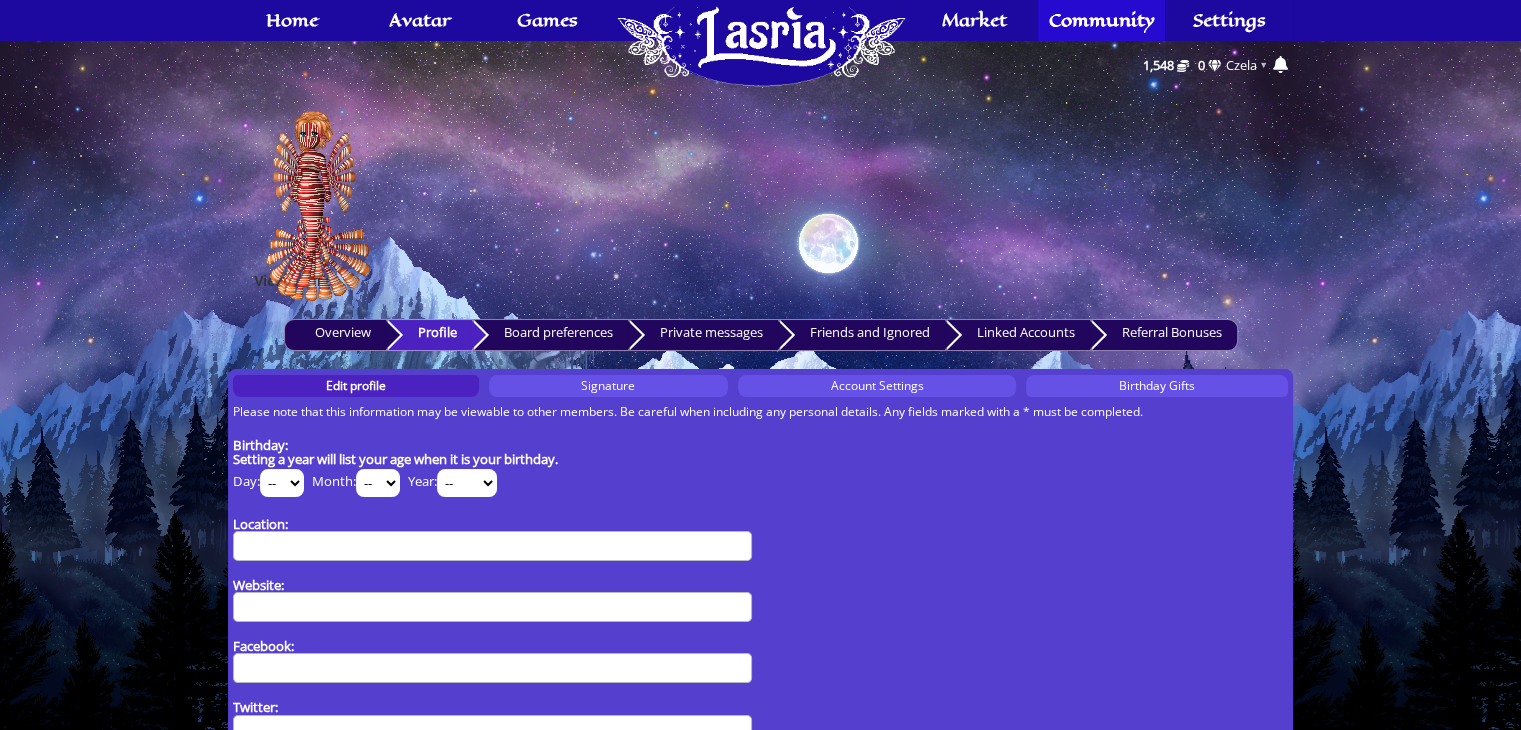 click at bounding box center [331, 186] 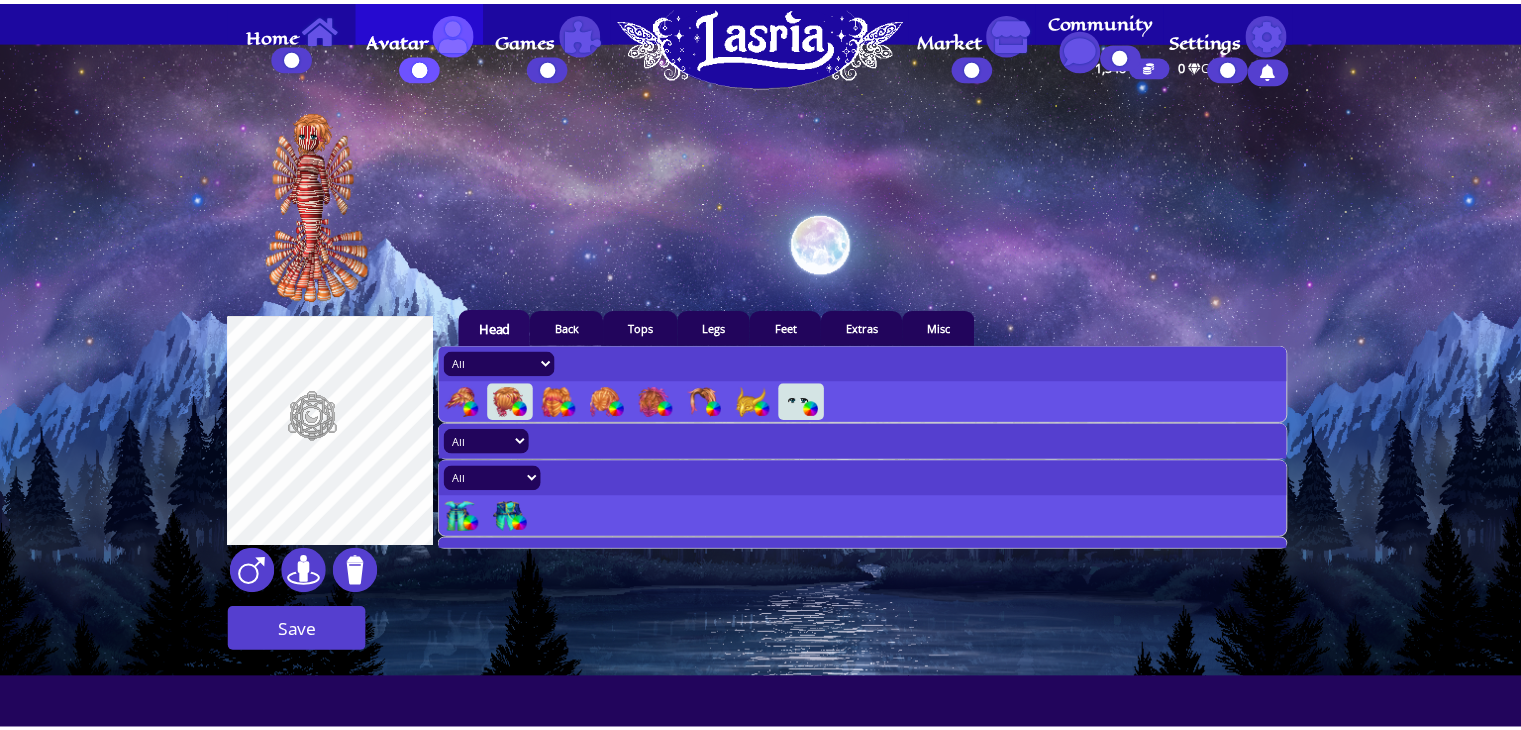 scroll, scrollTop: 0, scrollLeft: 0, axis: both 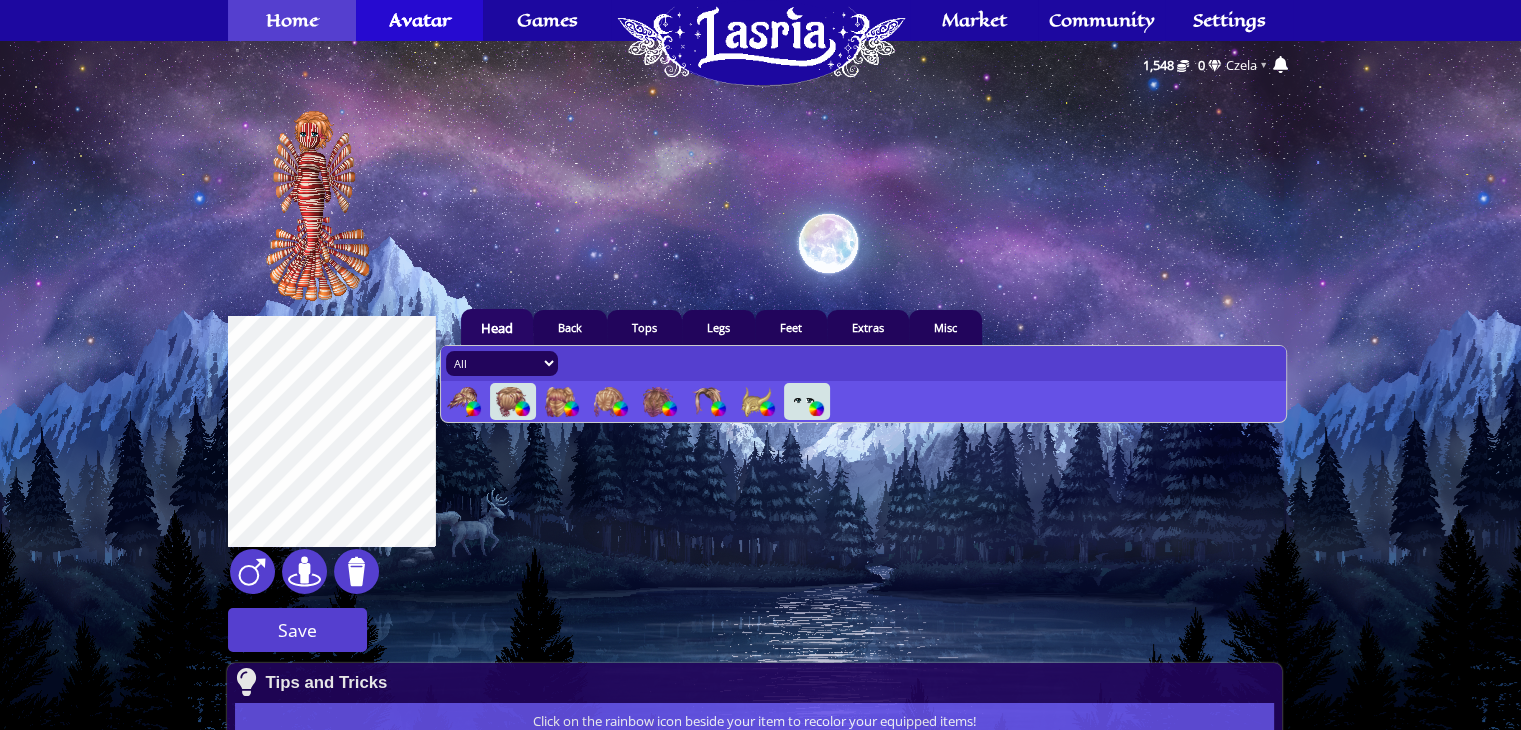 click on "Home" at bounding box center (292, 20) 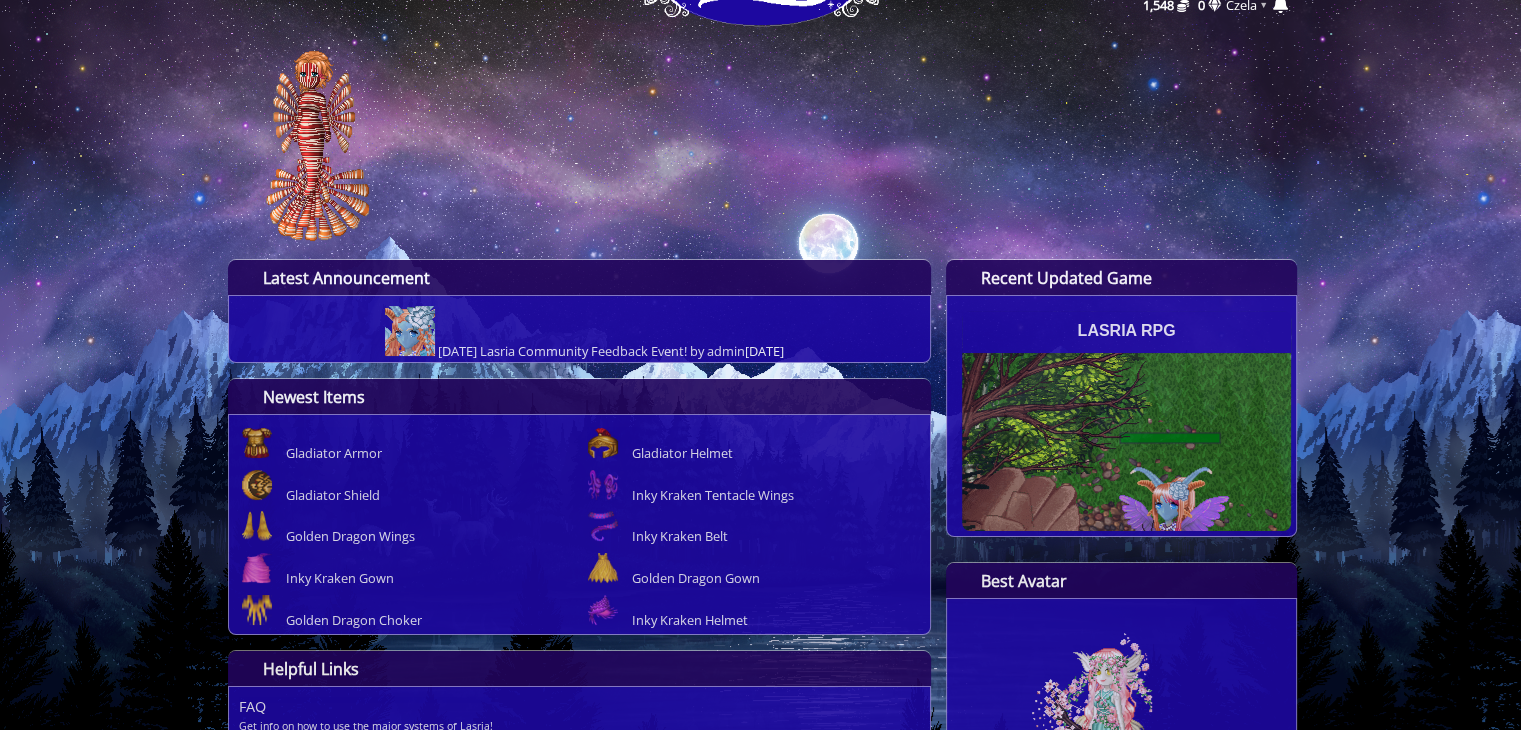 scroll, scrollTop: 0, scrollLeft: 0, axis: both 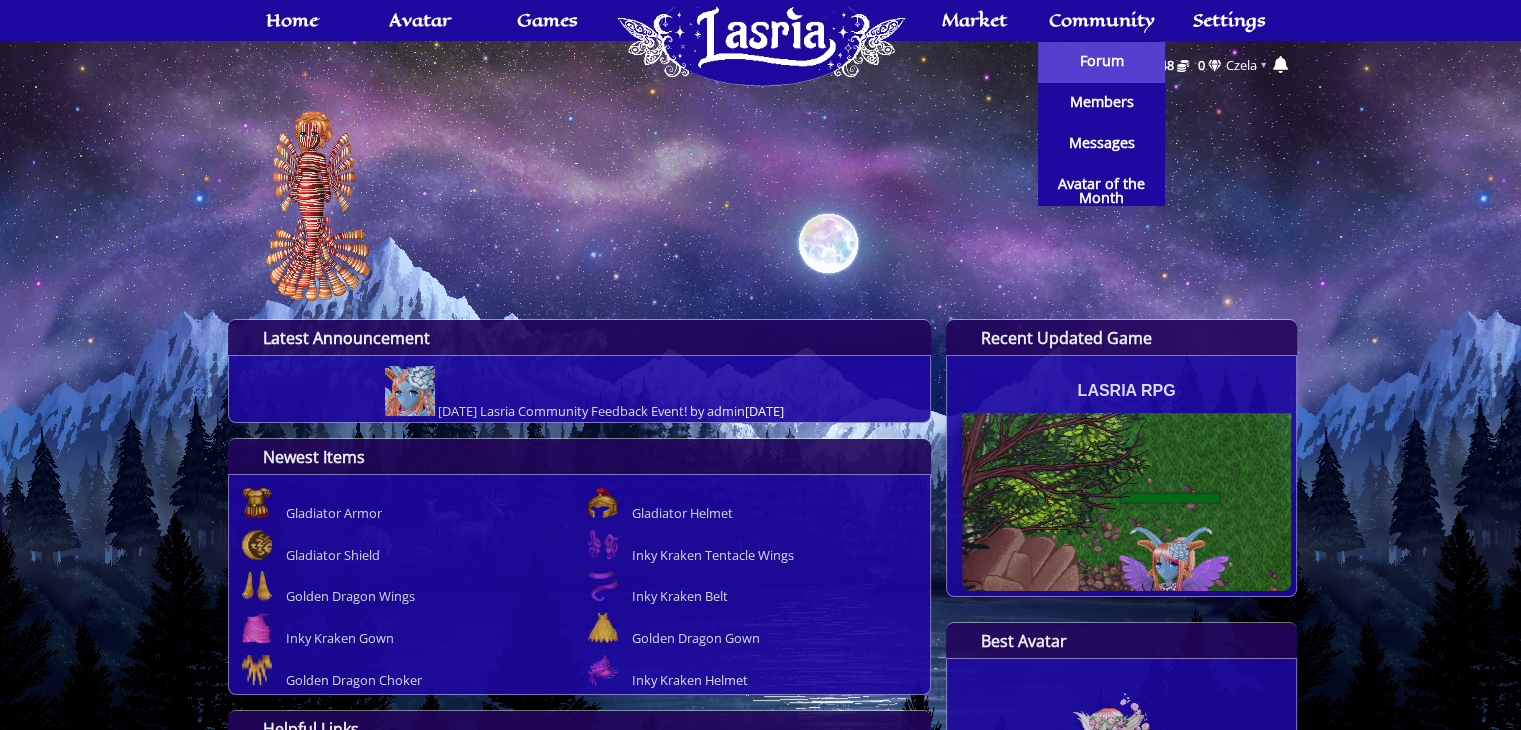 click on "Forum" at bounding box center [1102, 61] 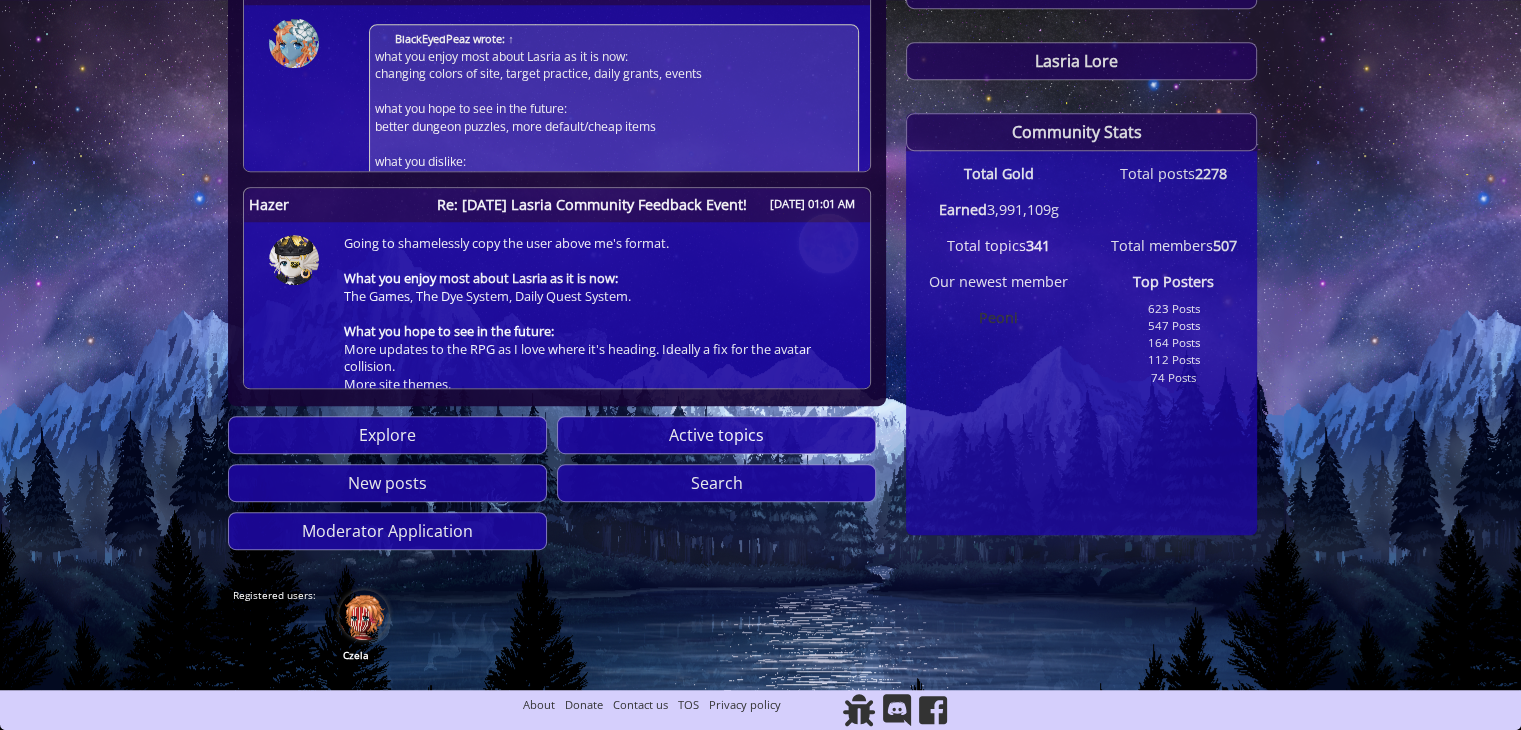 scroll, scrollTop: 975, scrollLeft: 0, axis: vertical 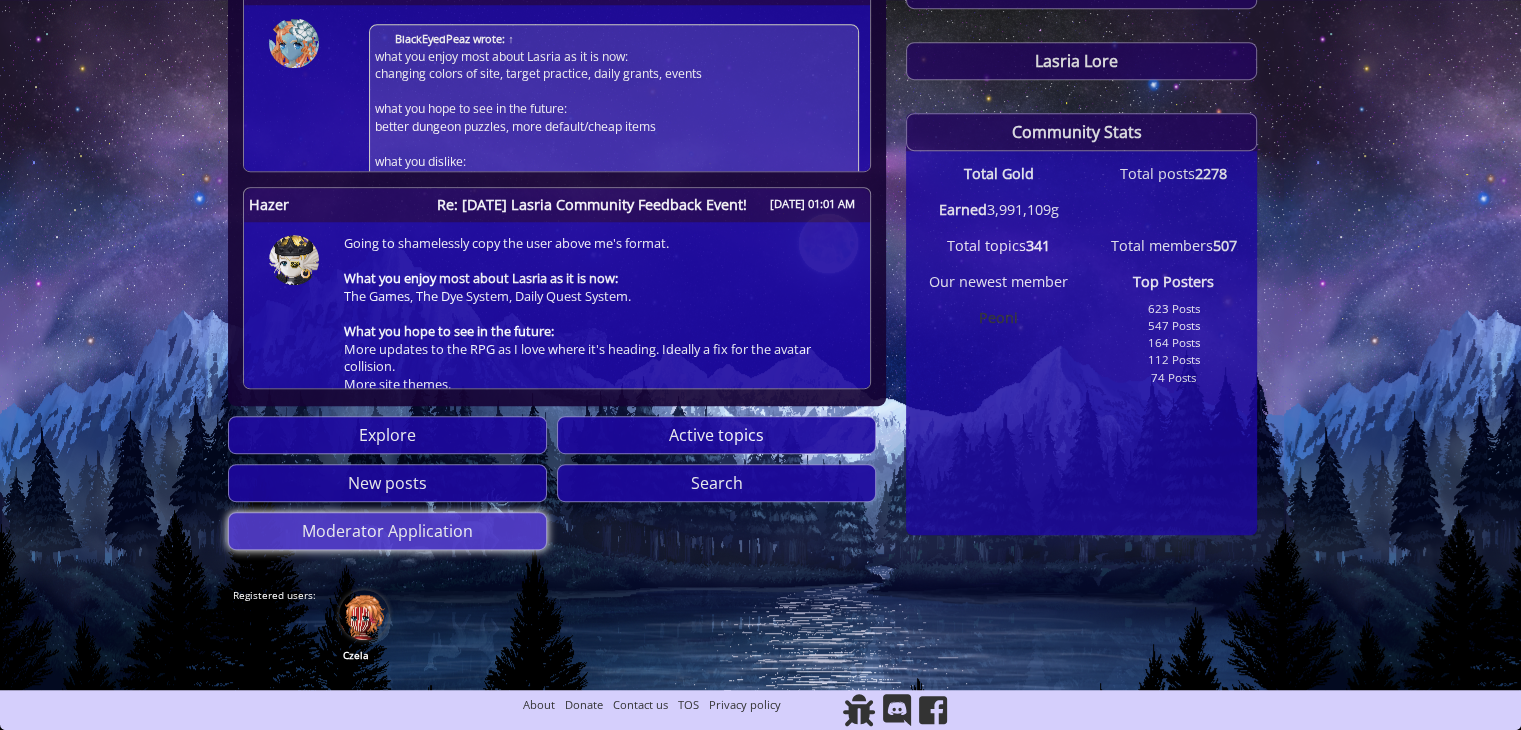 click on "Moderator Application" at bounding box center [387, 531] 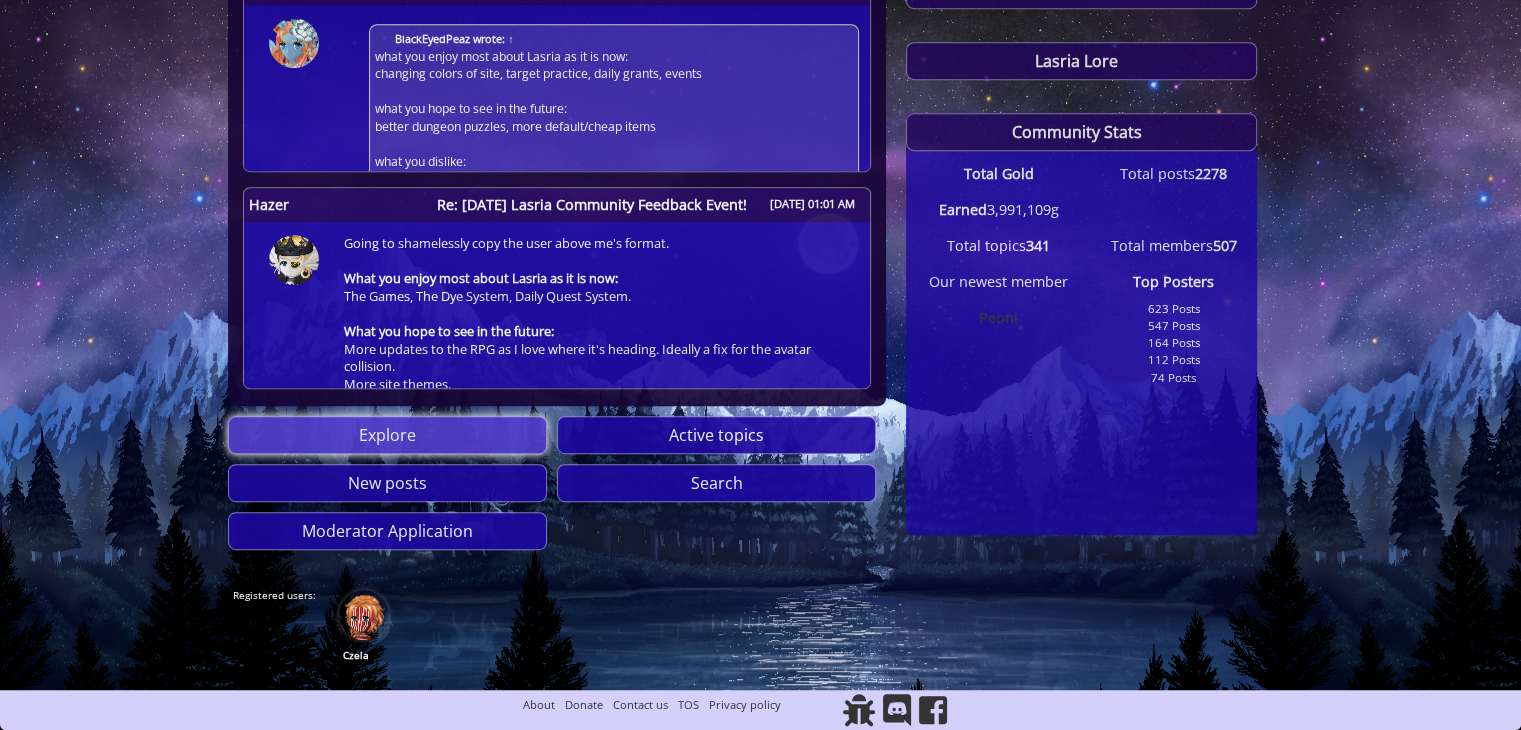 click on "Explore" at bounding box center [387, 435] 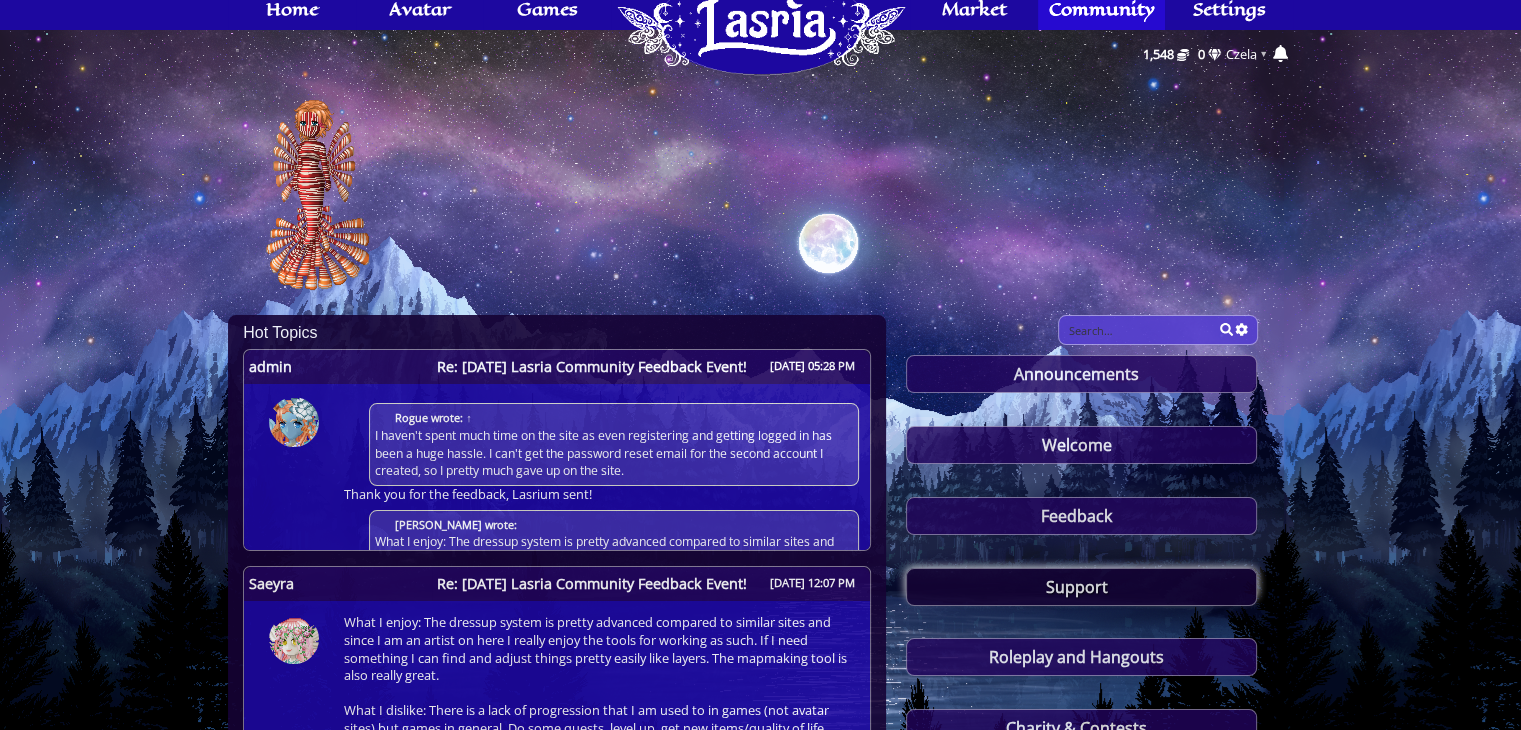 scroll, scrollTop: 0, scrollLeft: 0, axis: both 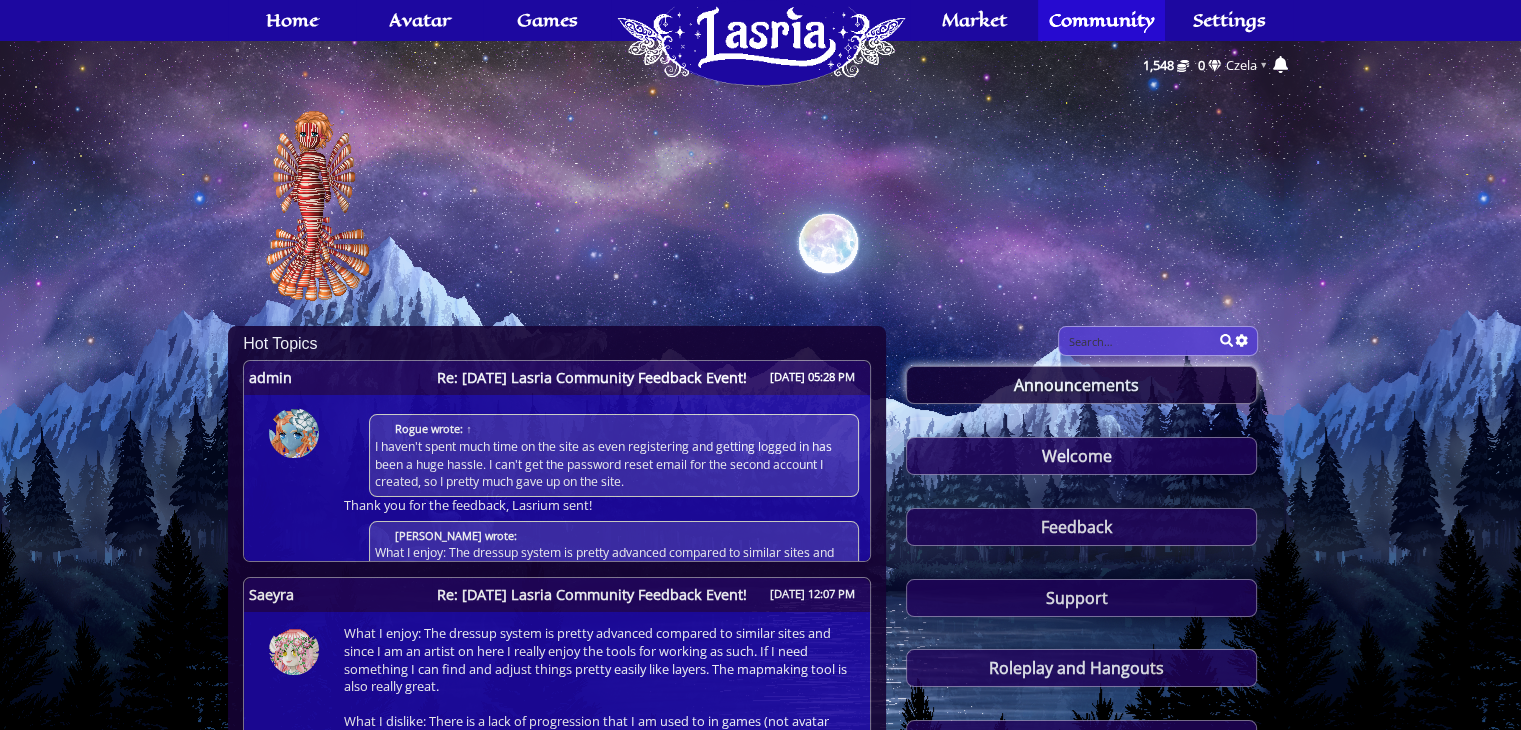click on "Announcements" at bounding box center [1081, 385] 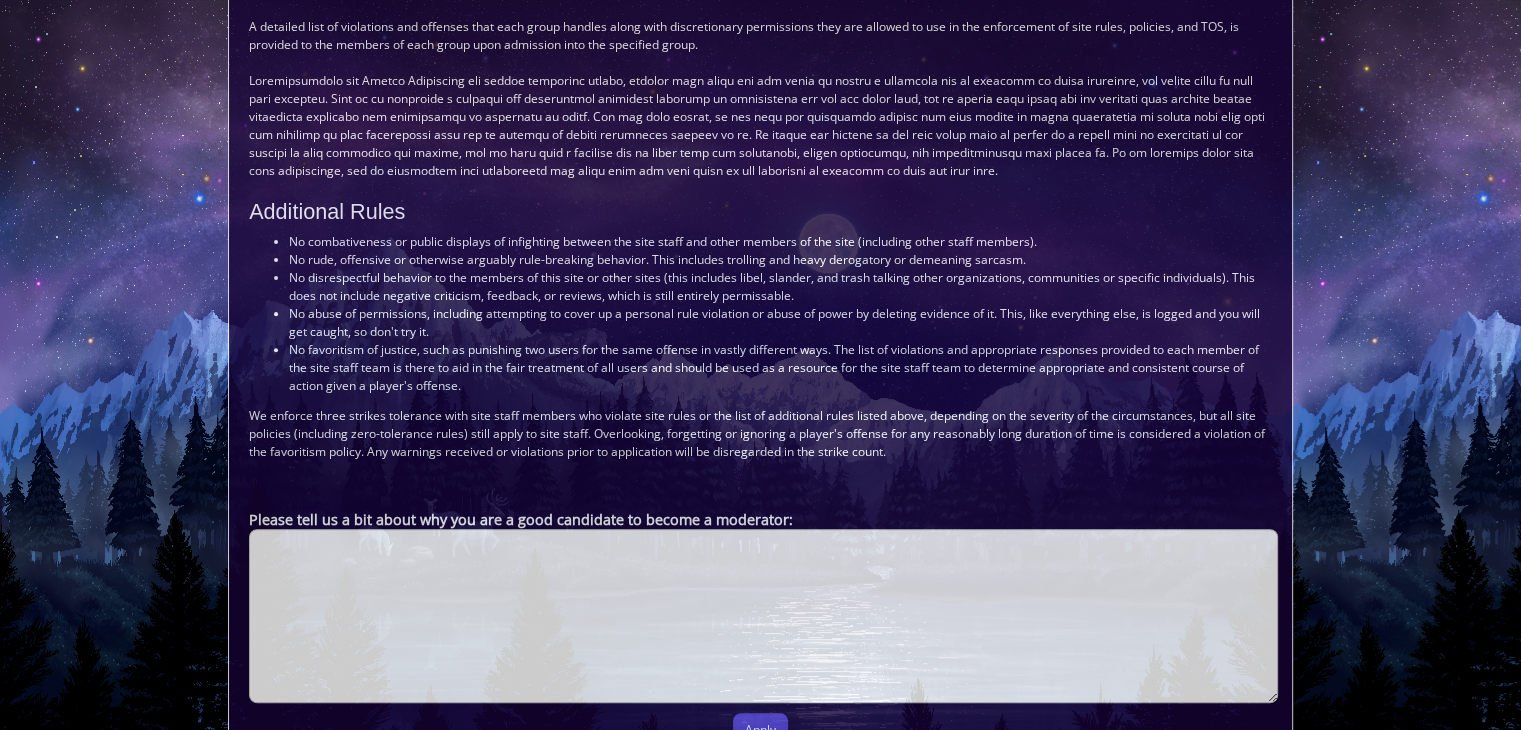 scroll, scrollTop: 647, scrollLeft: 0, axis: vertical 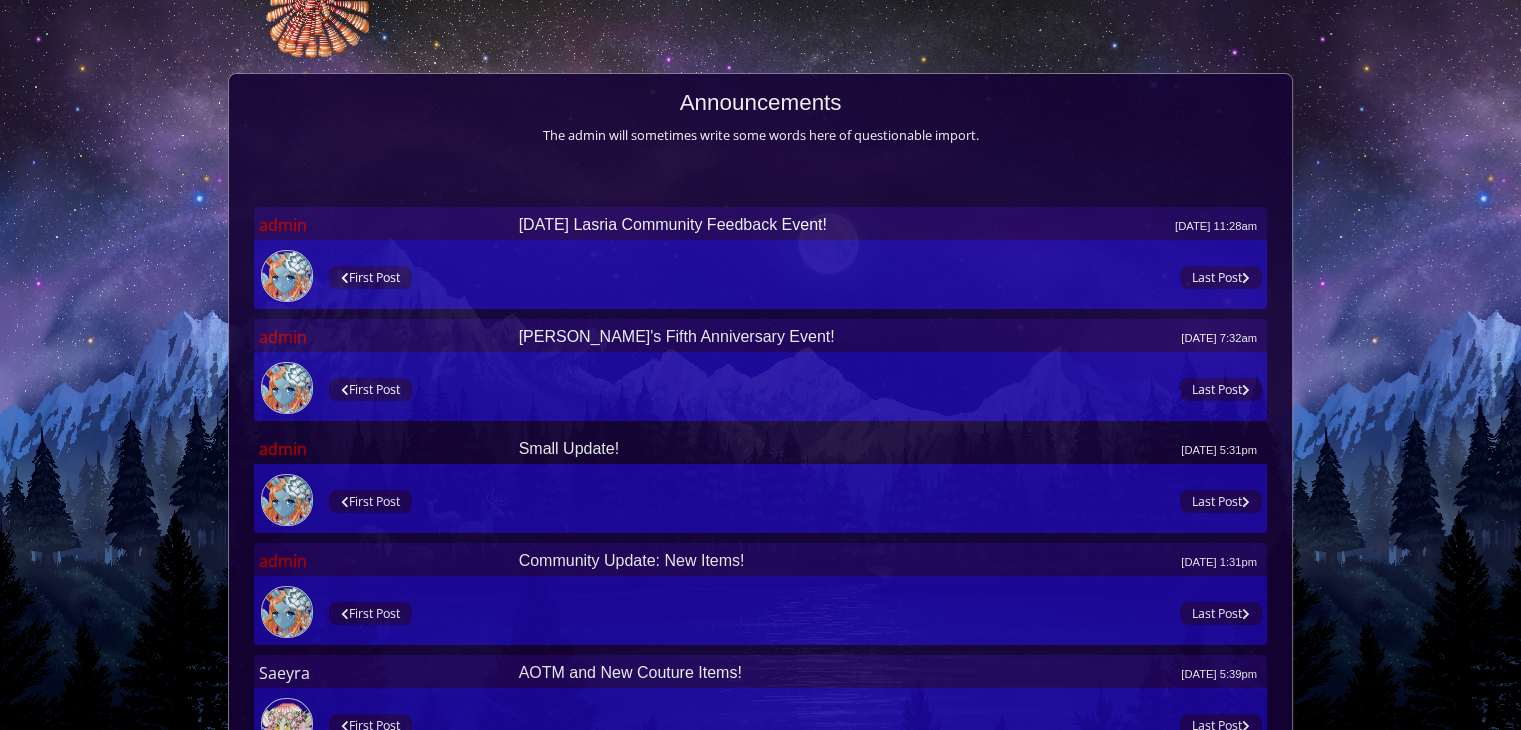 click on "Small Update!
Jan 05, 2025 5:31pm" at bounding box center (888, 449) 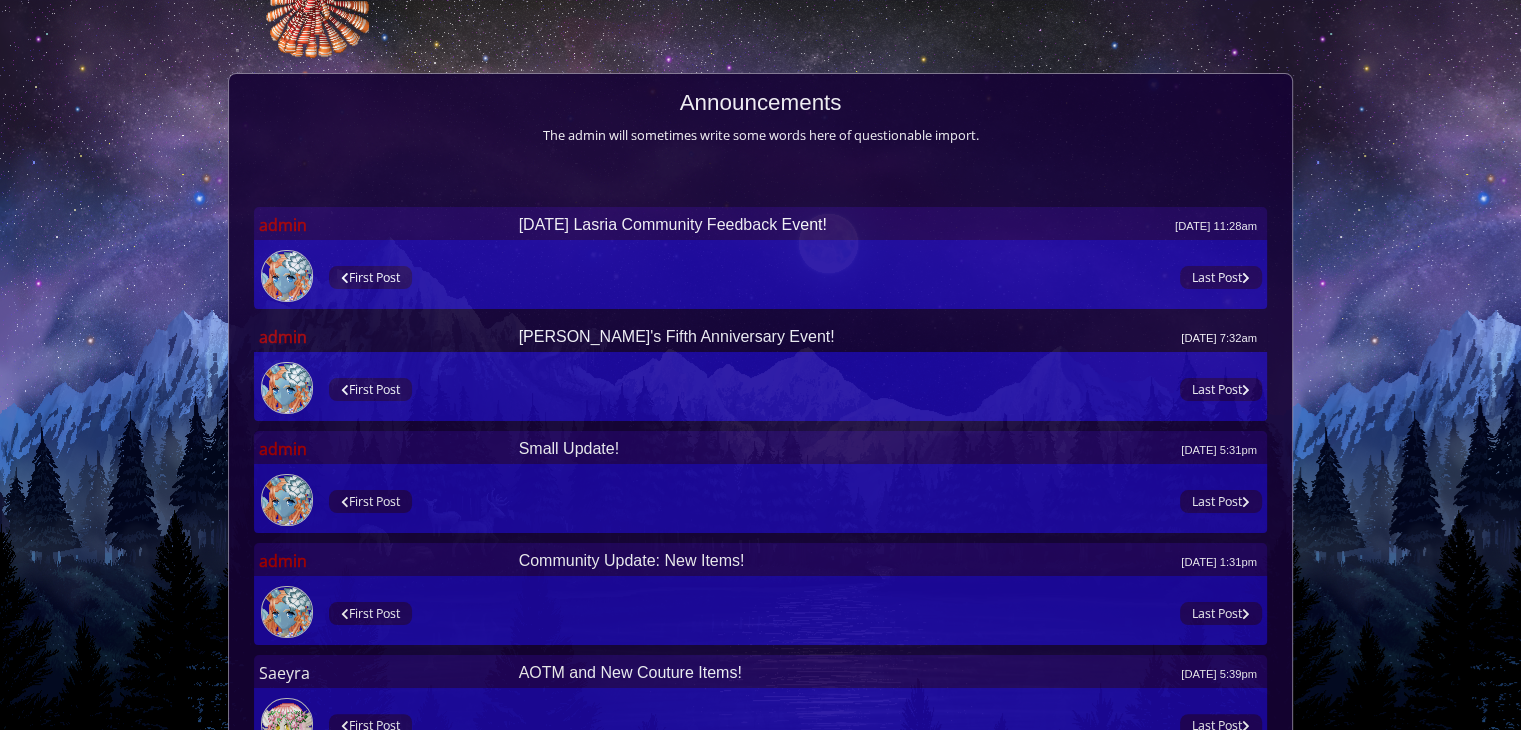 click on "Lasria's Fifth Anniversary Event!
May 16, 2025 7:32am" at bounding box center [888, 337] 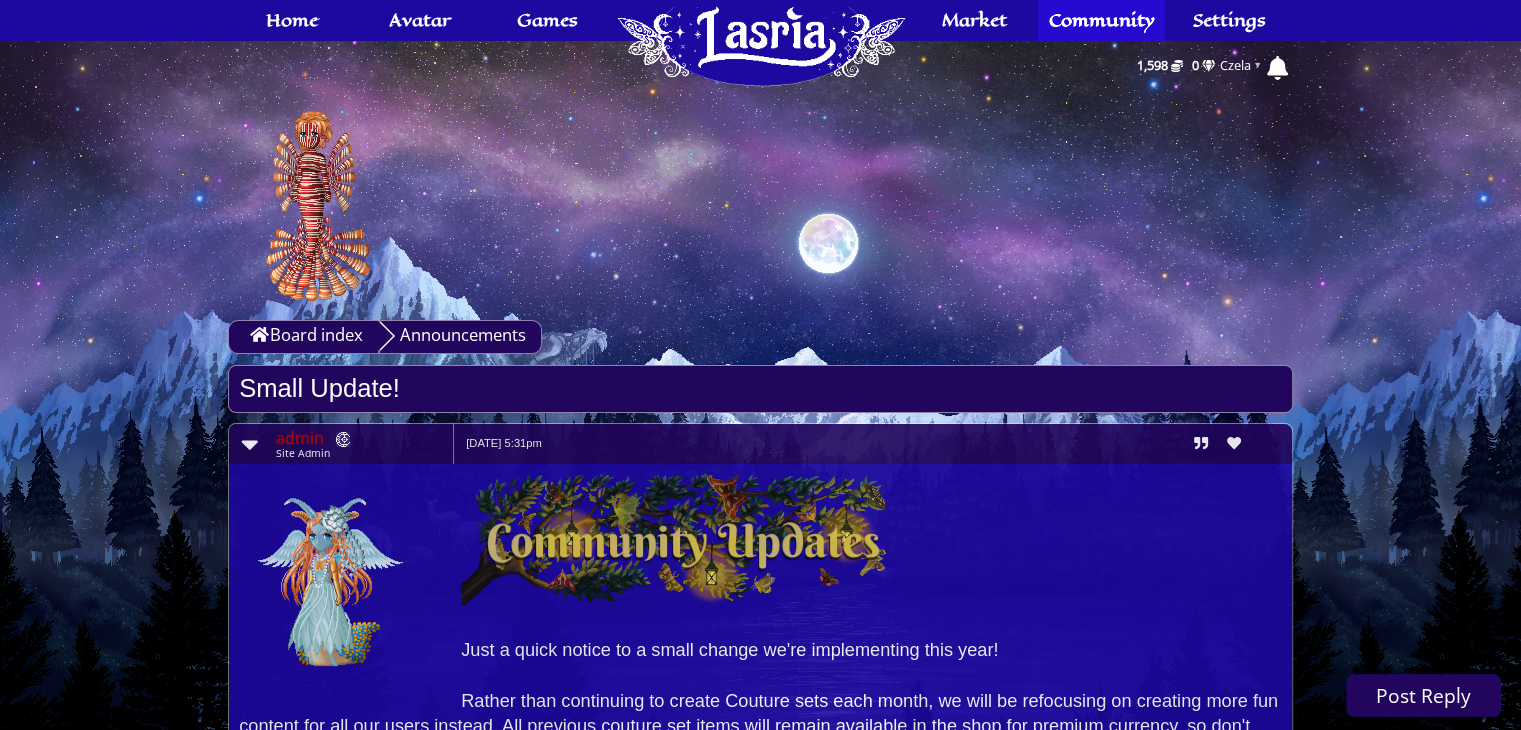 scroll, scrollTop: 183, scrollLeft: 0, axis: vertical 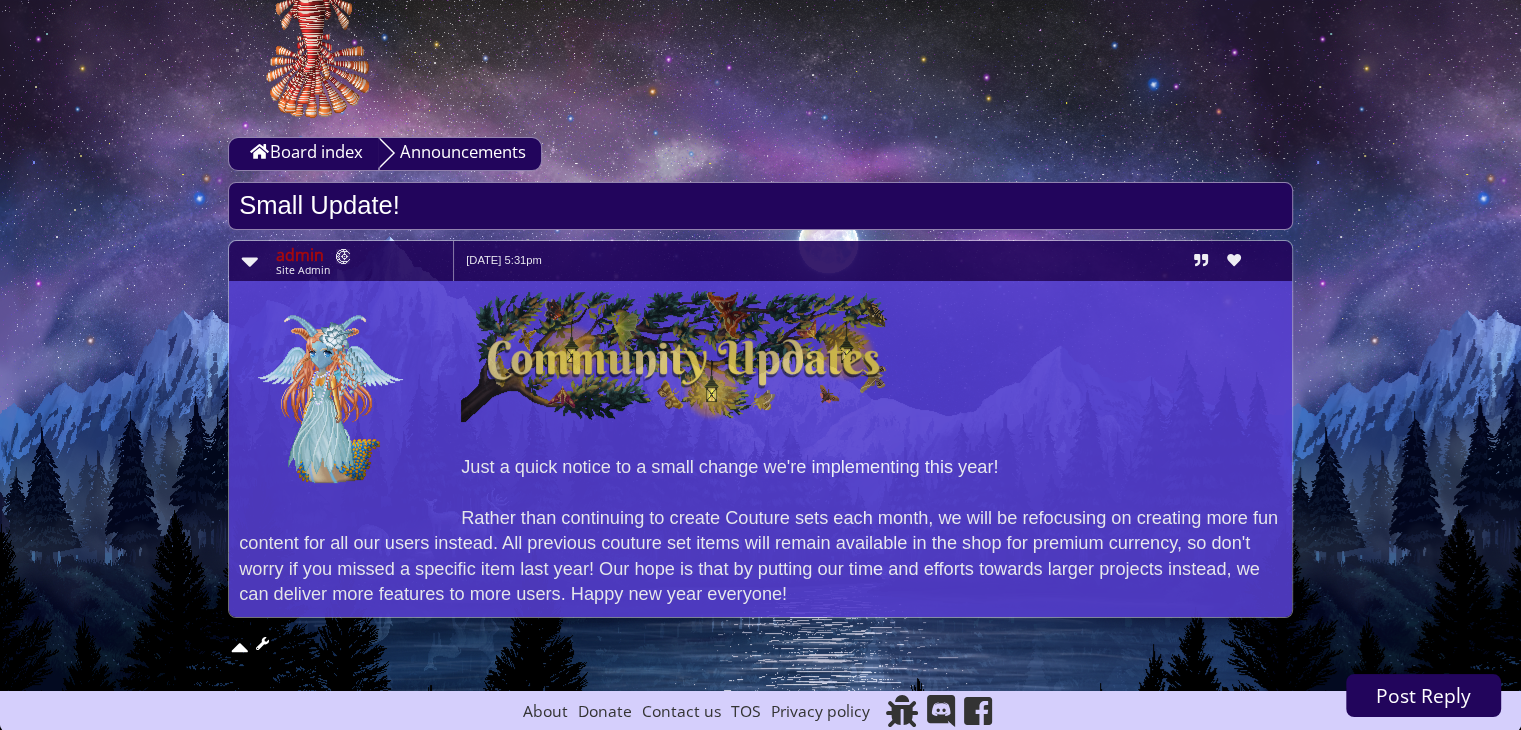 click on "Just a quick notice to a small change we're implementing this year!
Rather than continuing to create Couture sets each month, we will be refocusing on creating more fun content for all our users instead. All previous couture set items will remain available in the shop for premium currency, so don't worry if you missed a specific item last year! Our hope is that by putting our time and efforts towards larger projects instead, we can deliver more features to more users. Happy new year everyone!" at bounding box center (760, 449) 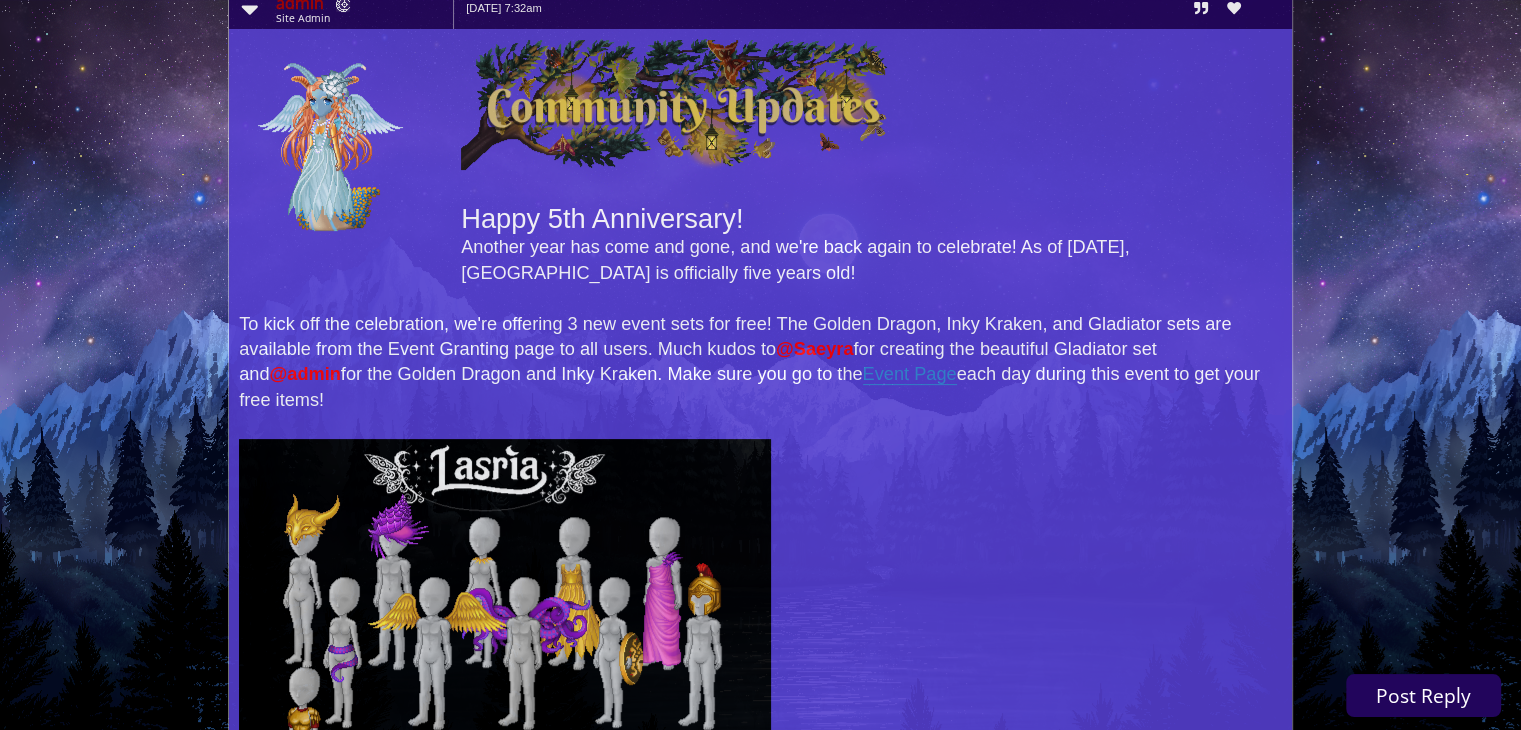 scroll, scrollTop: 436, scrollLeft: 0, axis: vertical 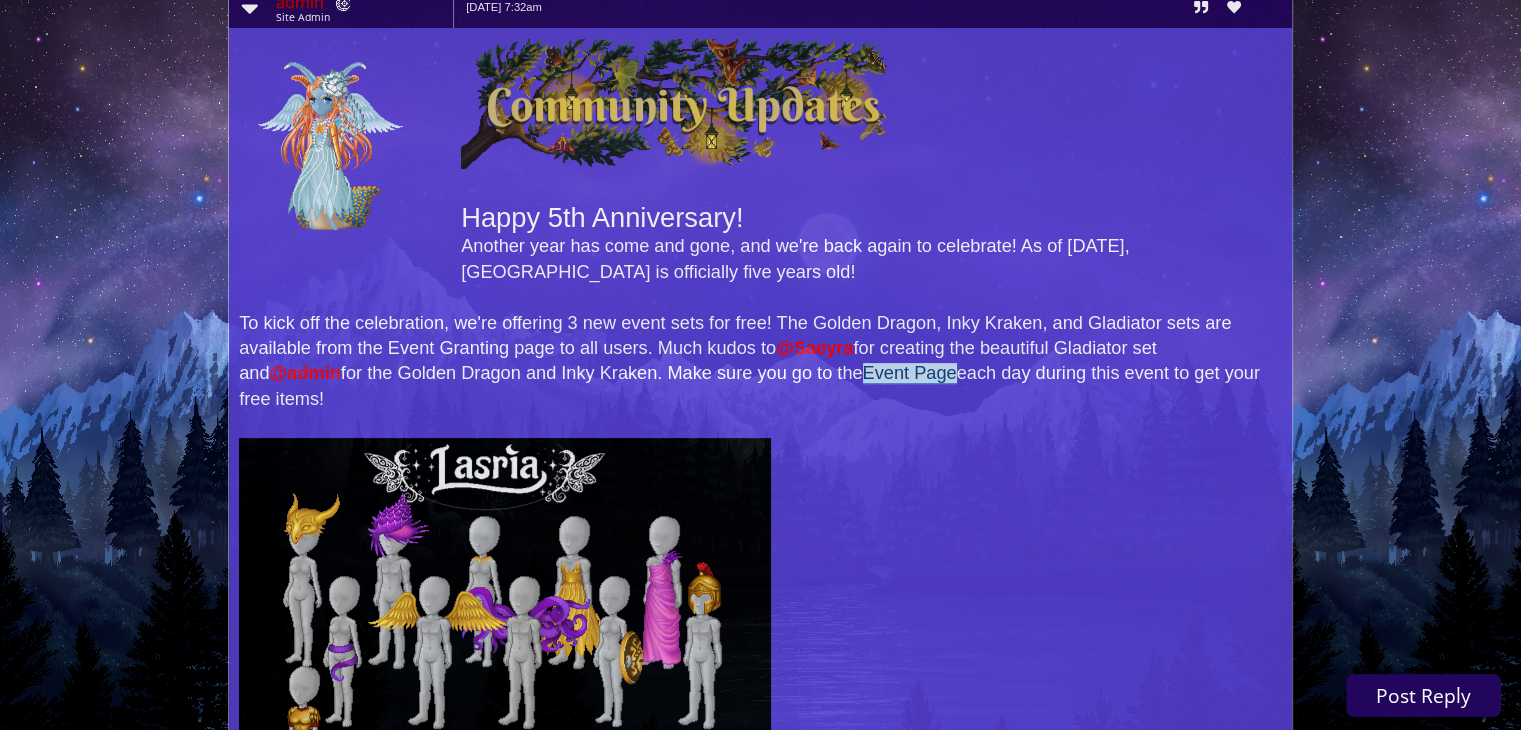 click on "Event Page" at bounding box center [910, 373] 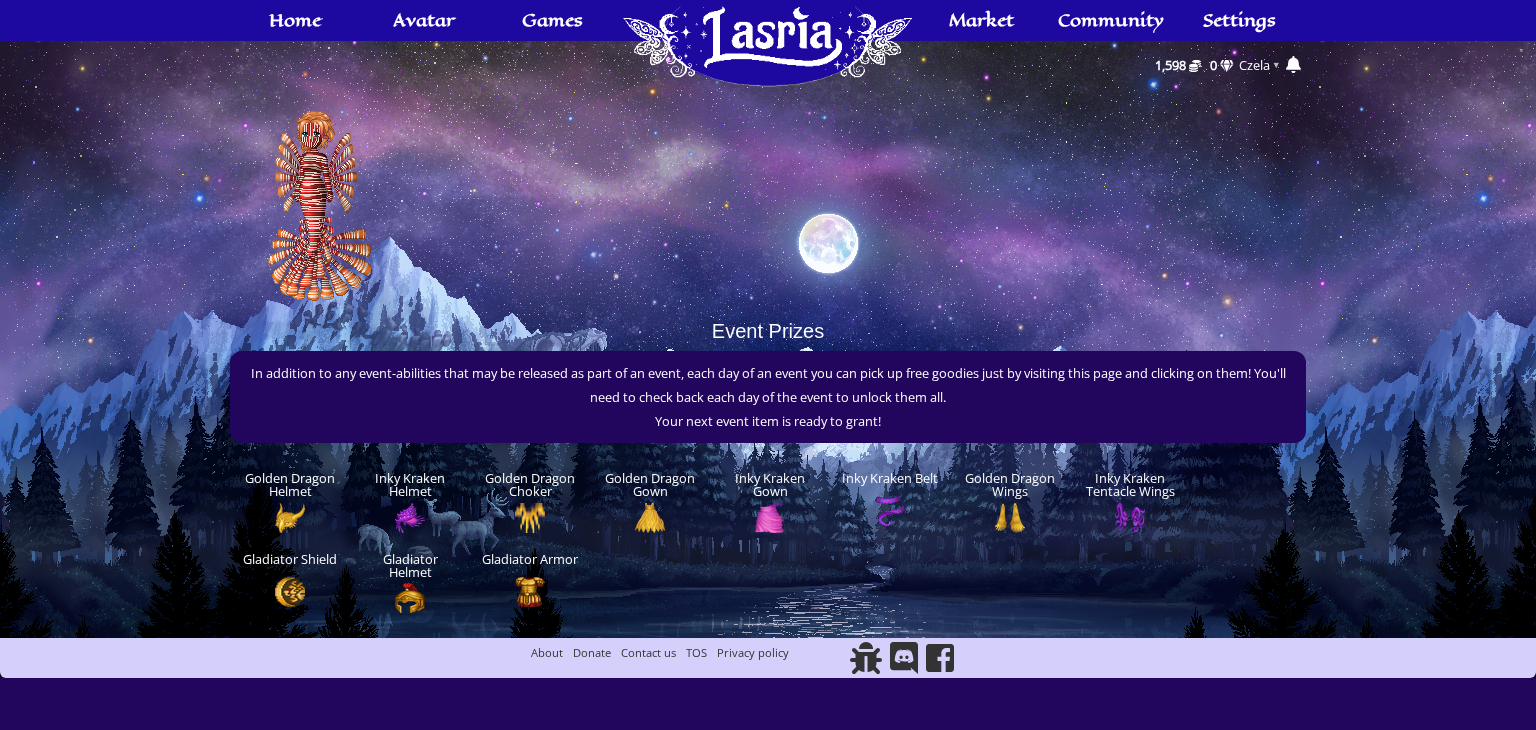 scroll, scrollTop: 0, scrollLeft: 0, axis: both 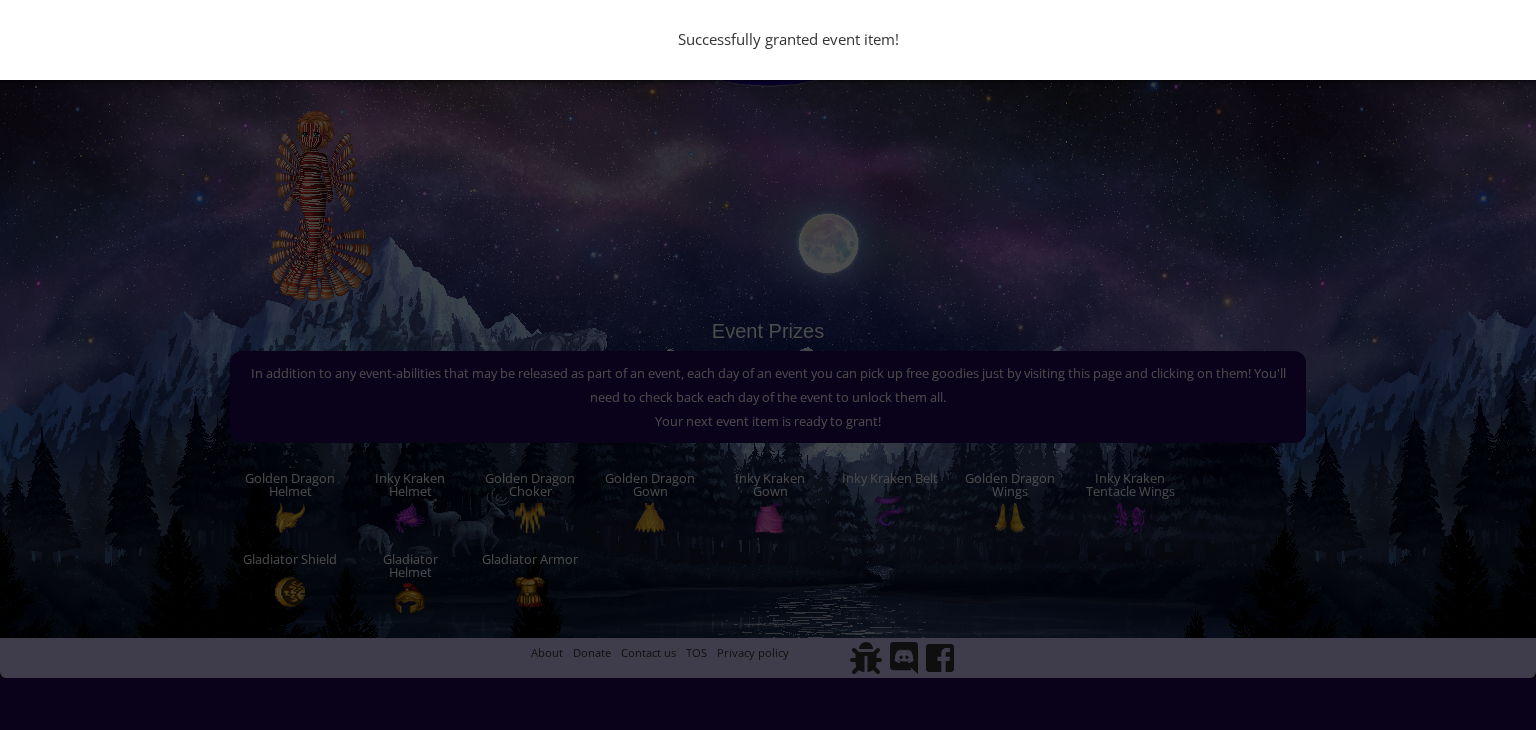 click on "Successfully granted event item!" at bounding box center (768, 365) 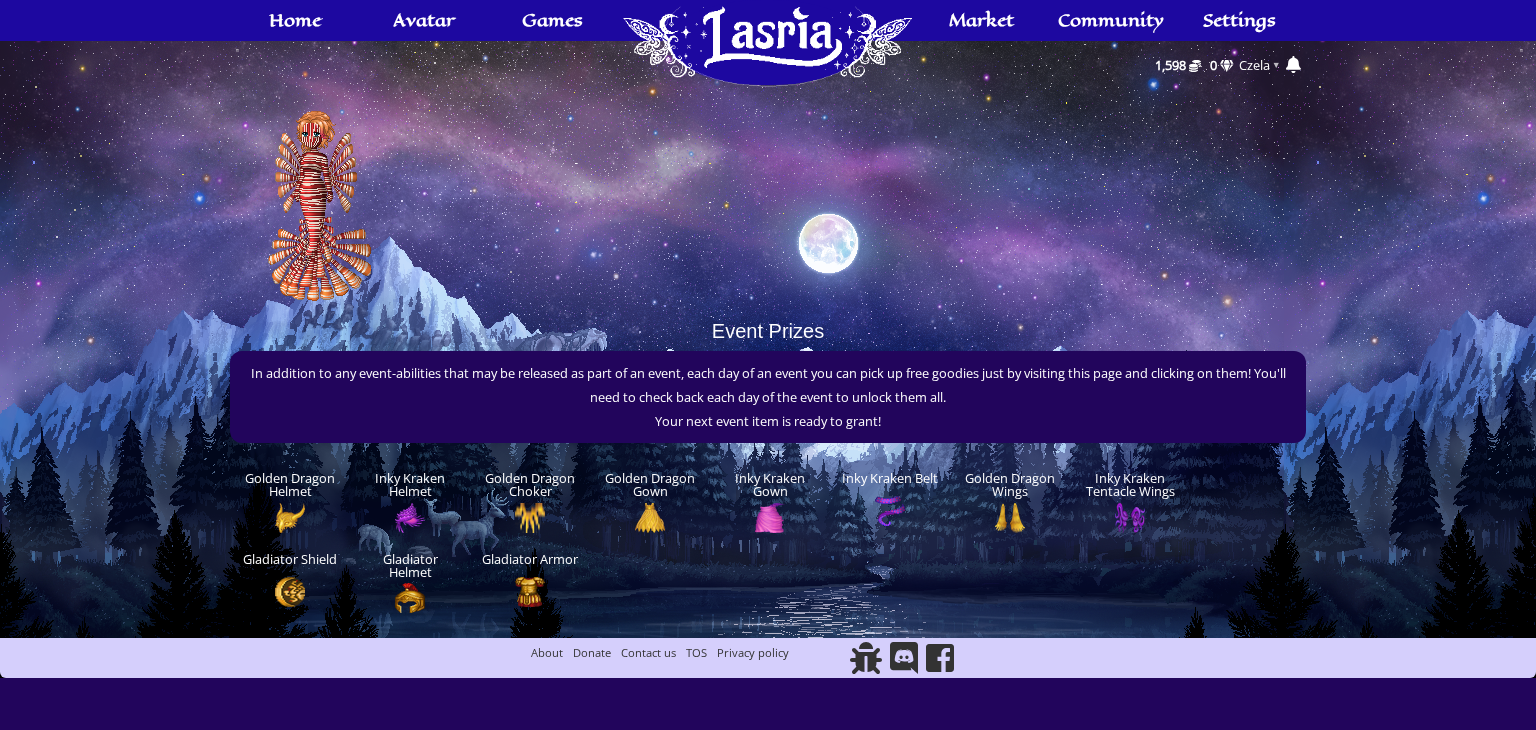 click at bounding box center [530, 515] 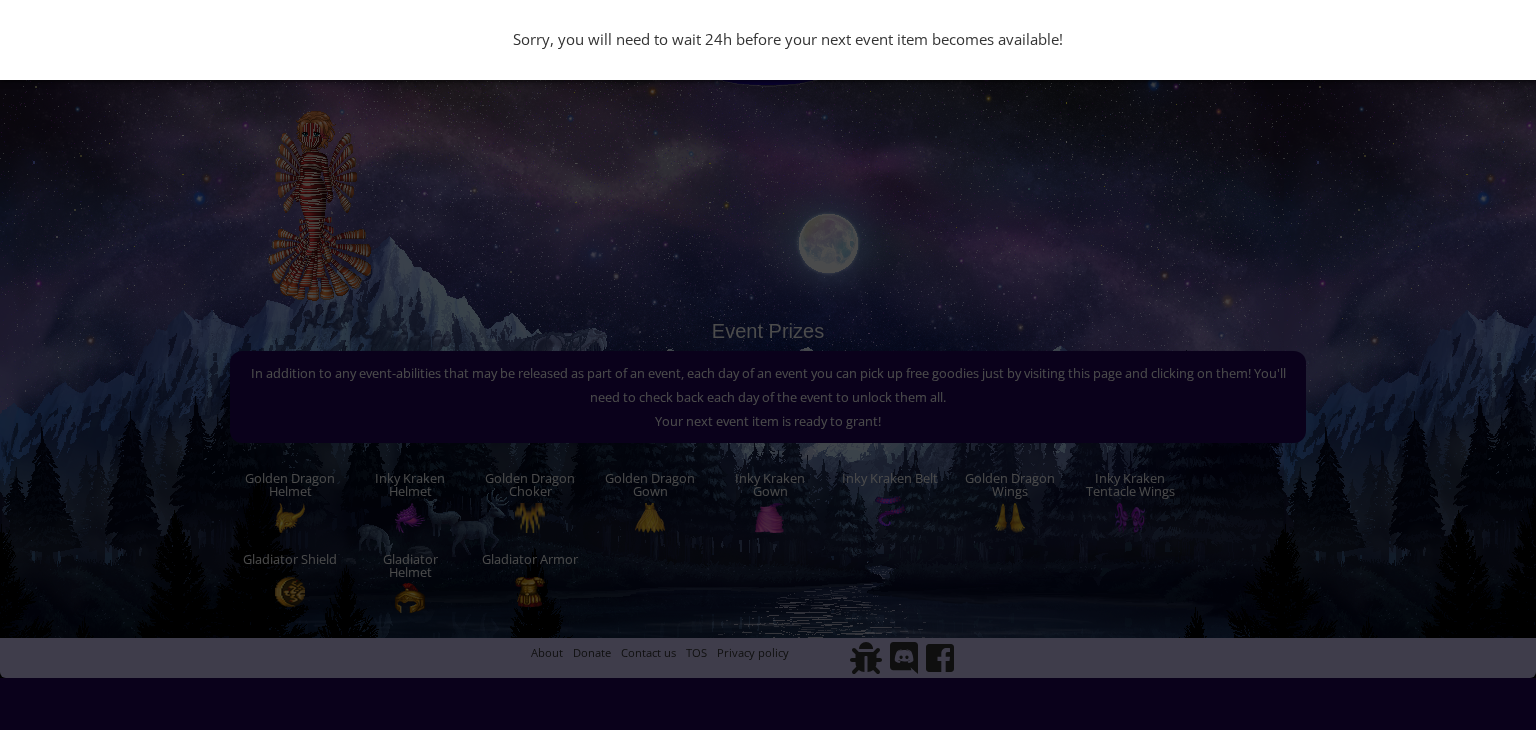 click on "Sorry, you will need to wait 24h before your next event item becomes available!" at bounding box center (768, 365) 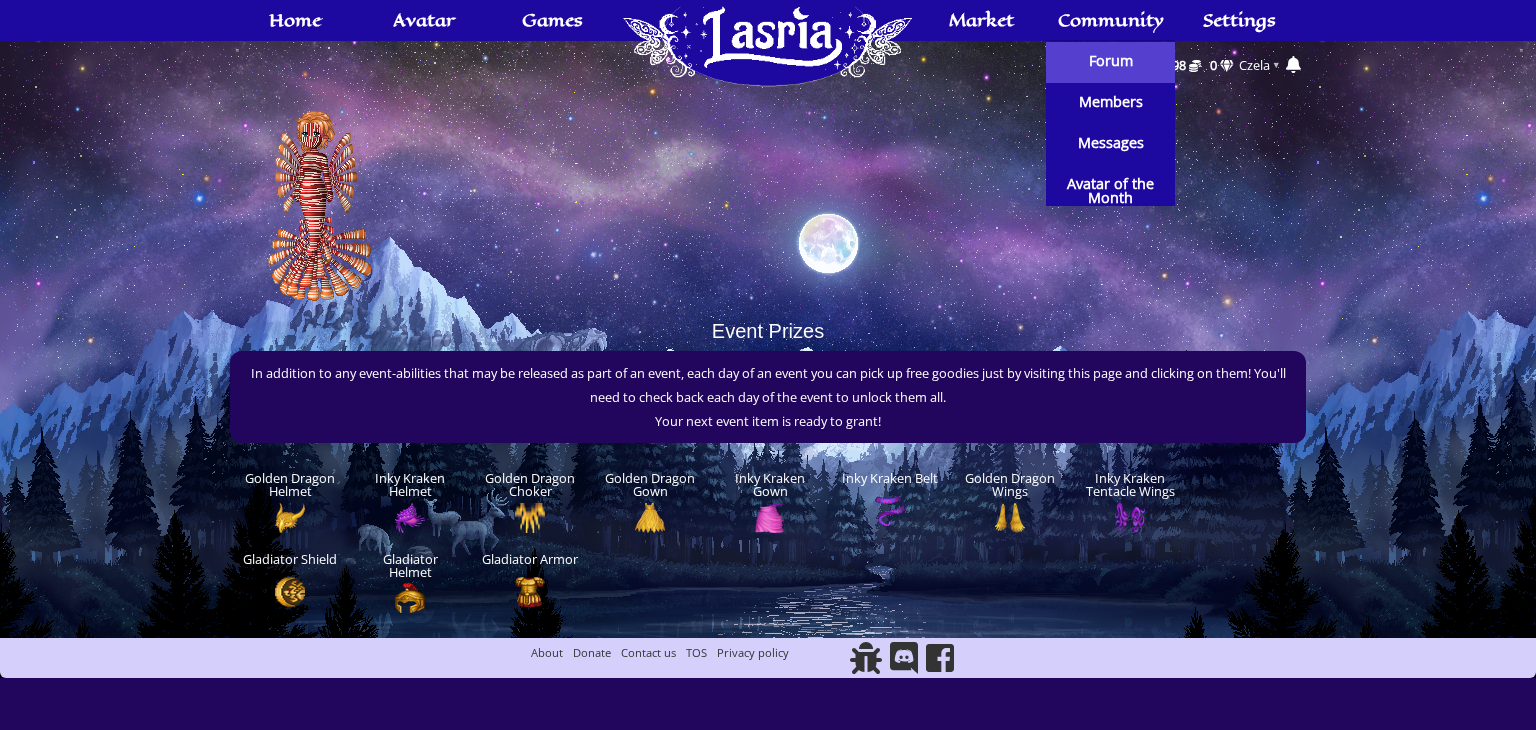 click on "Forum" at bounding box center (1111, 61) 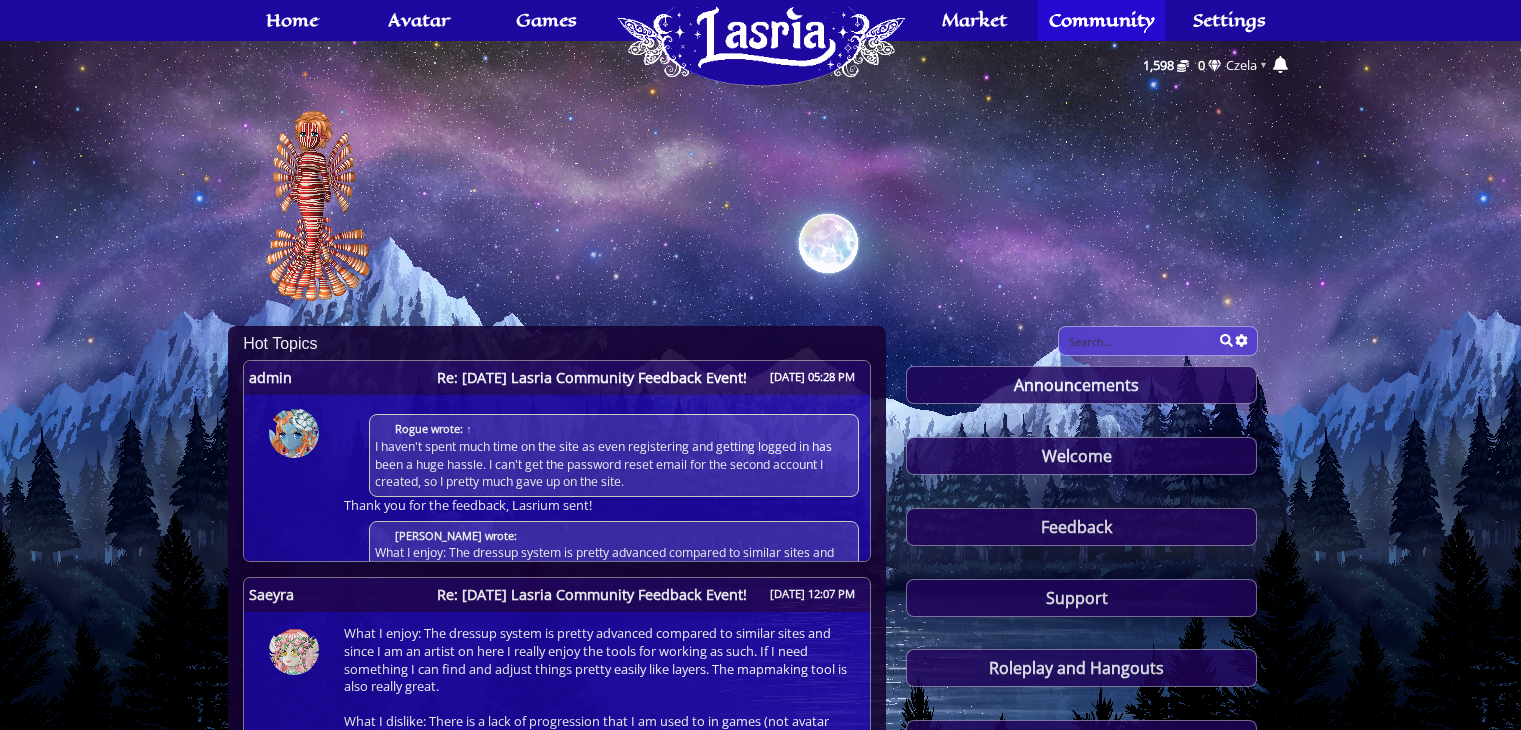 scroll, scrollTop: 0, scrollLeft: 0, axis: both 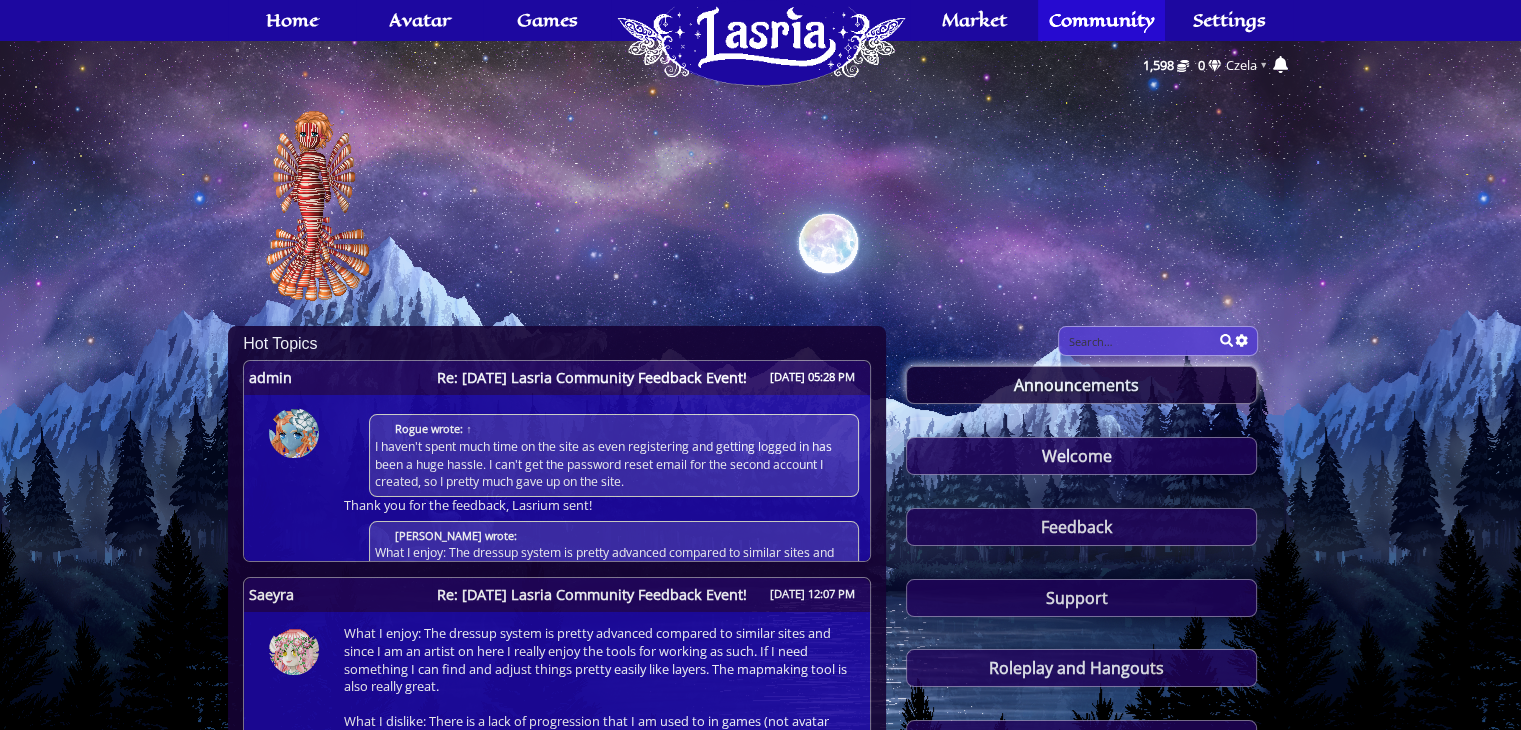 click on "Announcements" at bounding box center [1081, 385] 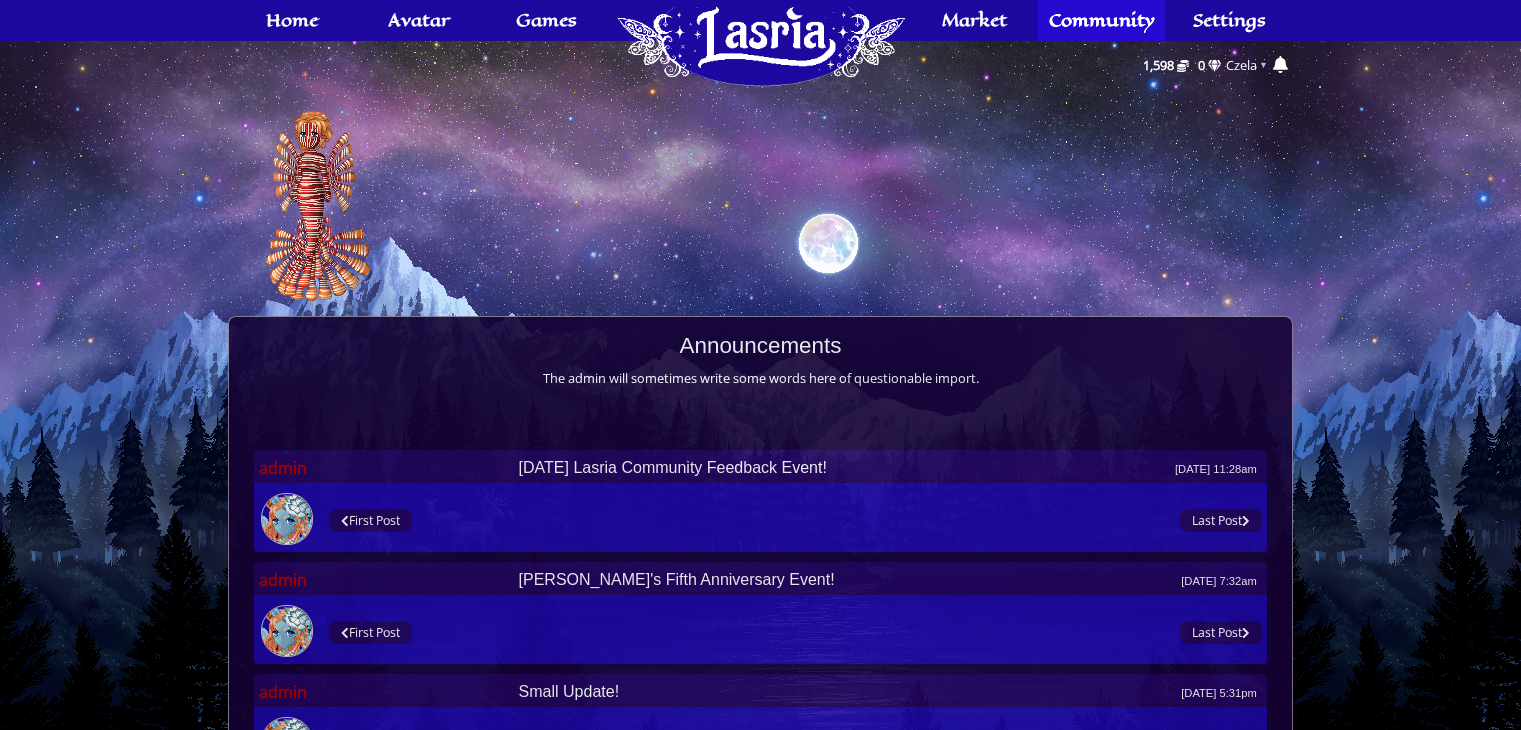 scroll, scrollTop: 0, scrollLeft: 0, axis: both 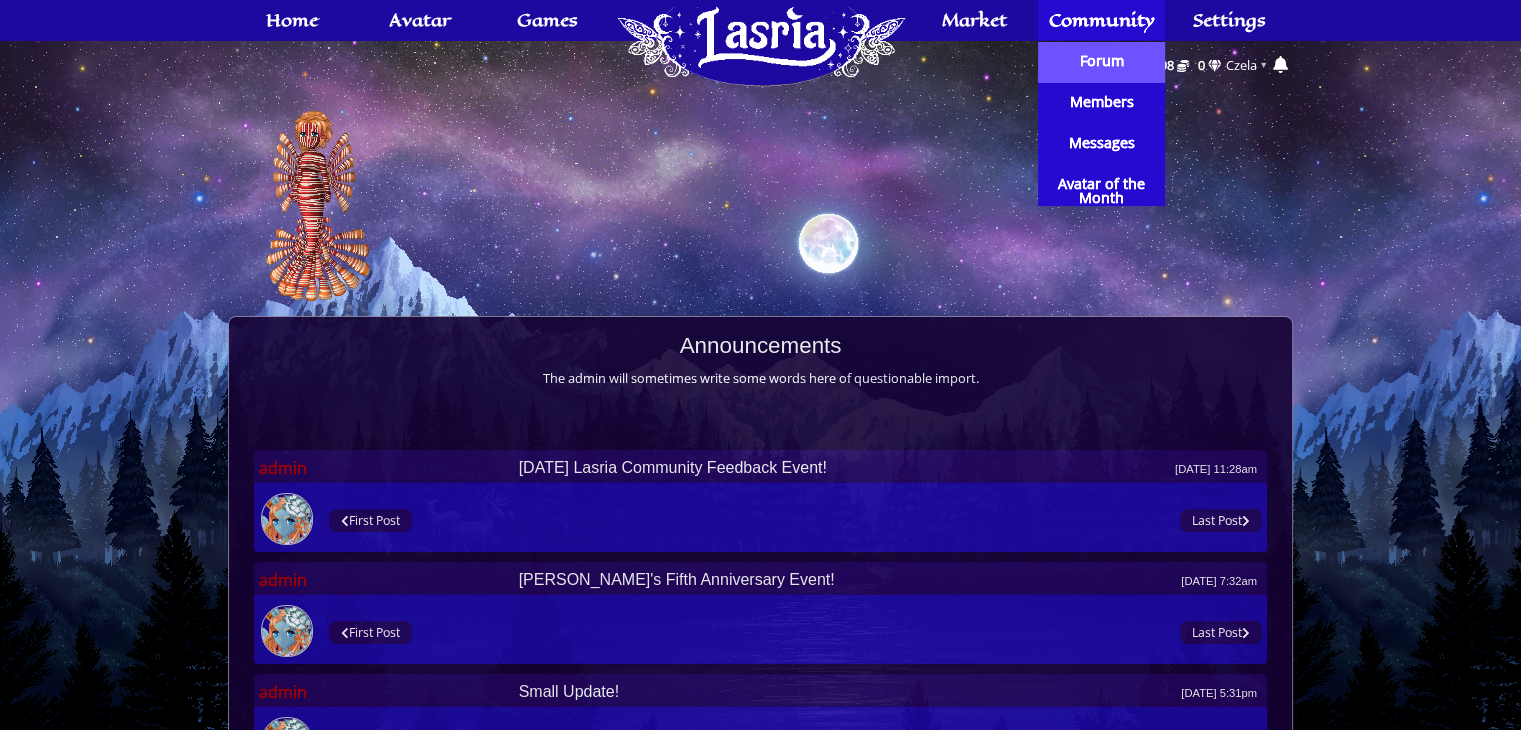 click on "Forum" at bounding box center (1102, 62) 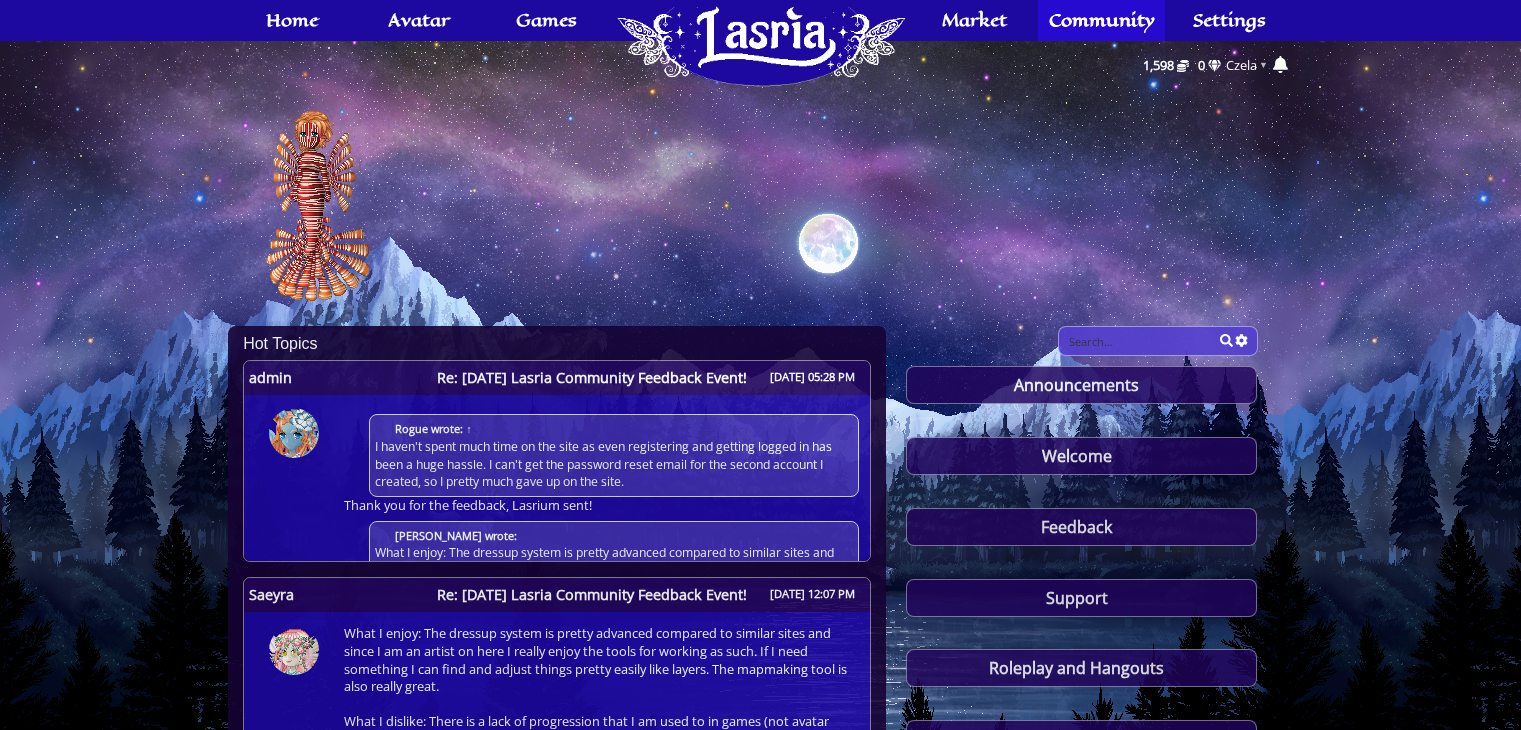 scroll, scrollTop: 0, scrollLeft: 0, axis: both 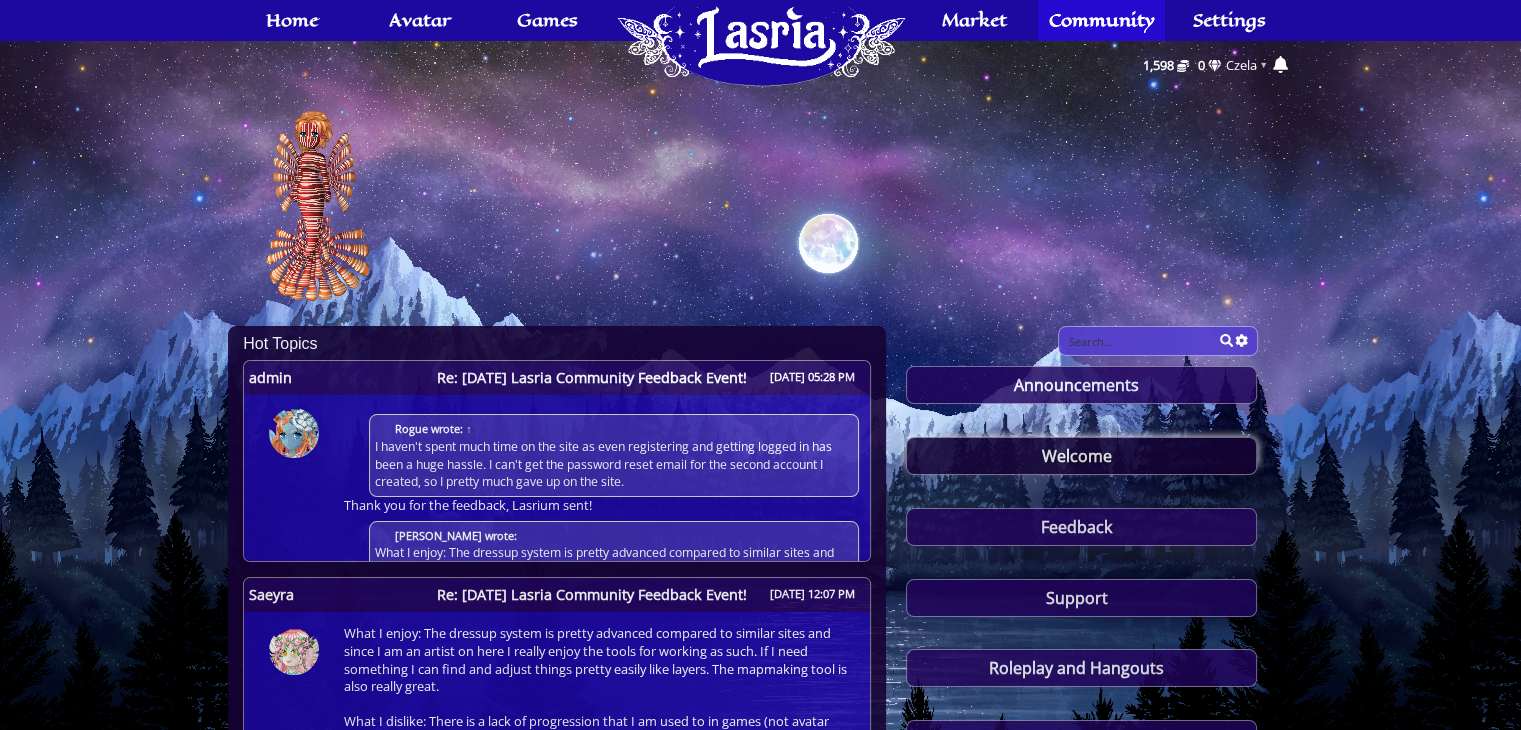 click on "Welcome" at bounding box center [1081, 456] 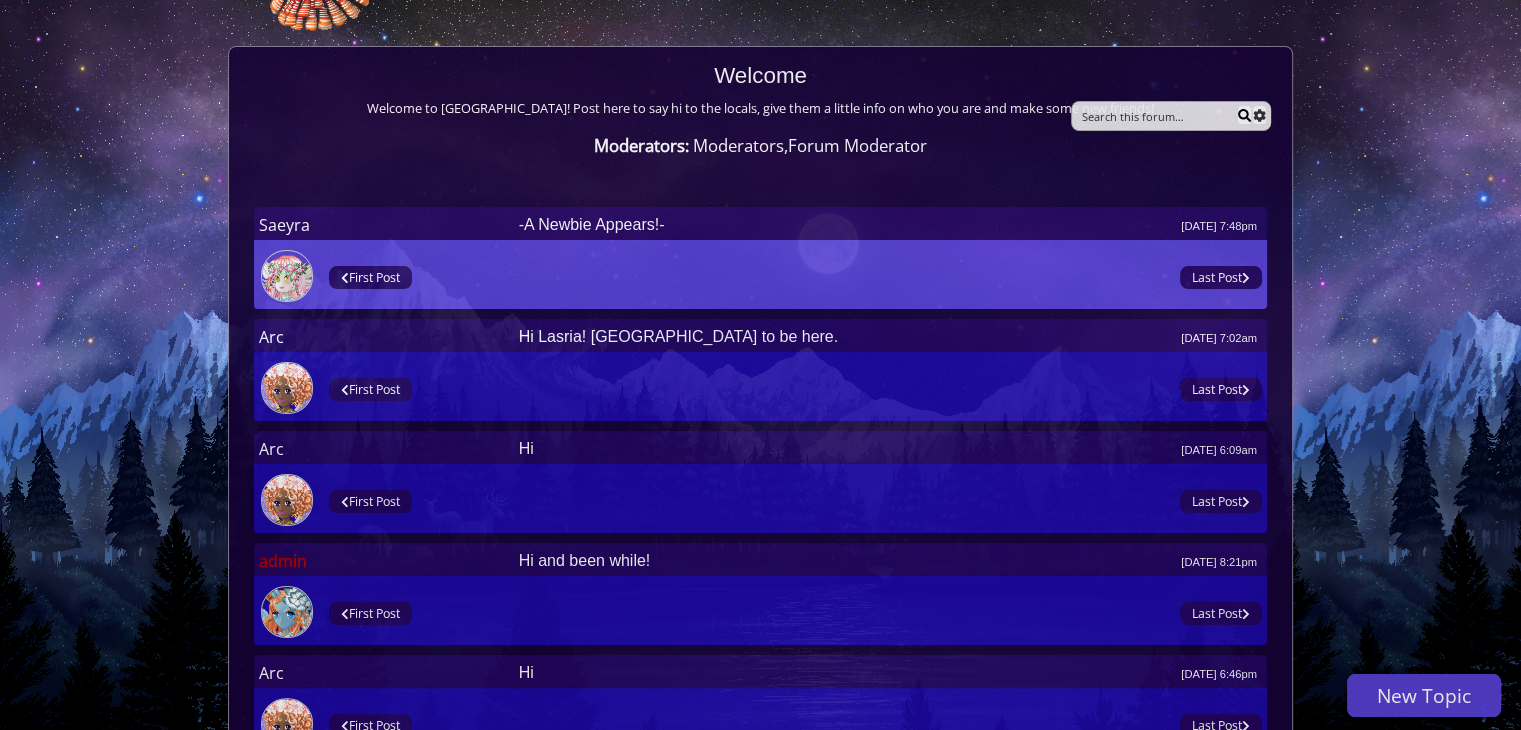 scroll, scrollTop: 258, scrollLeft: 0, axis: vertical 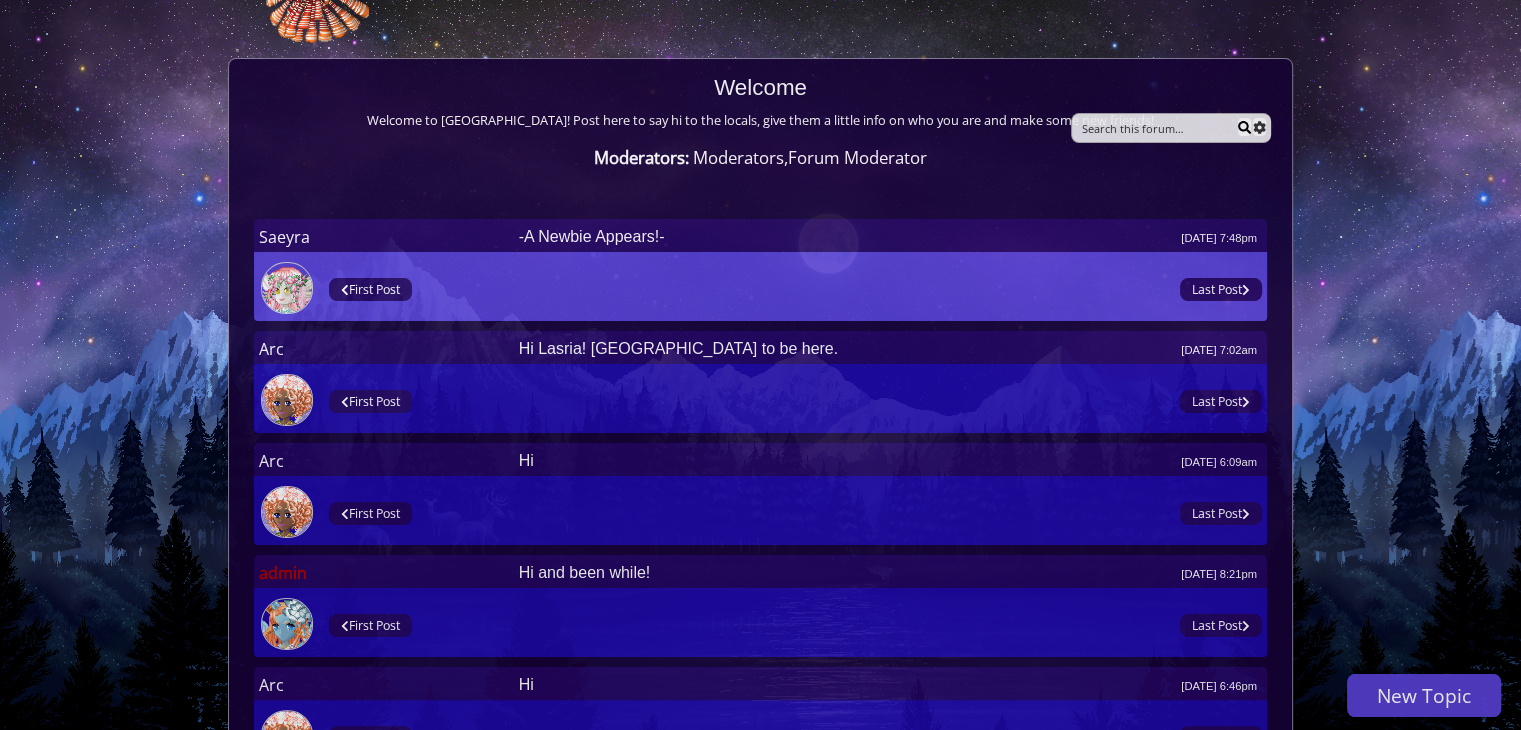 click on "First Post" at bounding box center [370, 289] 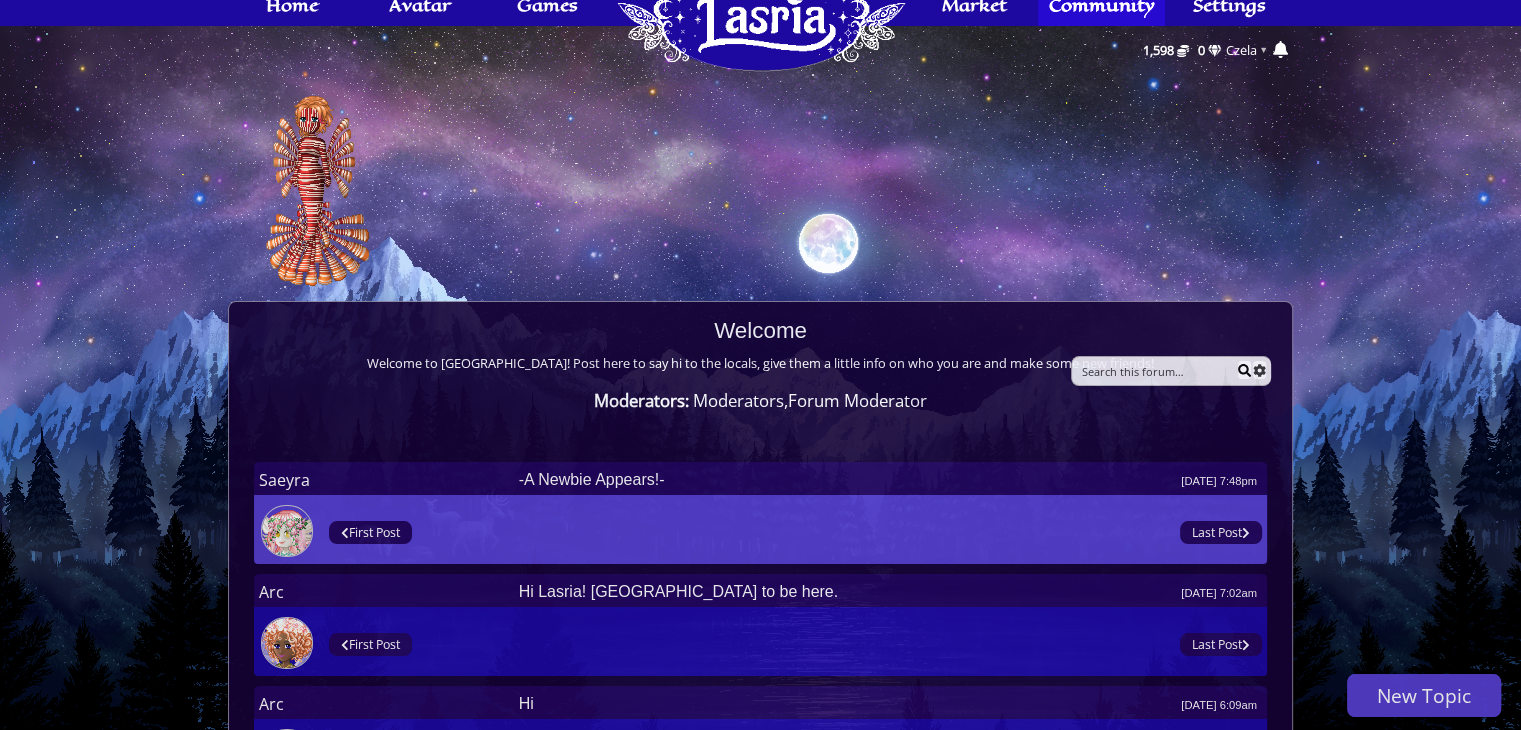 scroll, scrollTop: 0, scrollLeft: 0, axis: both 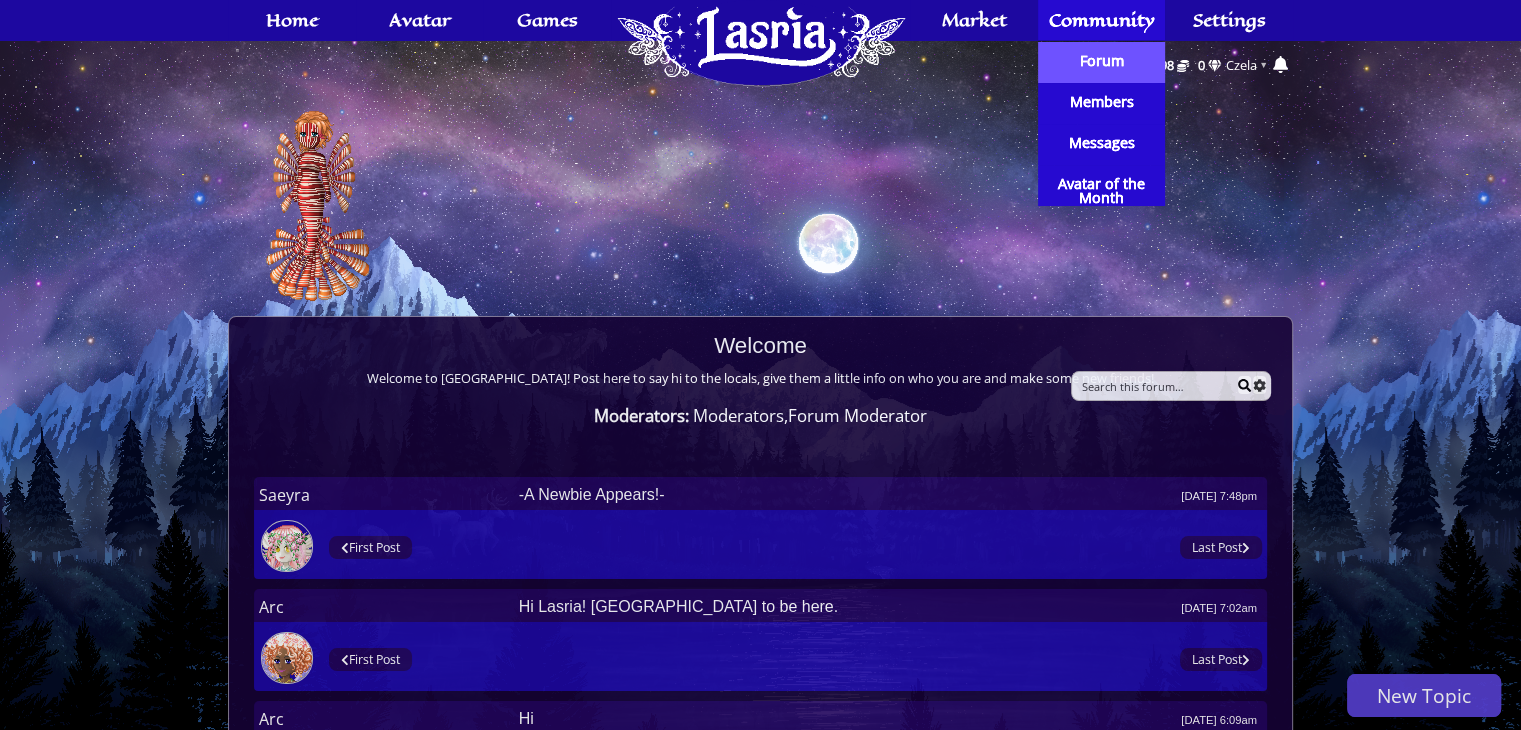 click on "Forum" at bounding box center (1102, 61) 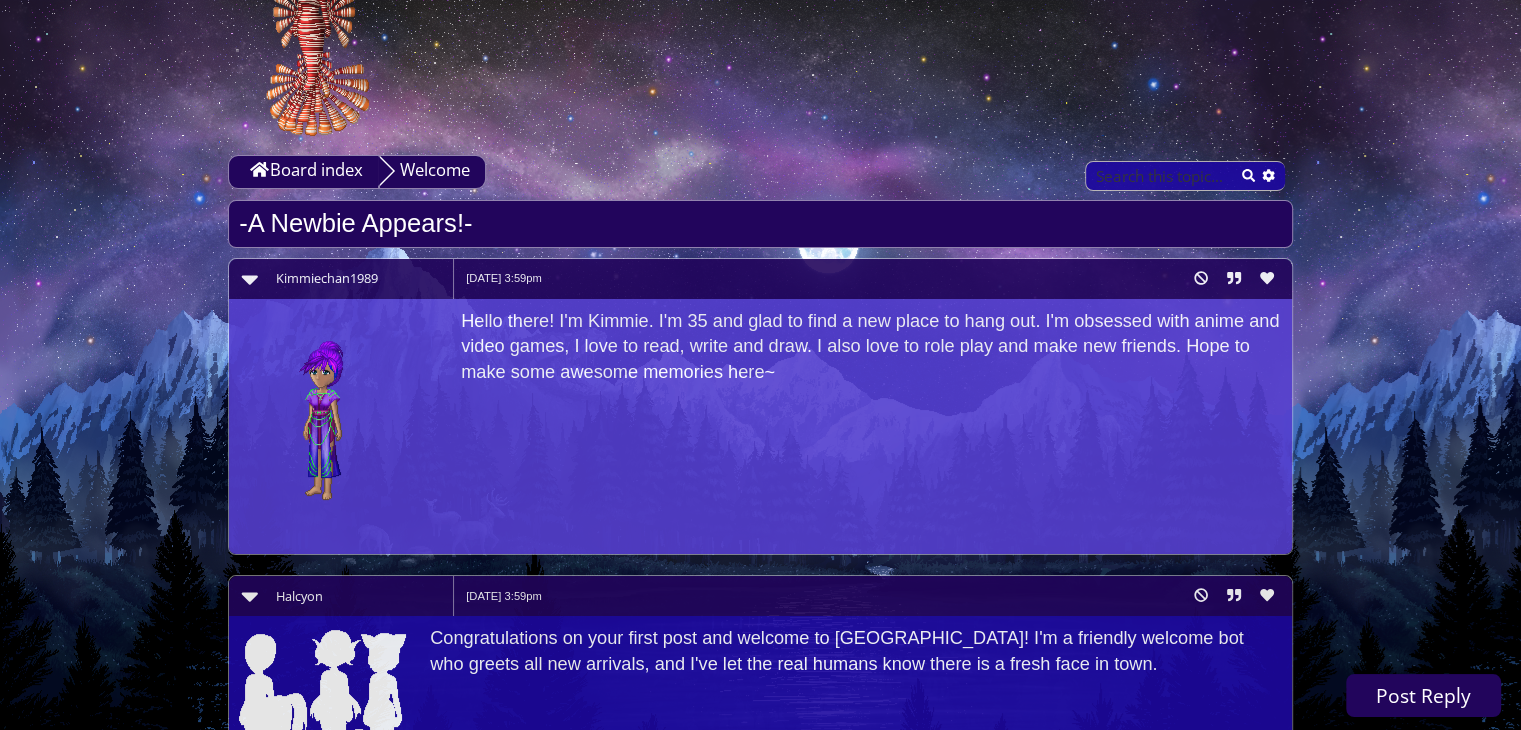 scroll, scrollTop: 0, scrollLeft: 0, axis: both 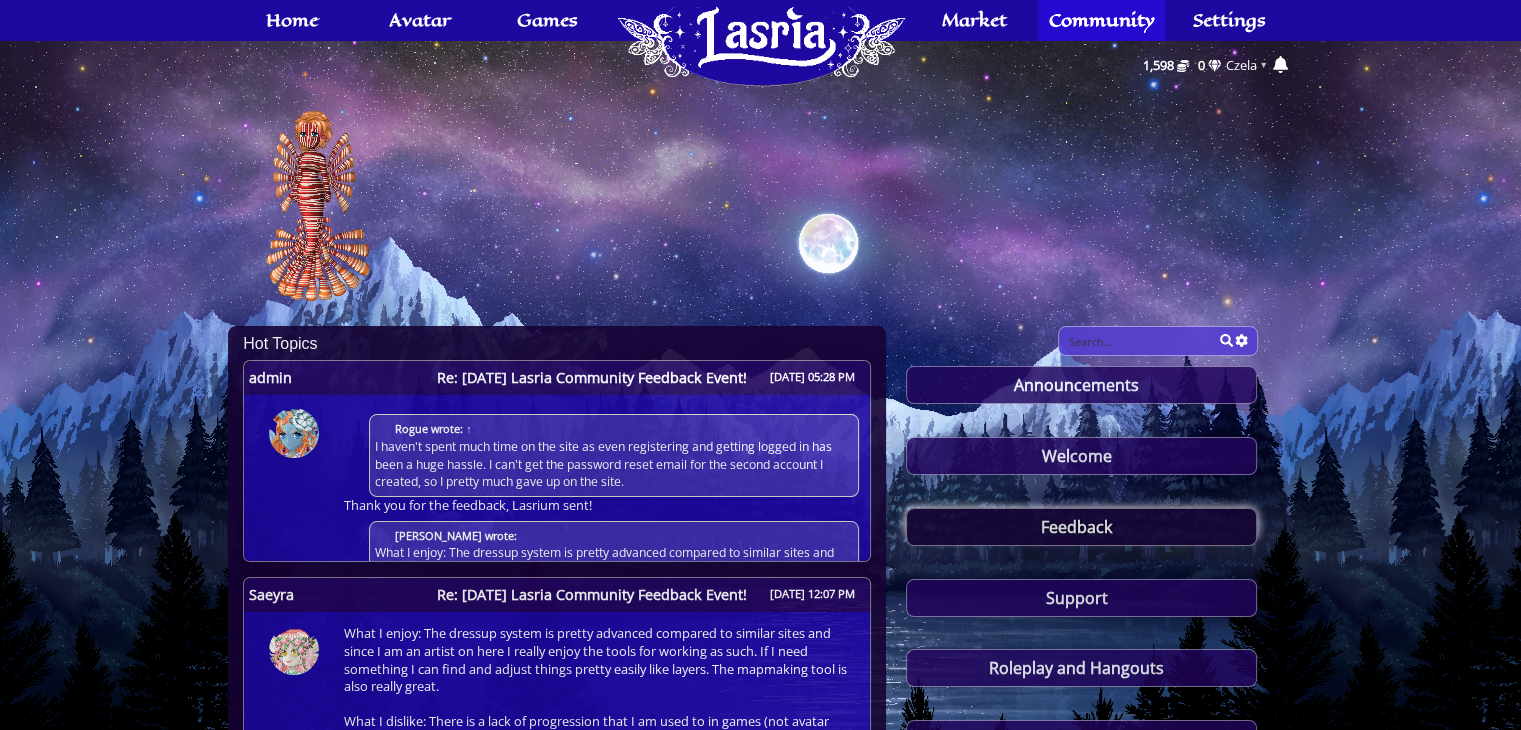 click on "Feedback" at bounding box center [1081, 527] 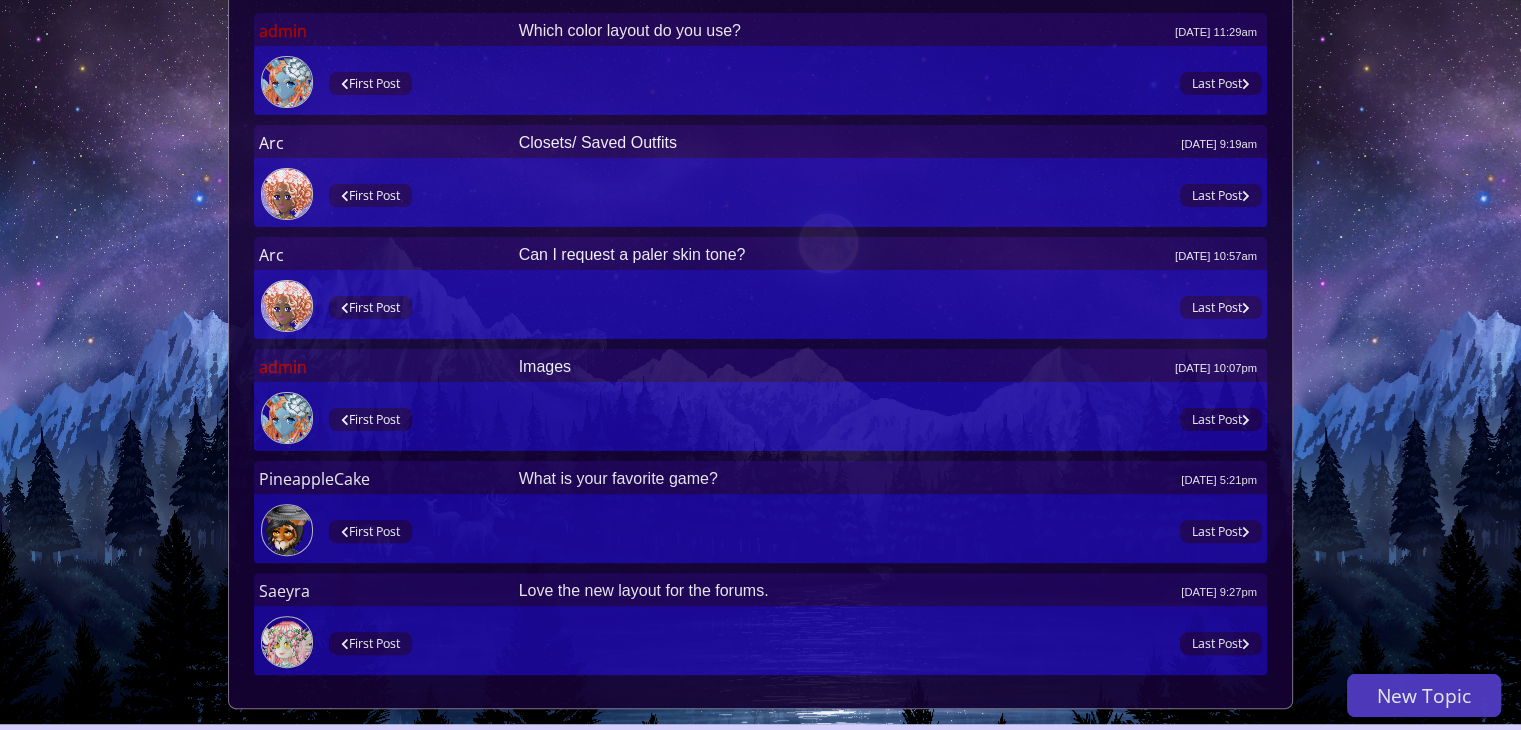scroll, scrollTop: 460, scrollLeft: 0, axis: vertical 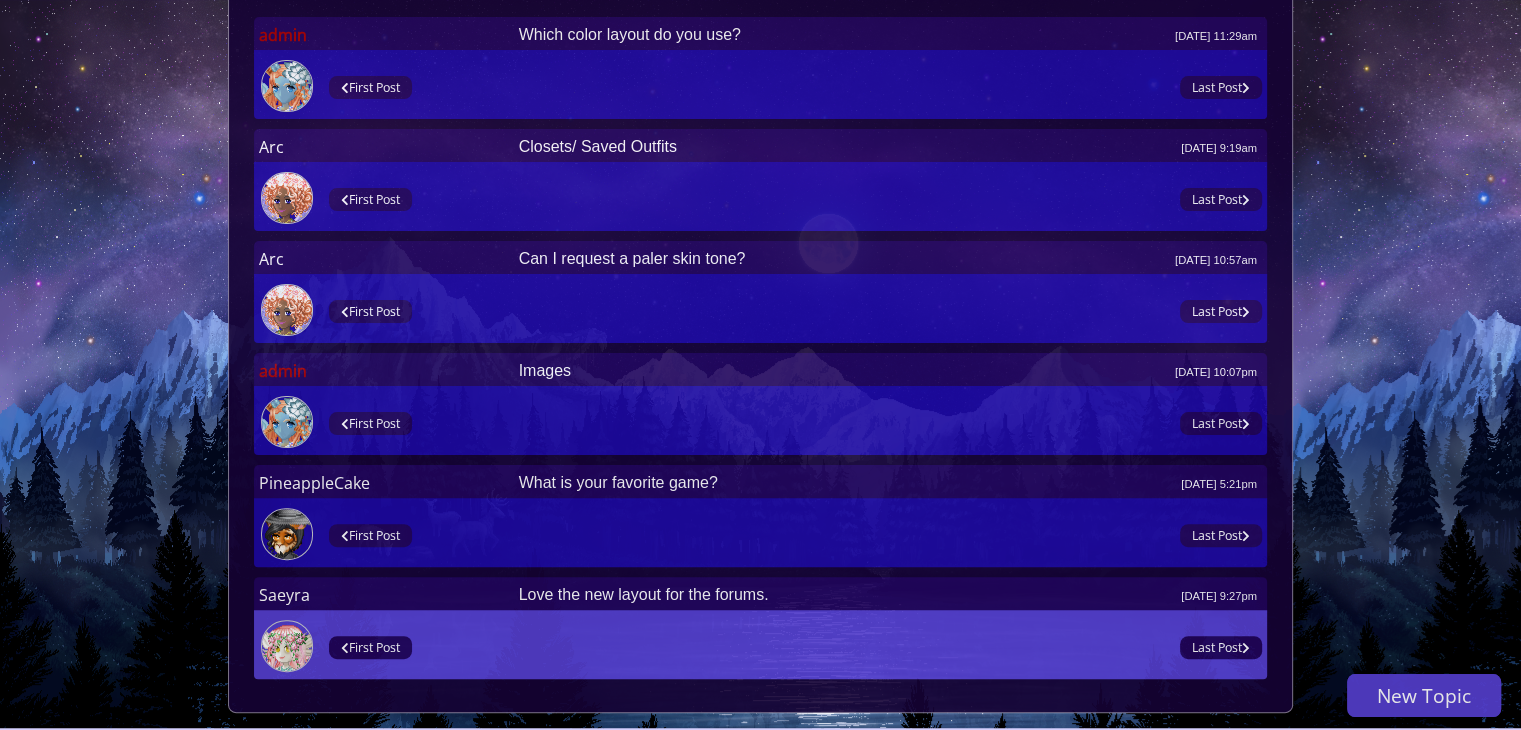click on "First Post" at bounding box center (370, 647) 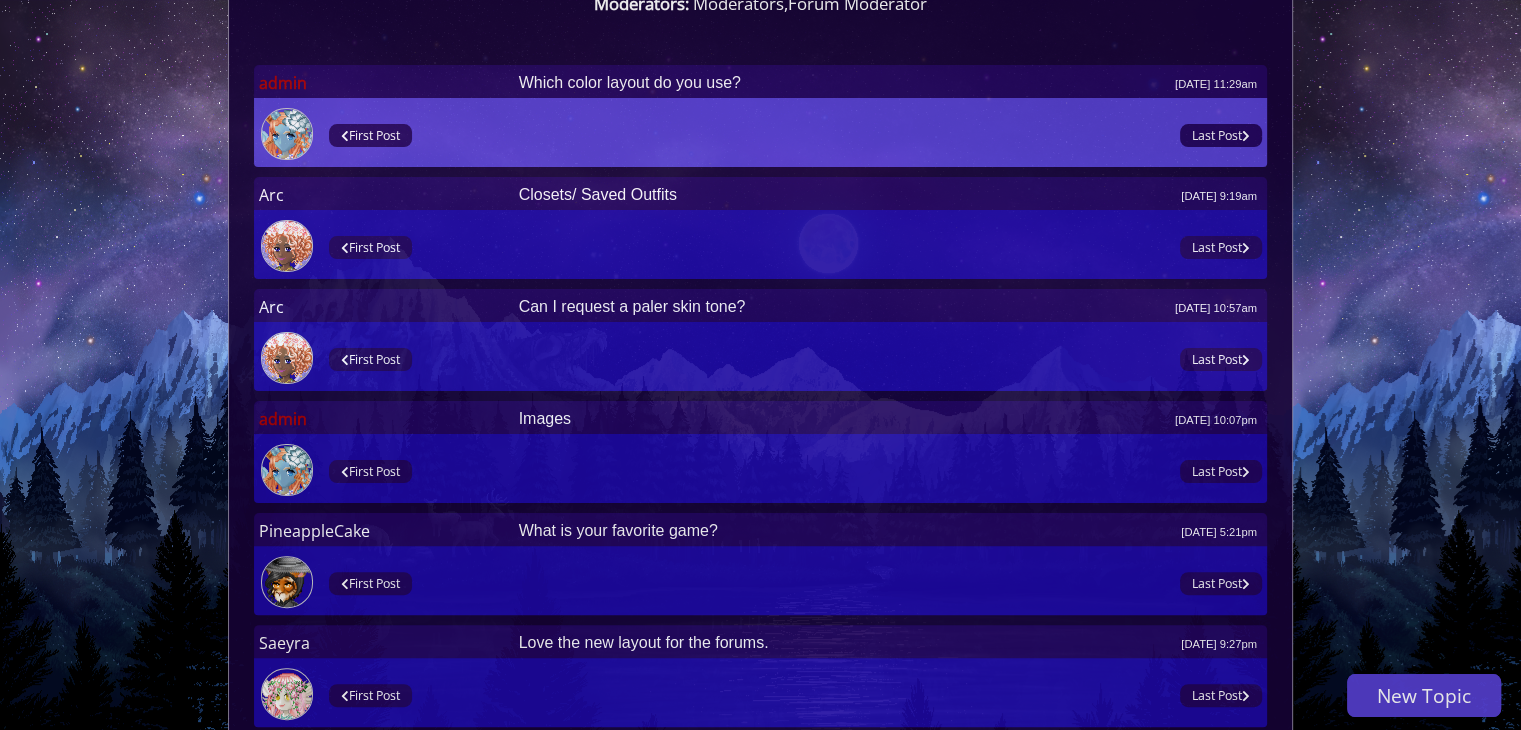 scroll, scrollTop: 414, scrollLeft: 0, axis: vertical 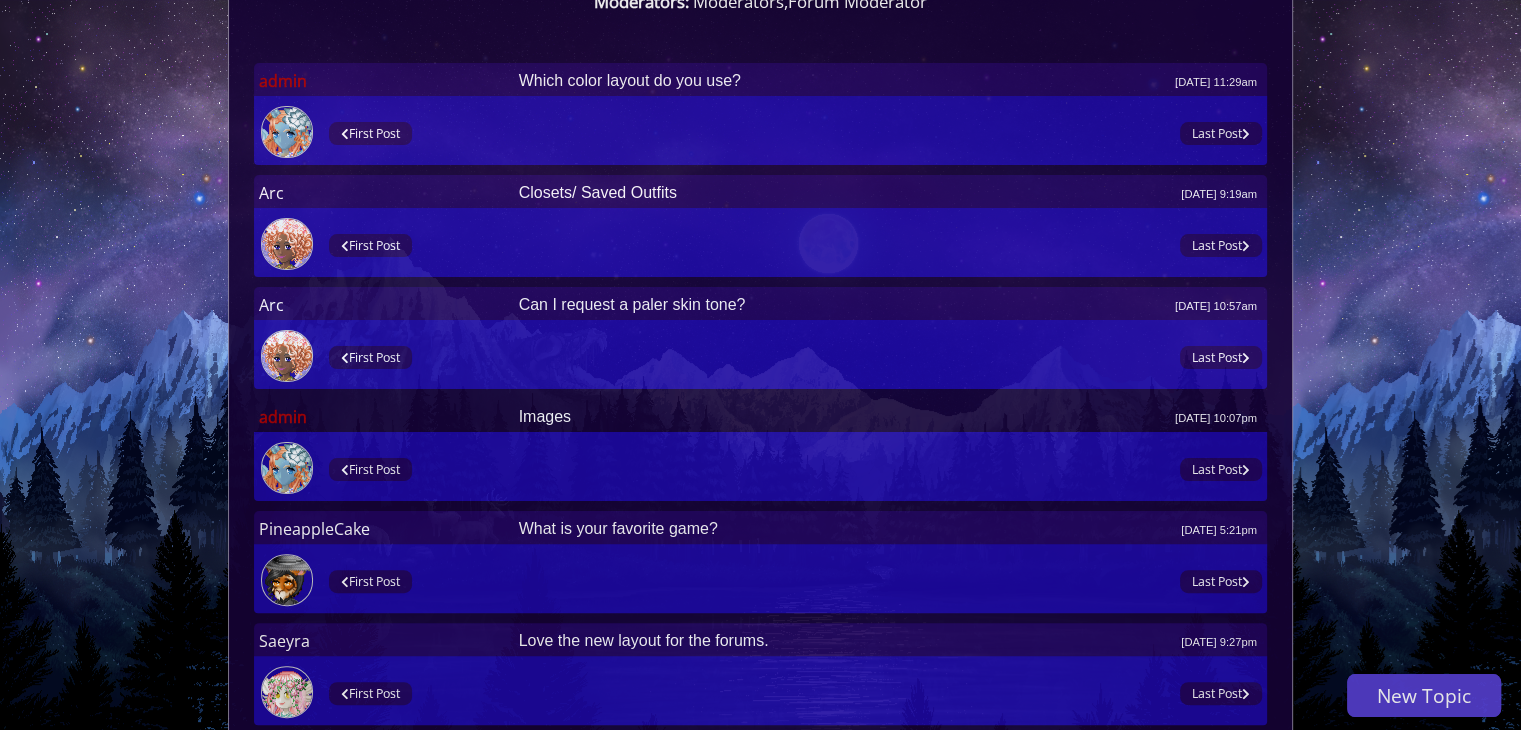 click on "Images
Oct 25, 2023 10:07pm" at bounding box center (888, 417) 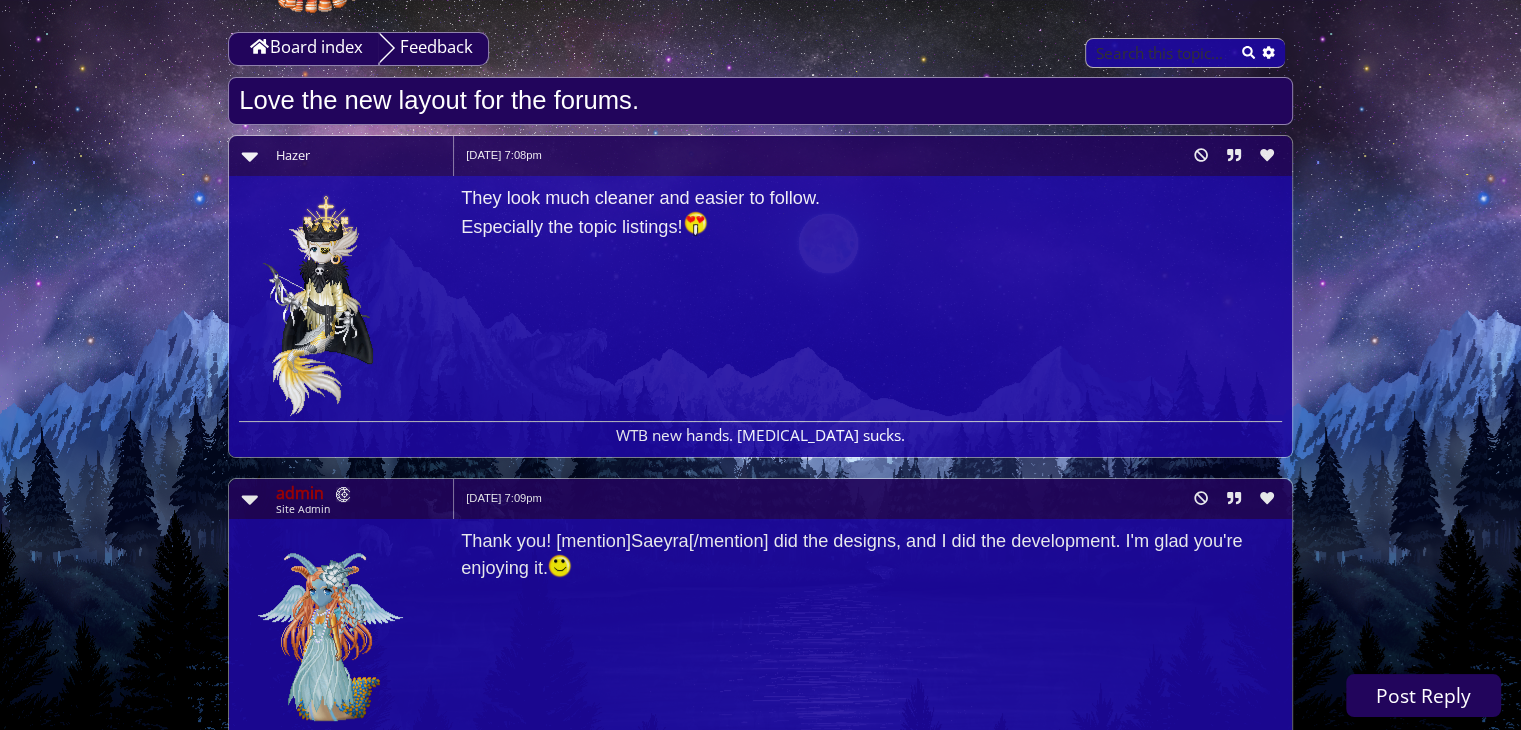 scroll, scrollTop: 298, scrollLeft: 0, axis: vertical 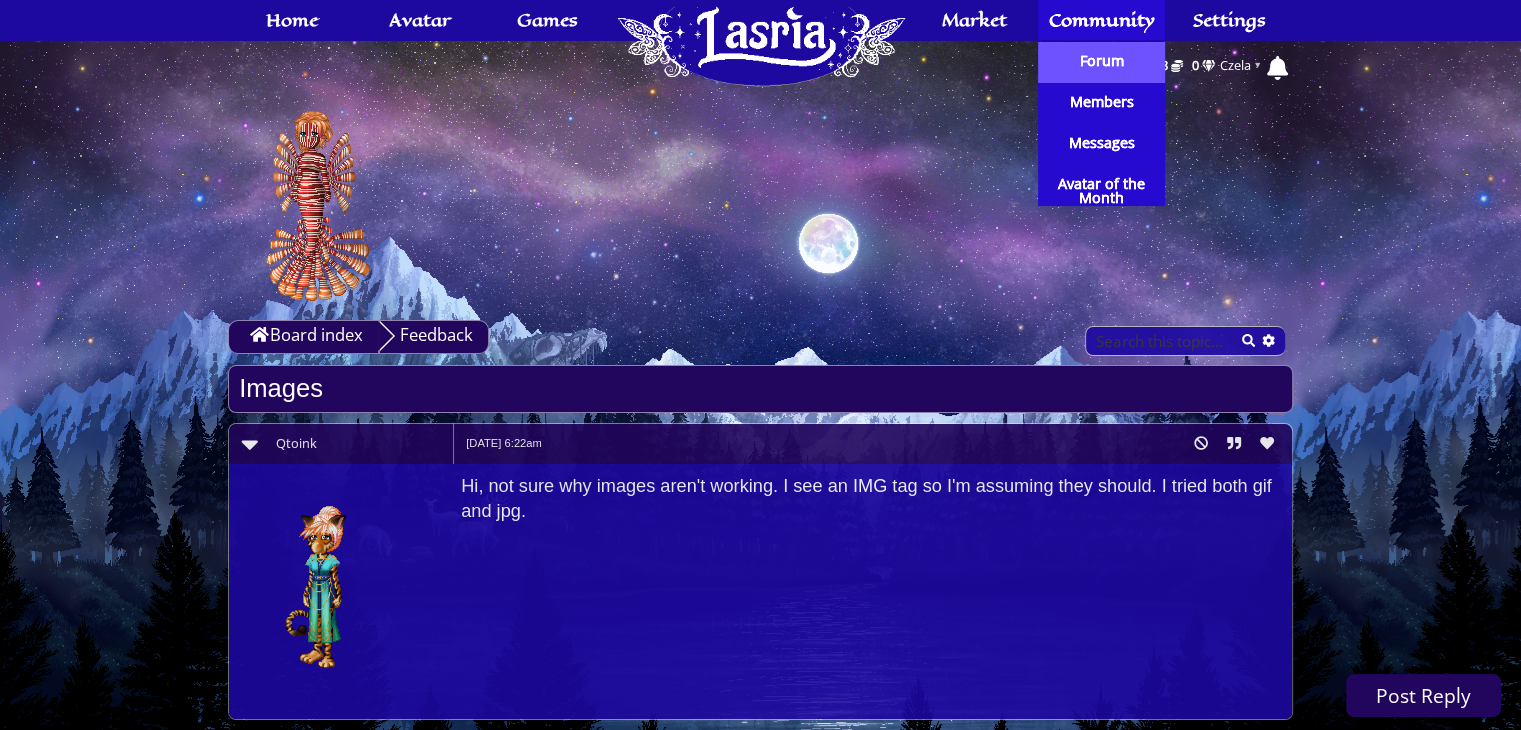 click on "Forum" at bounding box center [1102, 61] 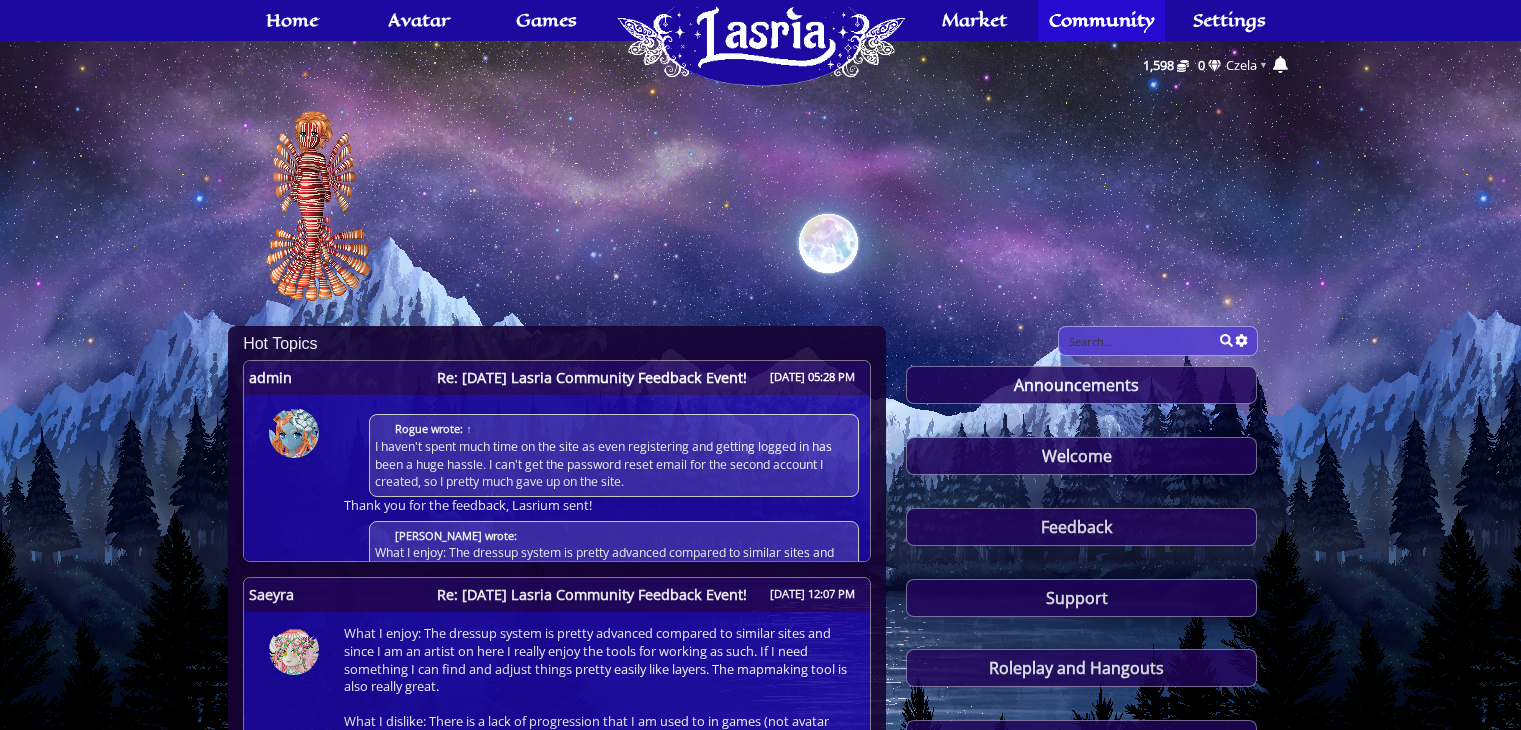 scroll, scrollTop: 0, scrollLeft: 0, axis: both 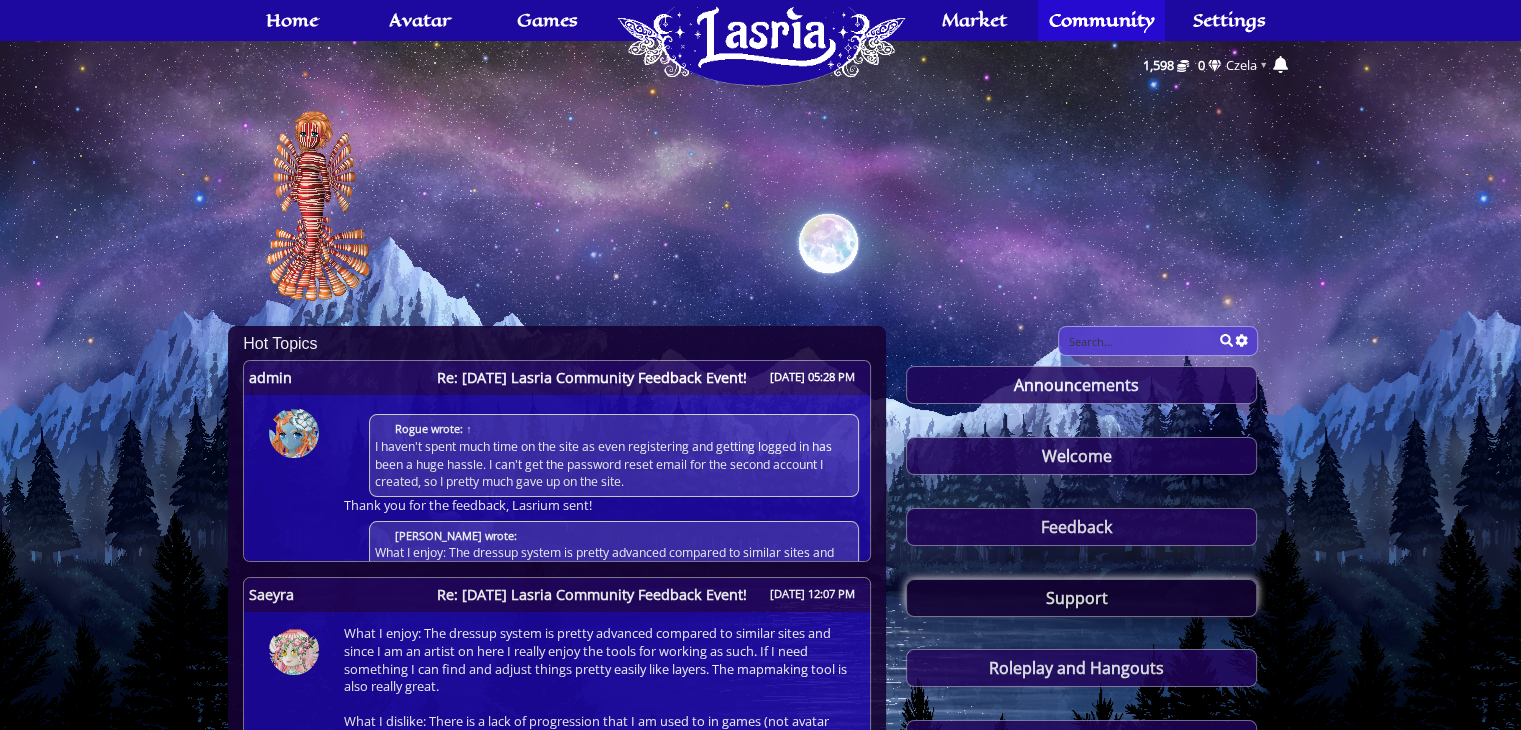 click on "Support" at bounding box center [1081, 598] 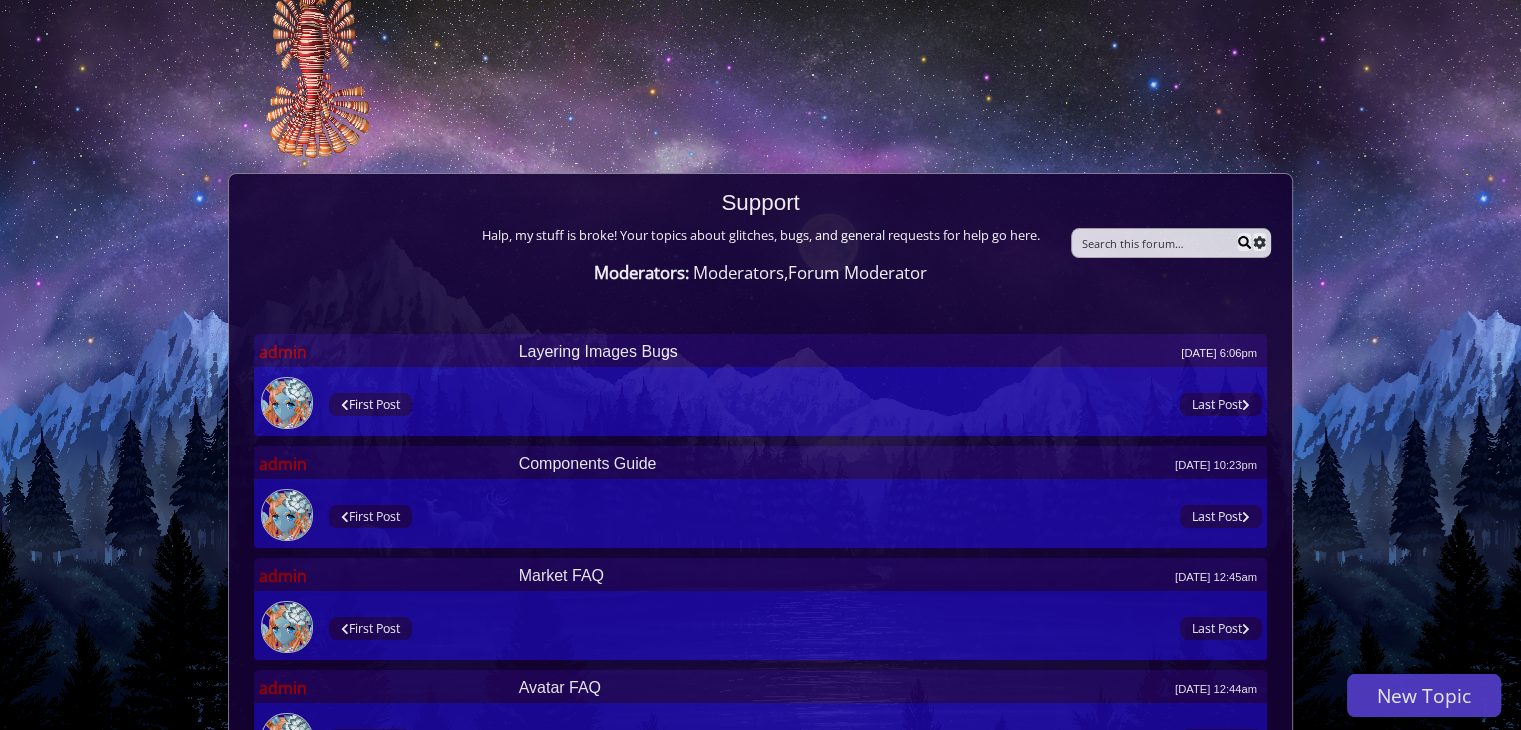 scroll, scrollTop: 142, scrollLeft: 0, axis: vertical 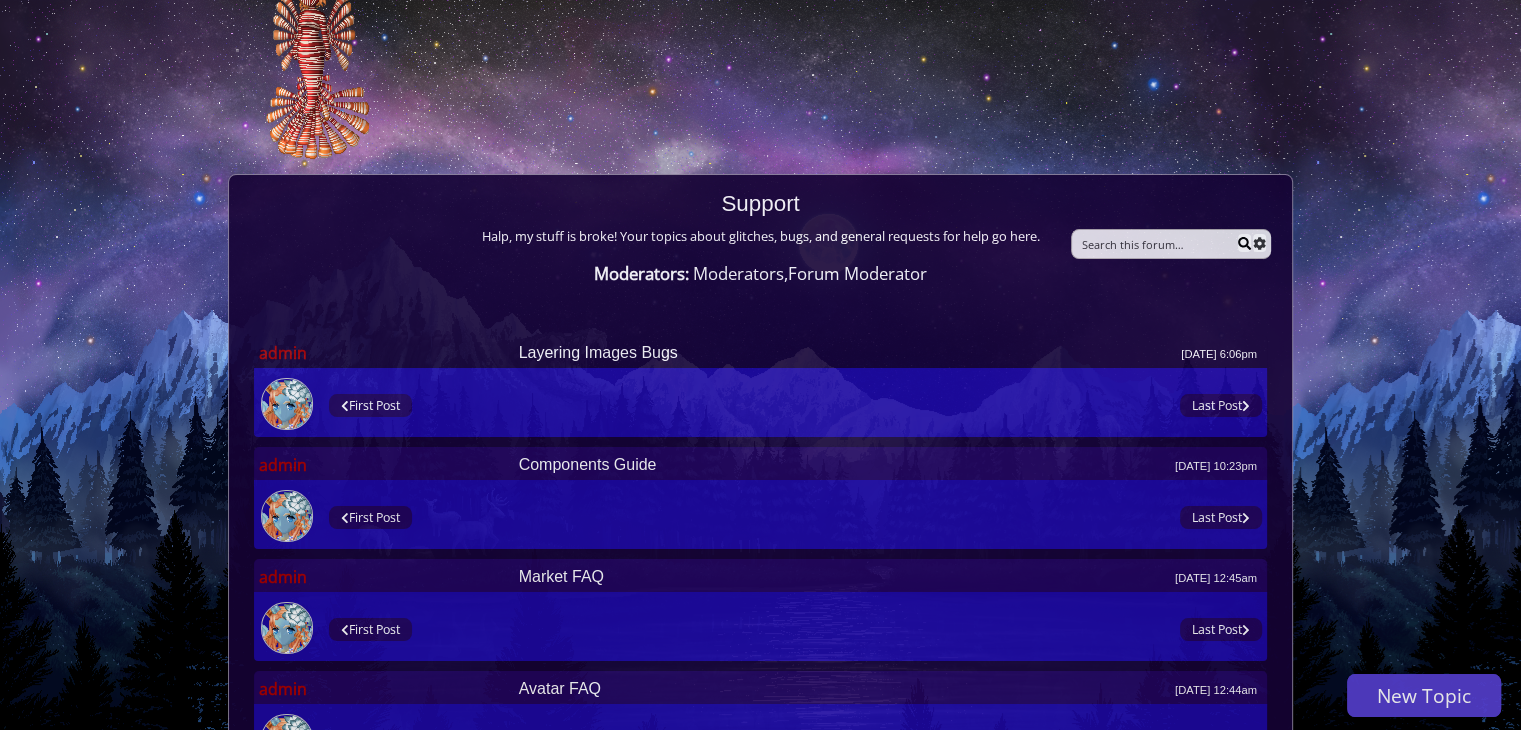 click on "Layering Images Bugs
May 12, 2020 6:06pm" at bounding box center (888, 353) 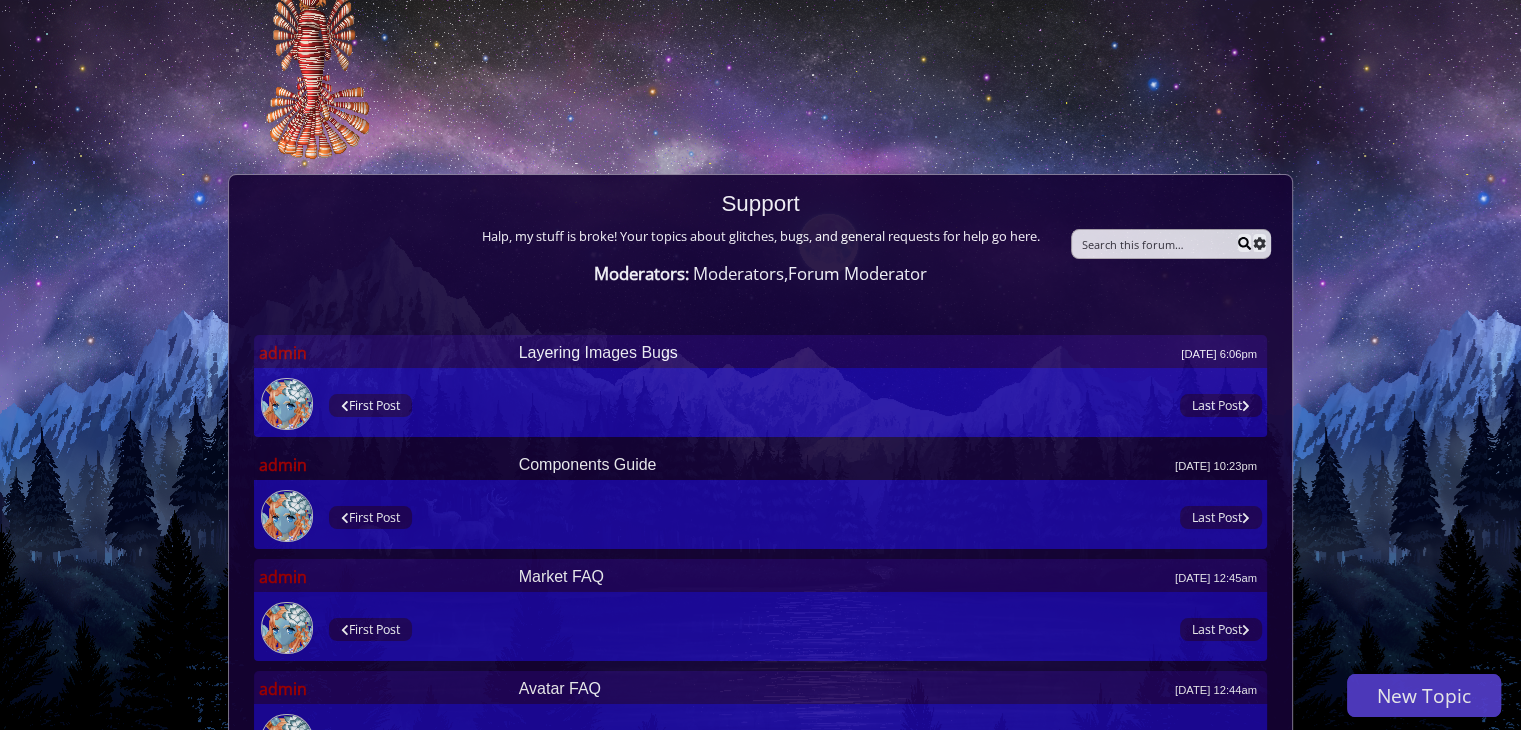 click on "Components Guide
May 09, 2020 10:23pm" at bounding box center (888, 465) 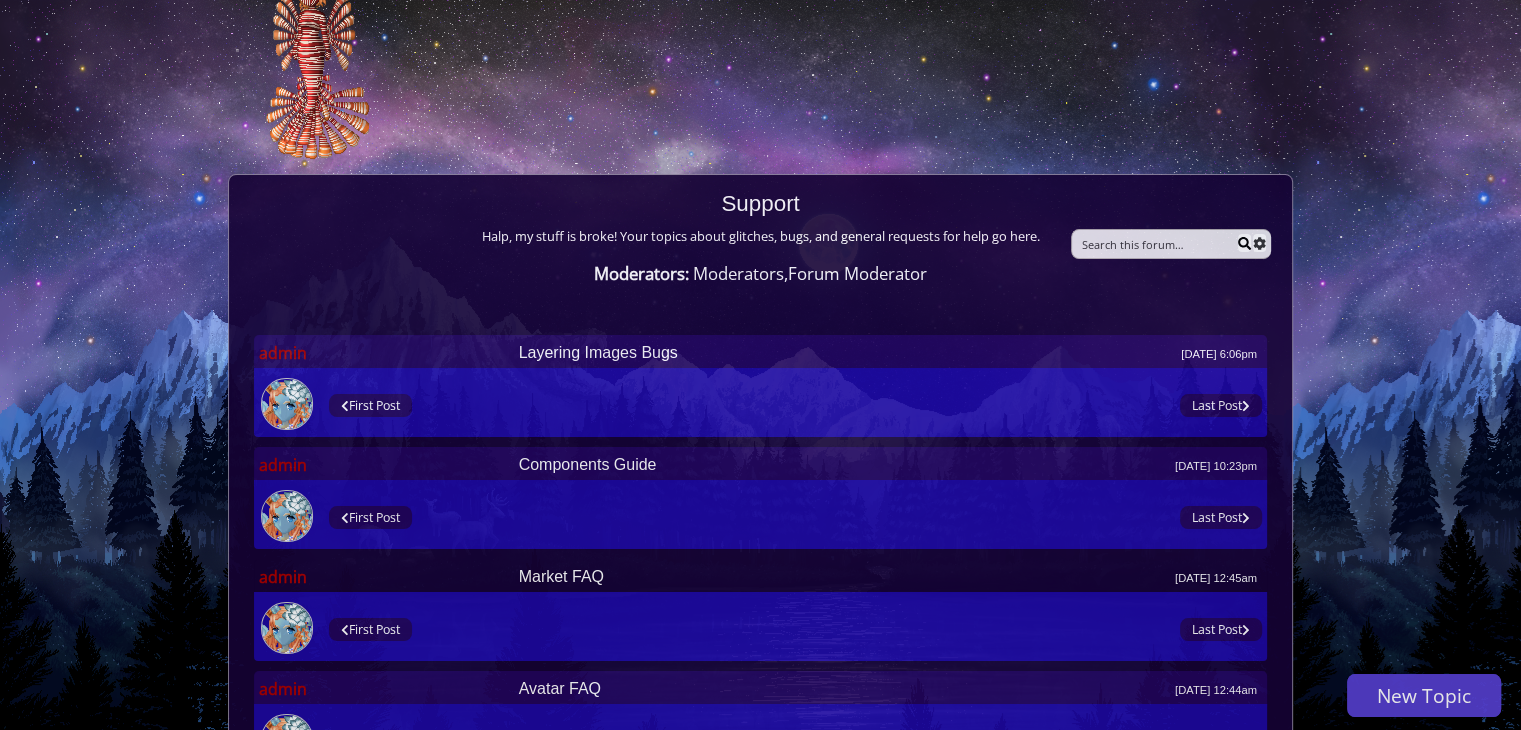 click on "Market FAQ
Apr 29, 2020 12:45am" at bounding box center (888, 577) 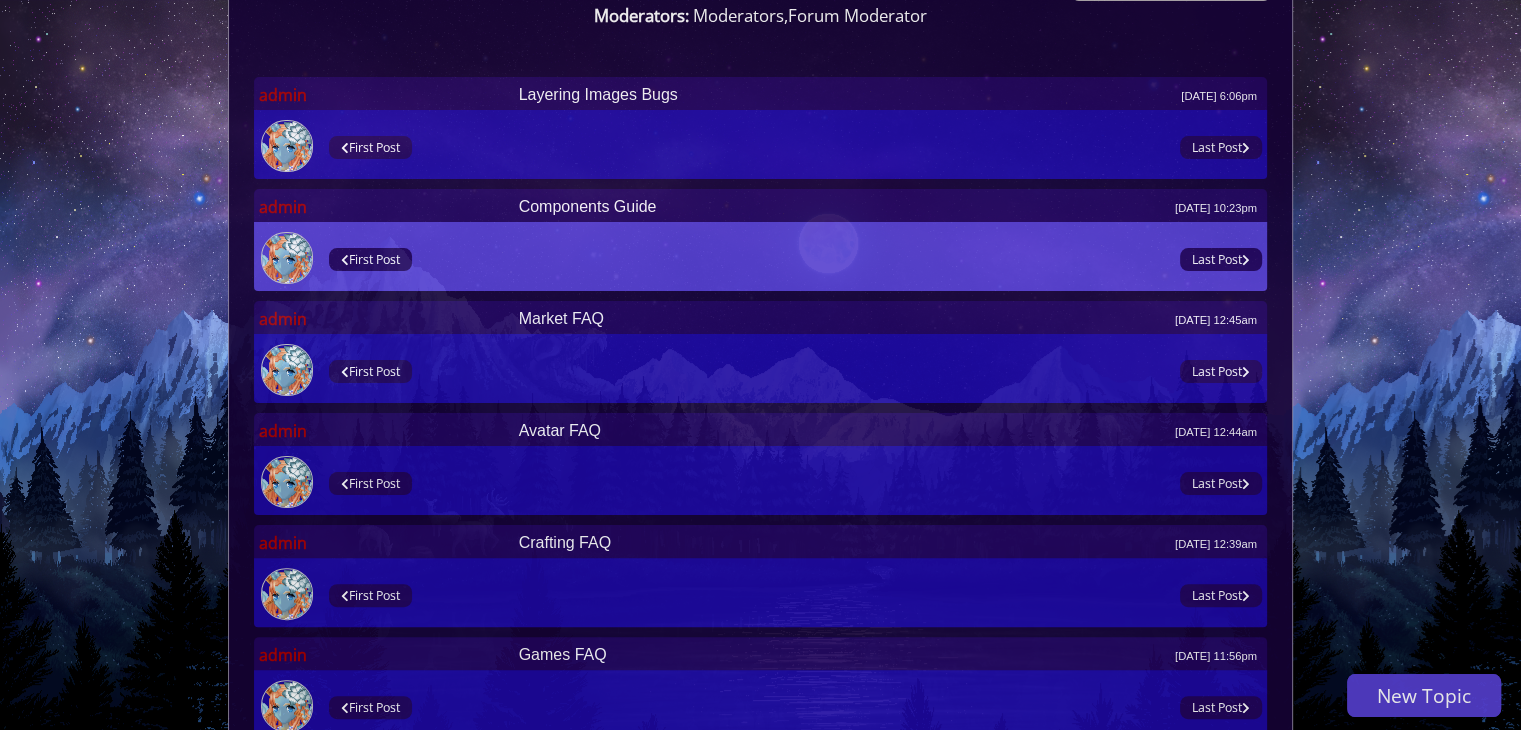 scroll, scrollTop: 524, scrollLeft: 0, axis: vertical 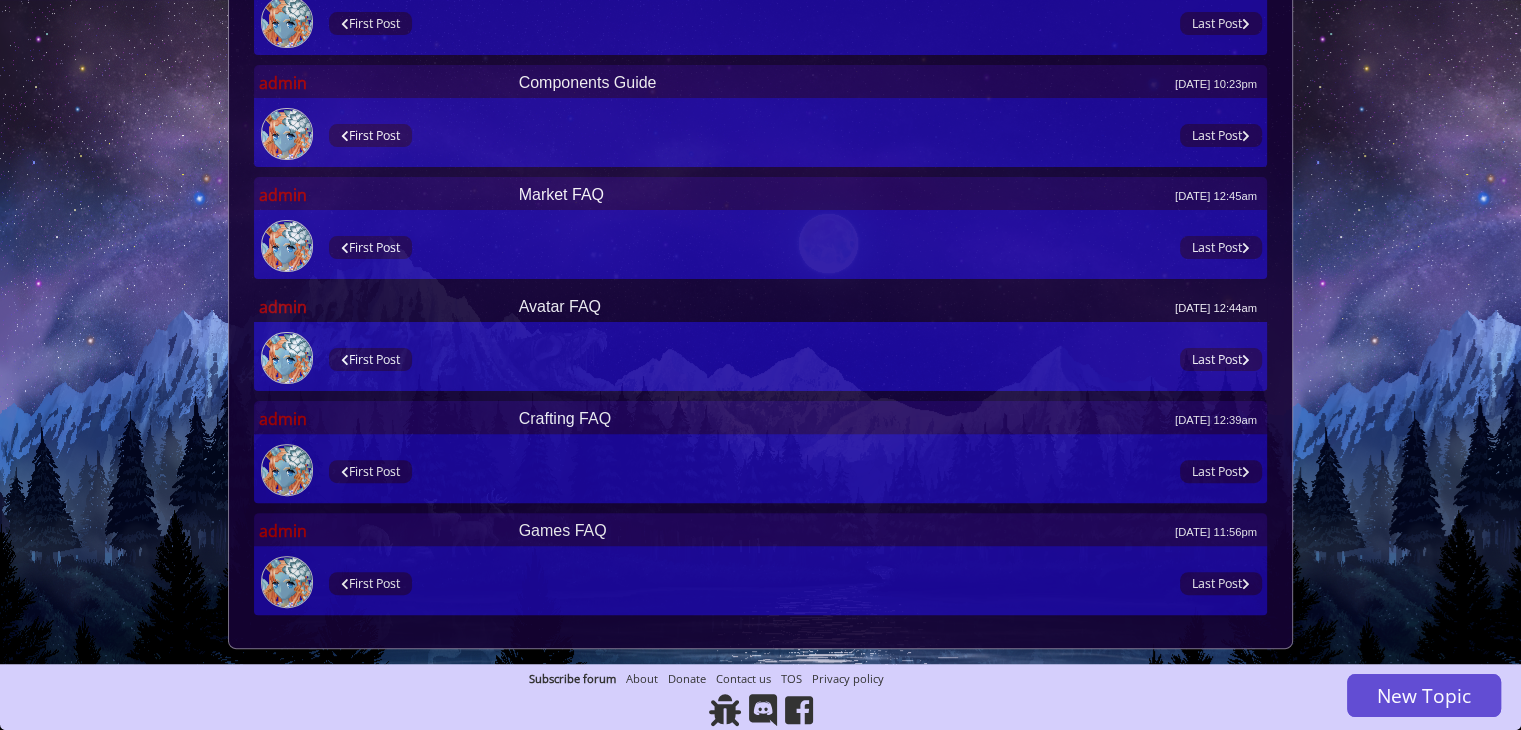click on "Avatar FAQ
Apr 29, 2020 12:44am" at bounding box center [888, 307] 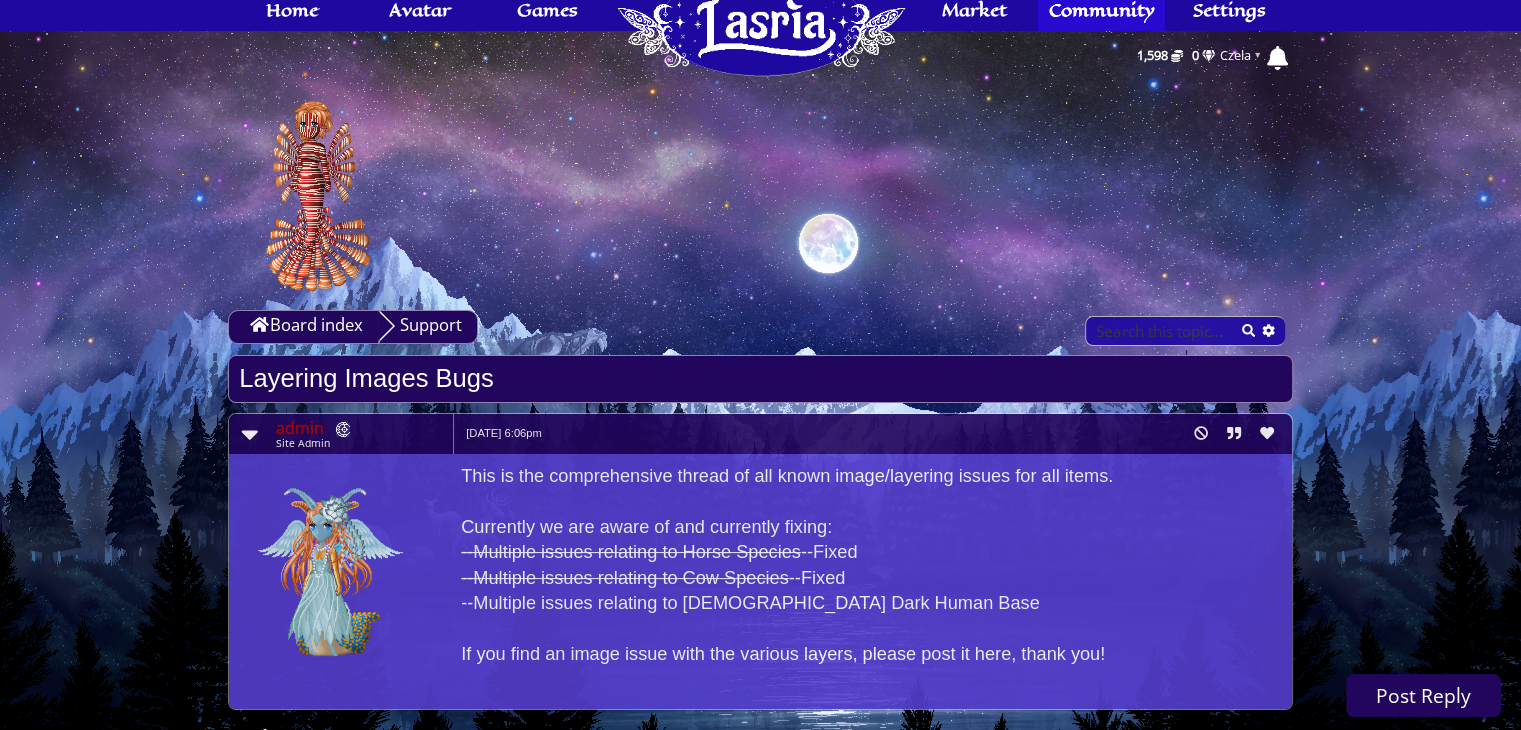 scroll, scrollTop: 102, scrollLeft: 0, axis: vertical 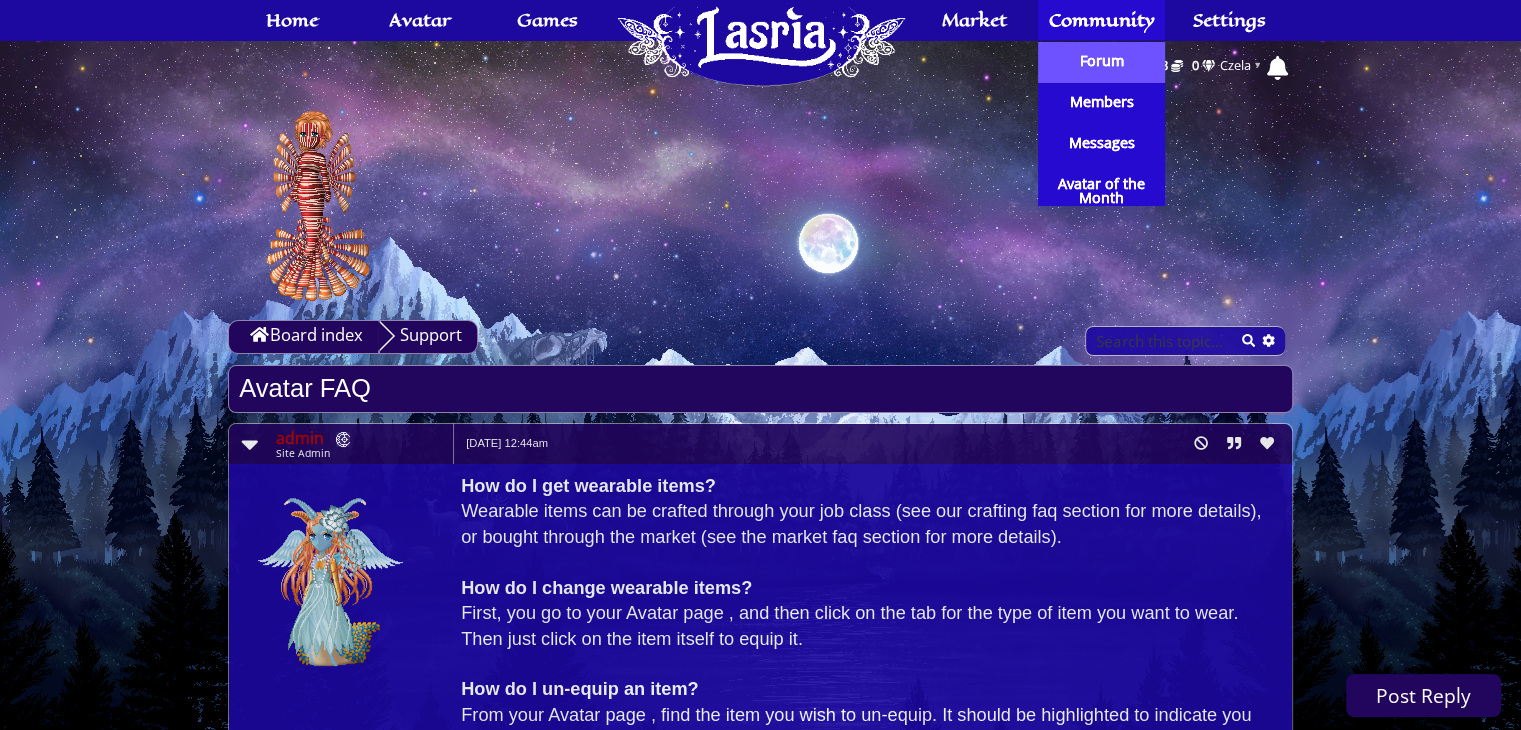 click on "Forum" at bounding box center (1102, 61) 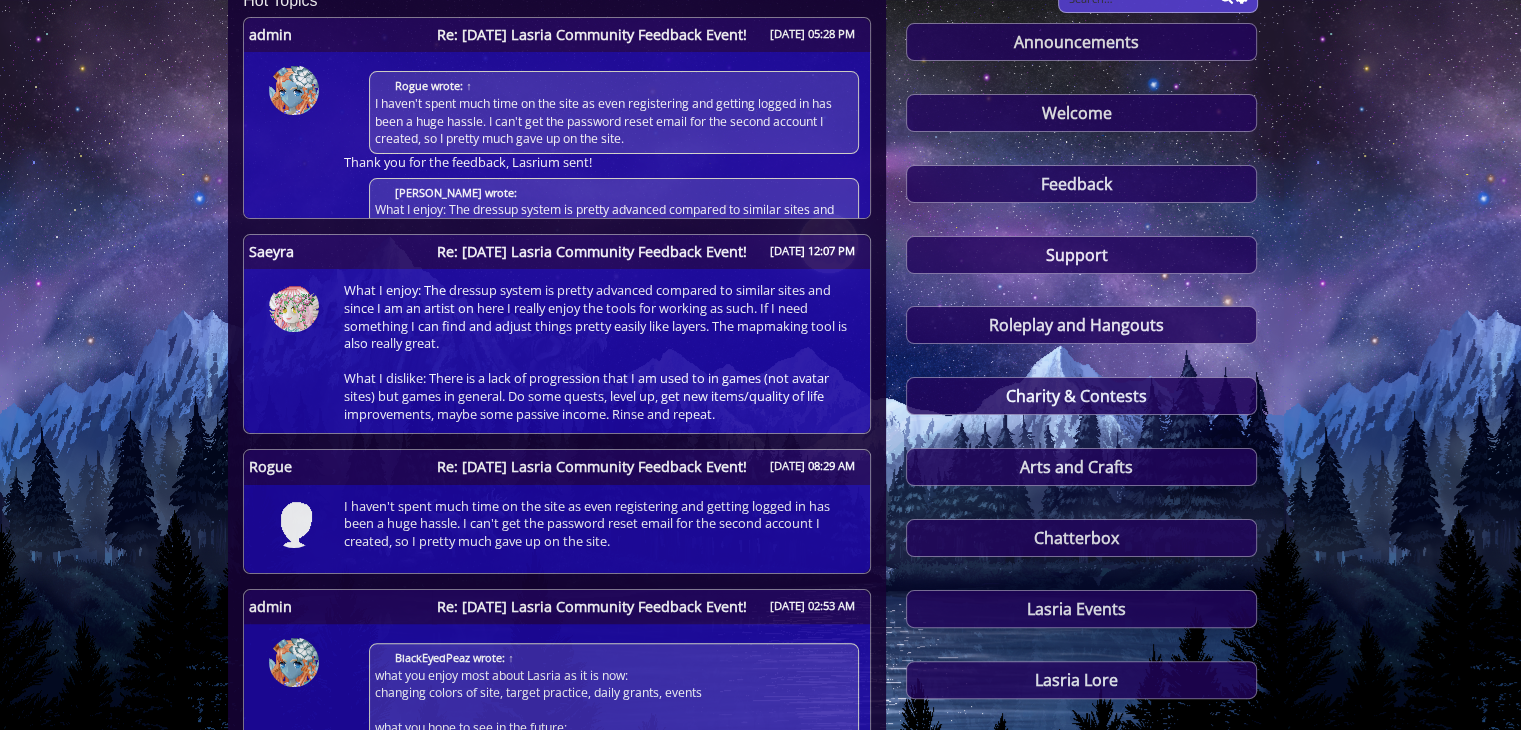 scroll, scrollTop: 344, scrollLeft: 0, axis: vertical 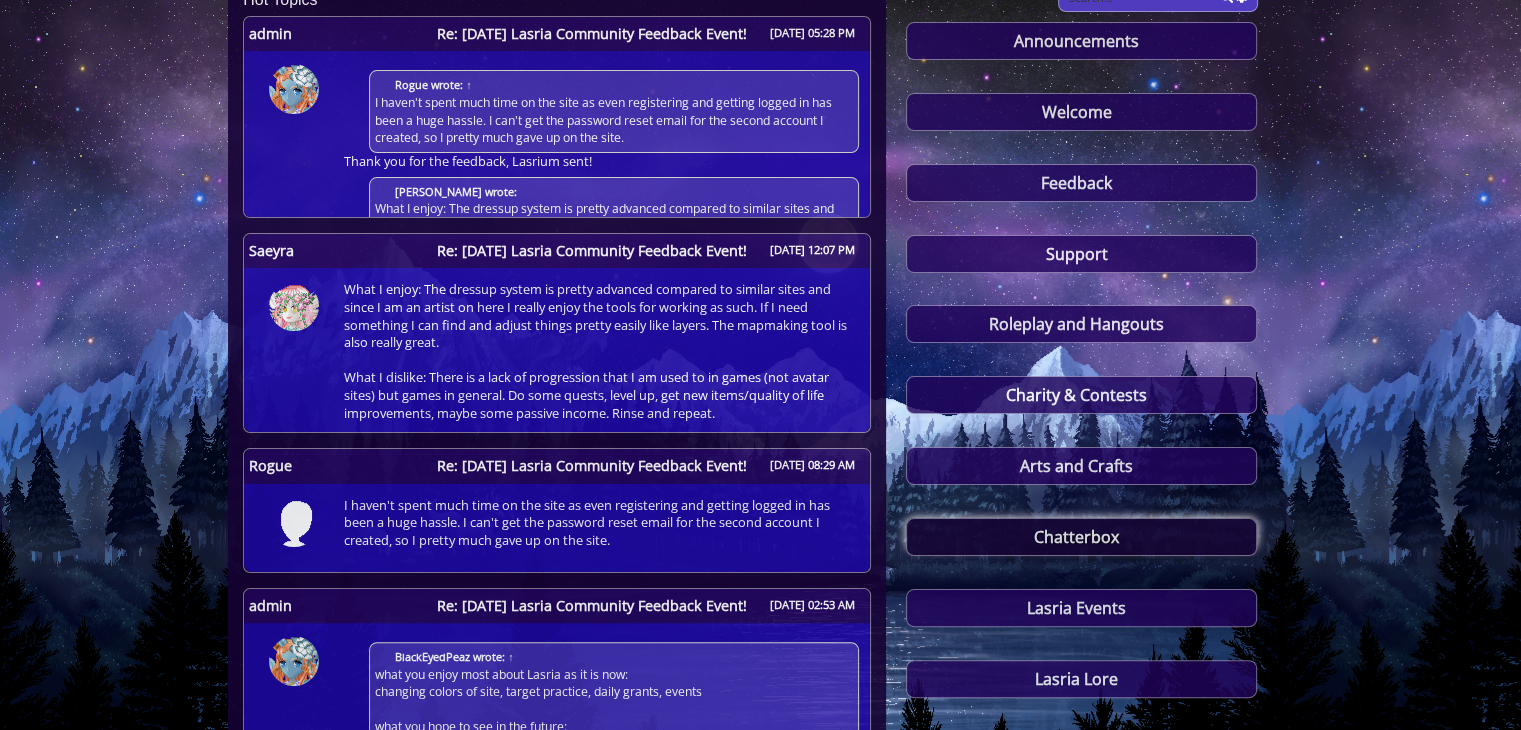 click on "Chatterbox" at bounding box center (1081, 537) 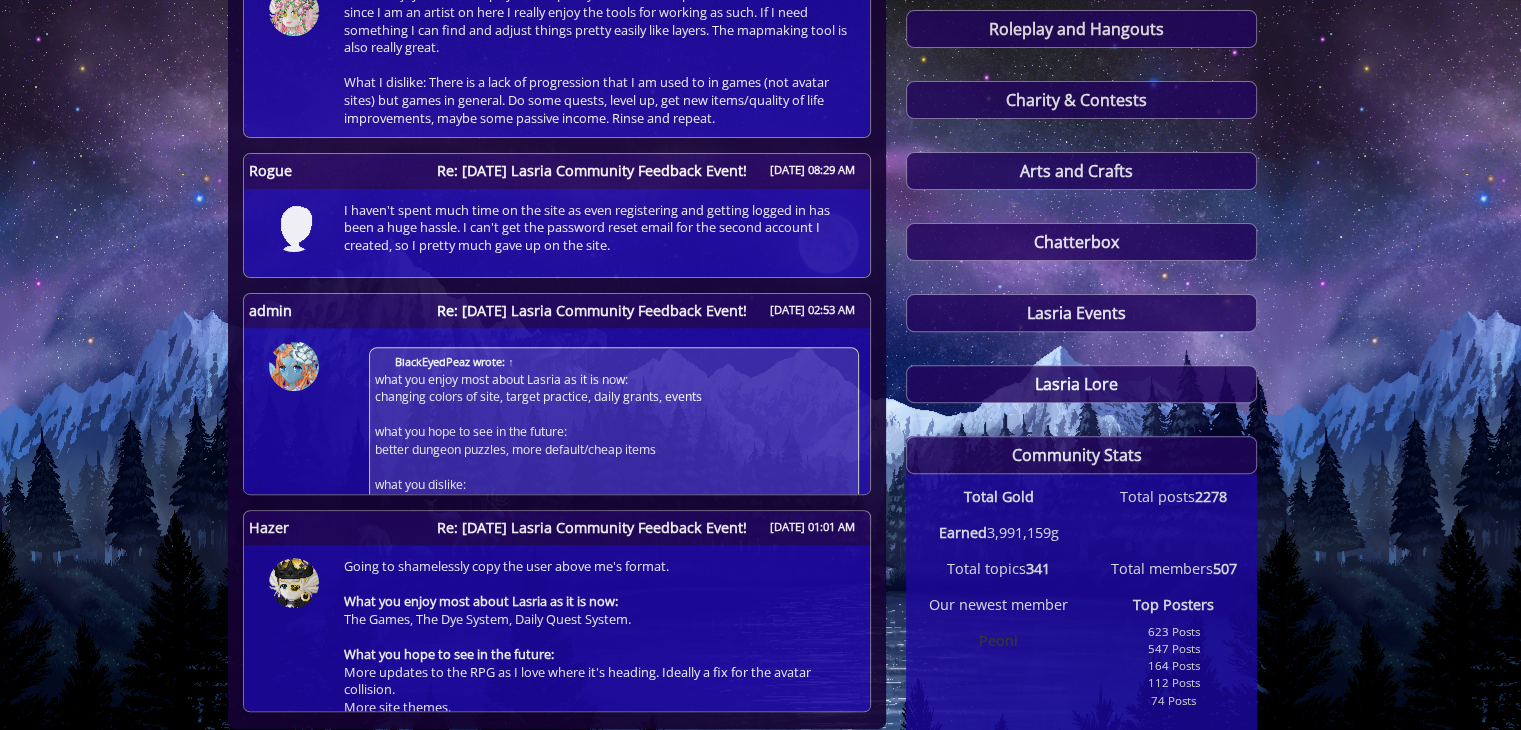 scroll, scrollTop: 643, scrollLeft: 0, axis: vertical 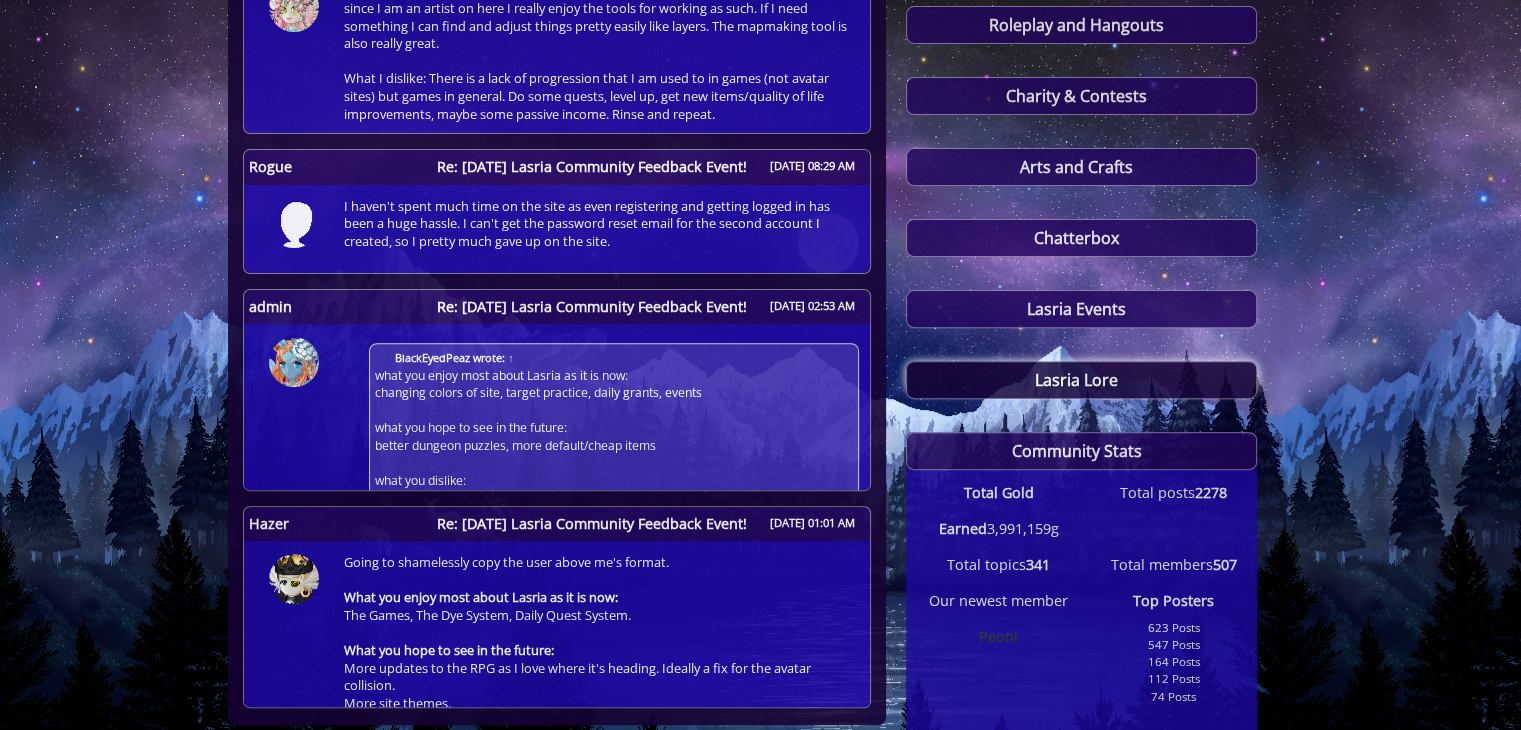 click on "Lasria Lore" at bounding box center (1081, 380) 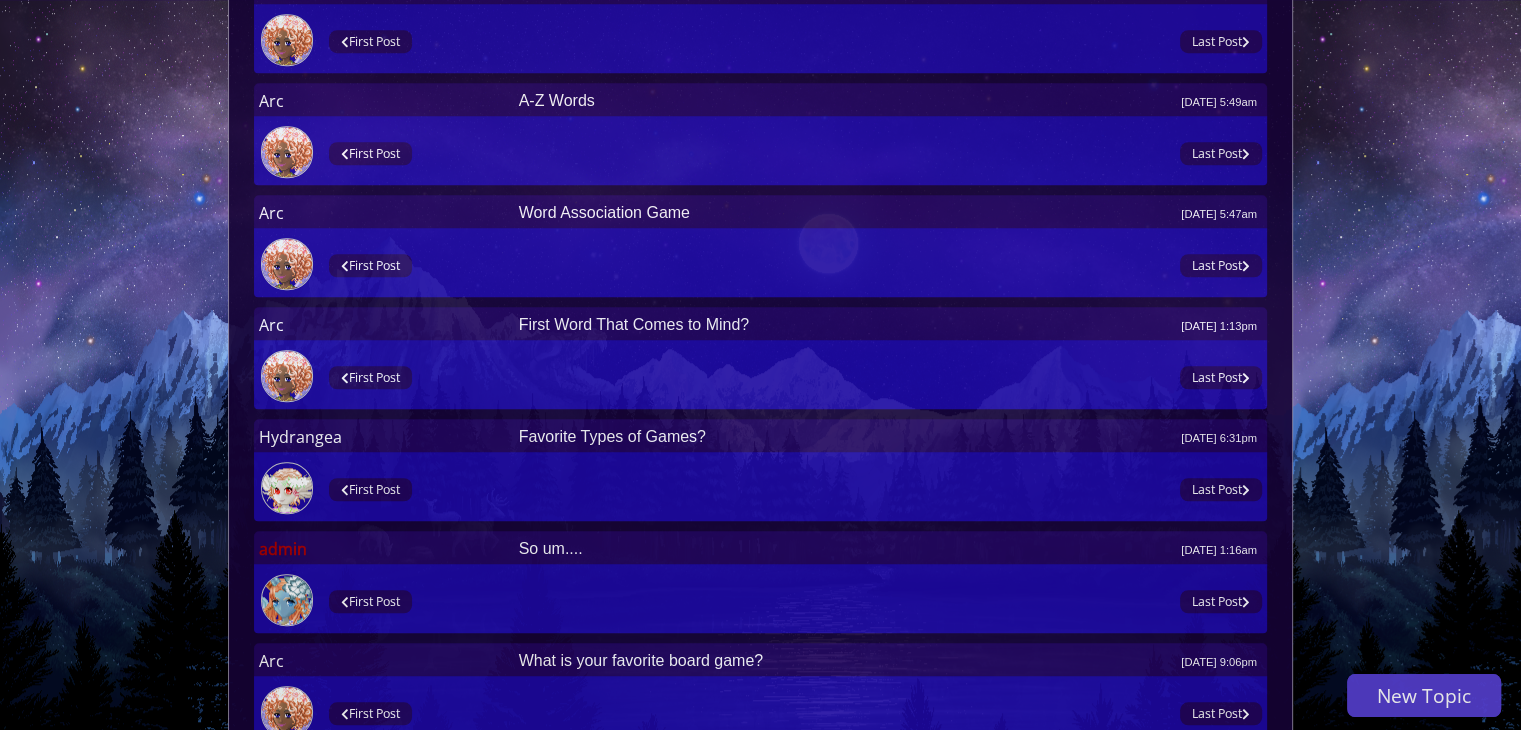 scroll, scrollTop: 1531, scrollLeft: 0, axis: vertical 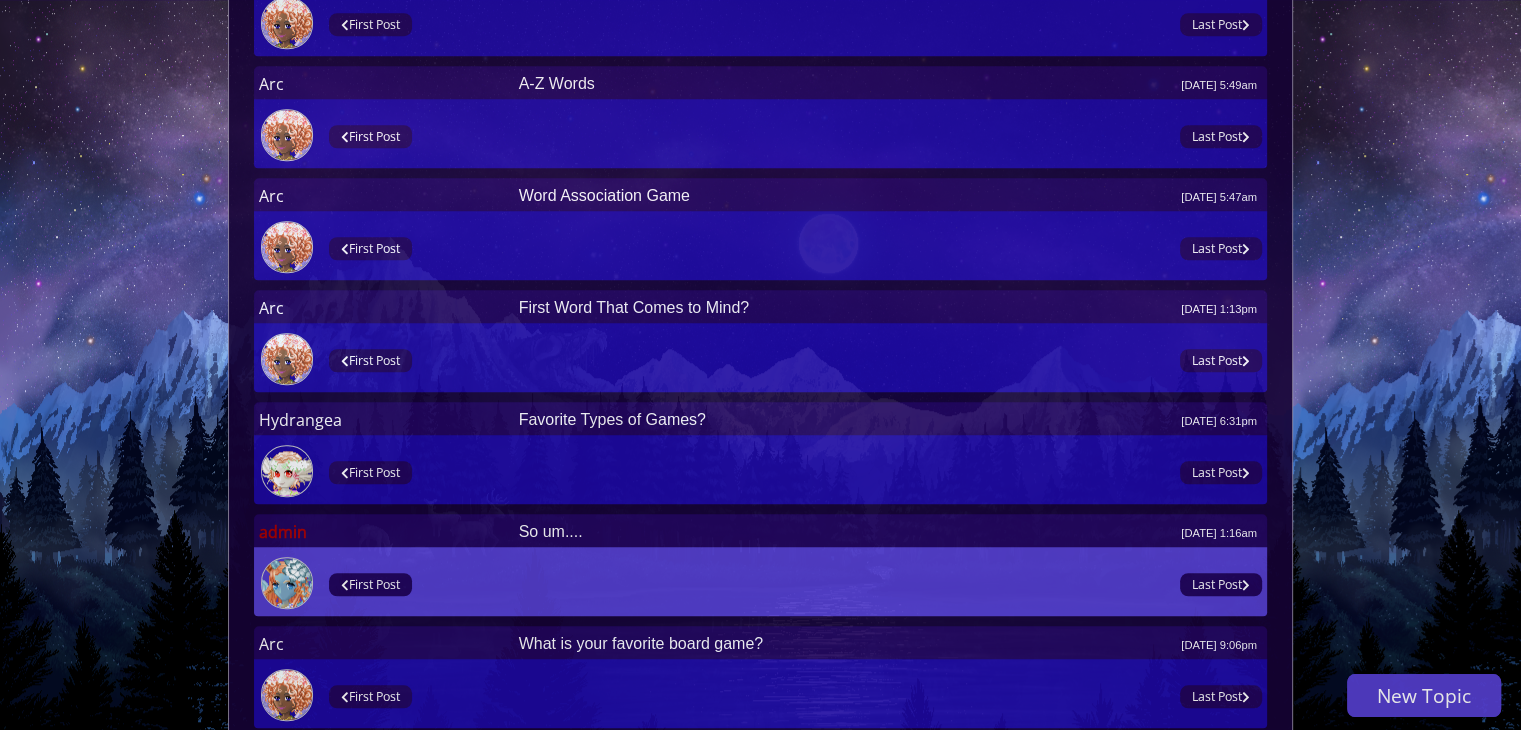 click on "First Post" at bounding box center [370, 584] 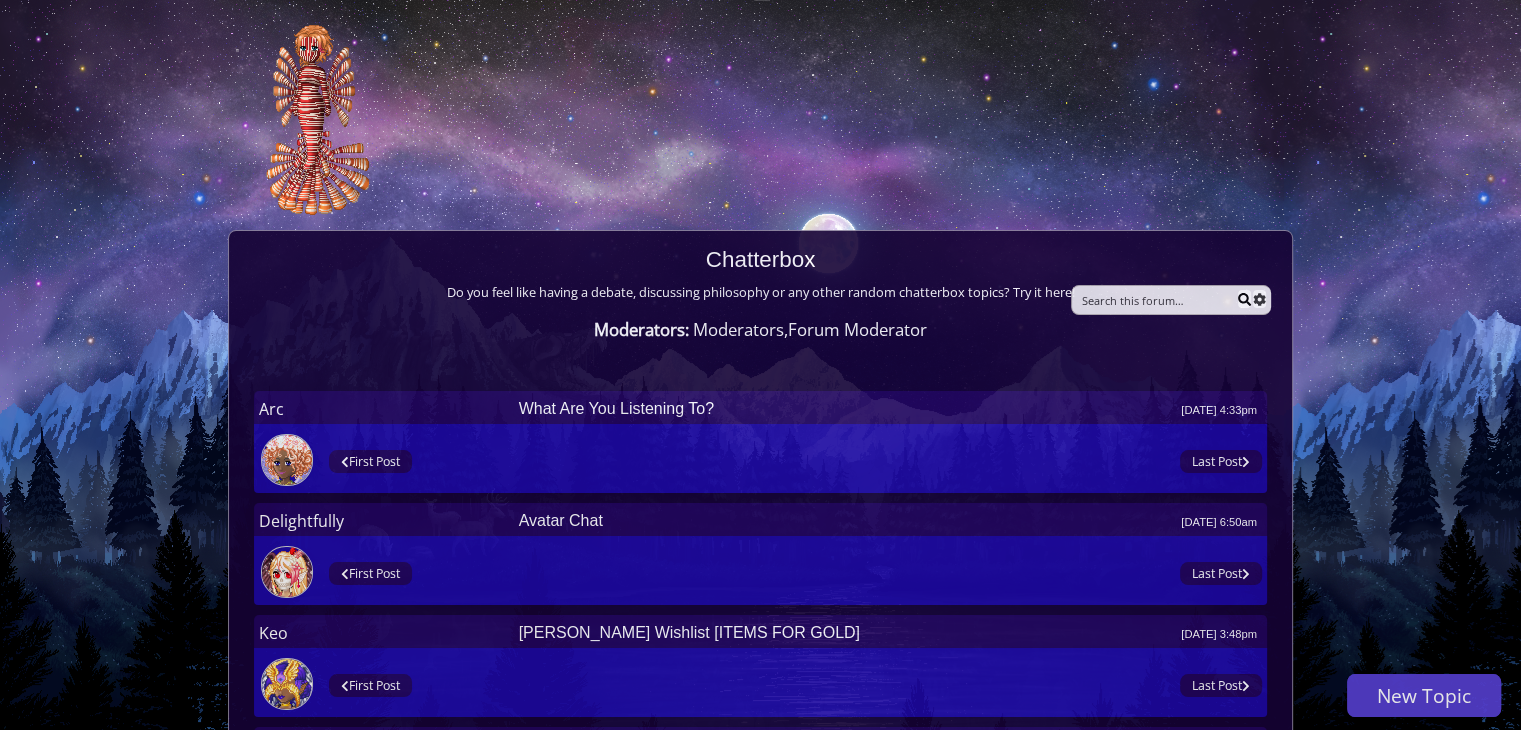 scroll, scrollTop: 0, scrollLeft: 0, axis: both 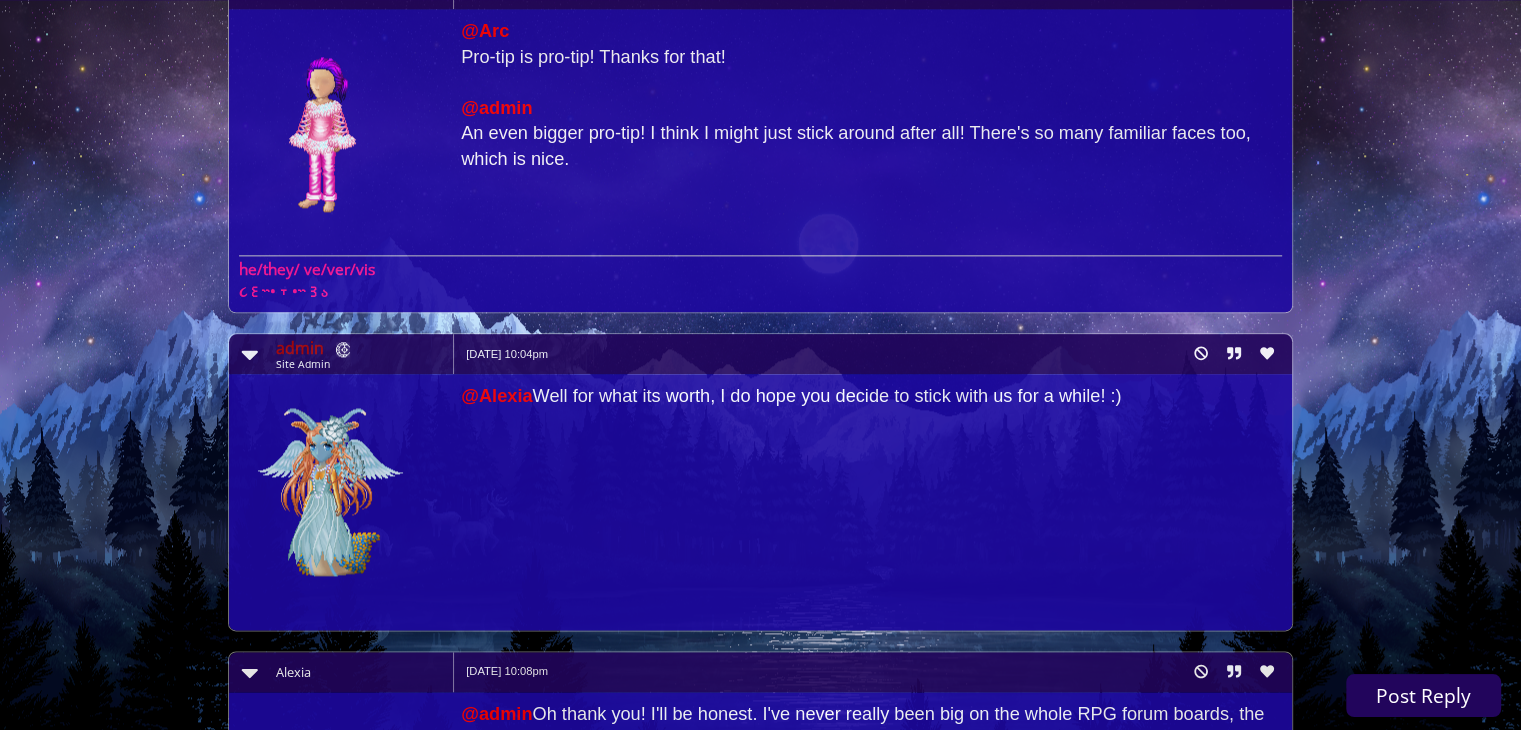 click on "369
Home
Avatar
Abilities
Crafting
Wardrobe
Inventory
Account
Games
RPG
Minigames" at bounding box center (760, -524) 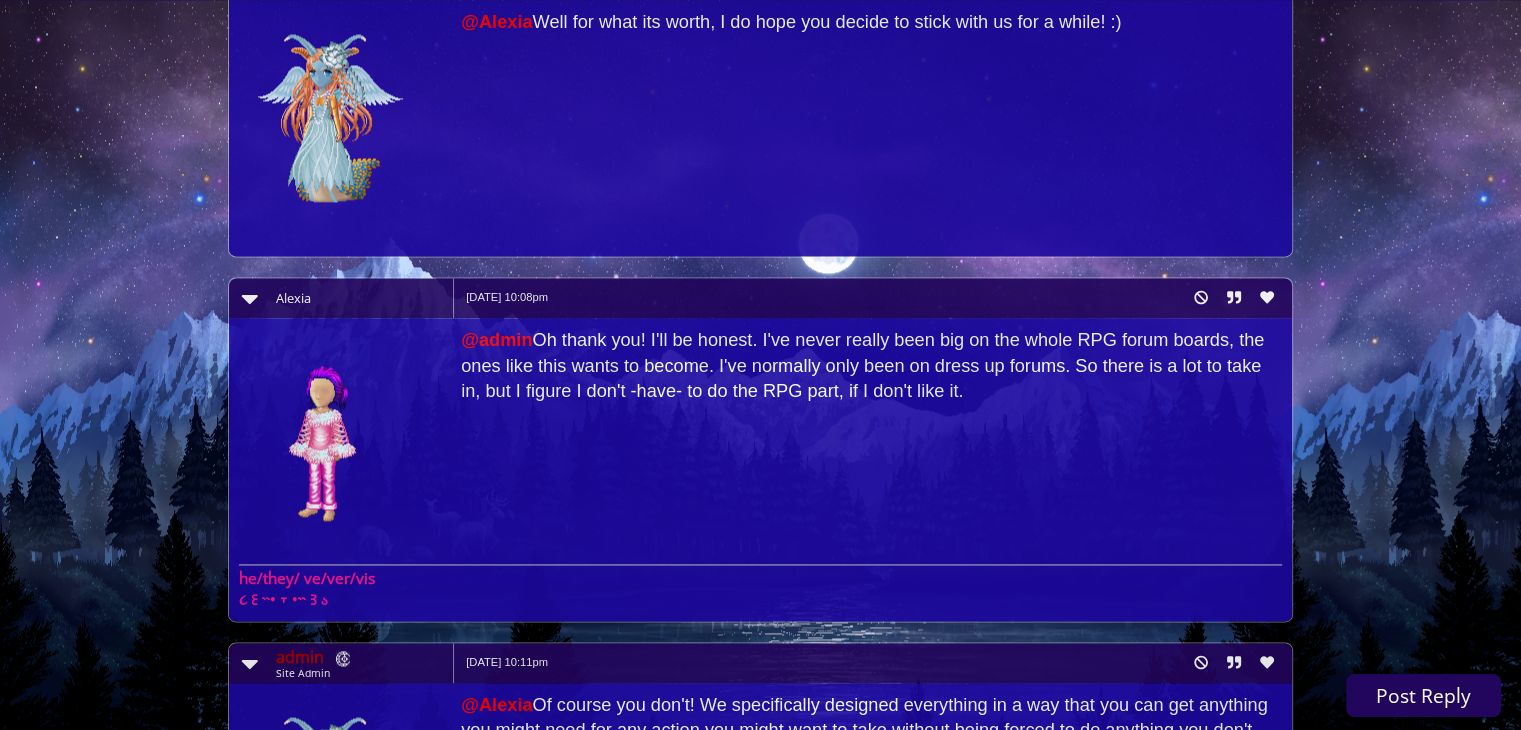 scroll, scrollTop: 3164, scrollLeft: 0, axis: vertical 